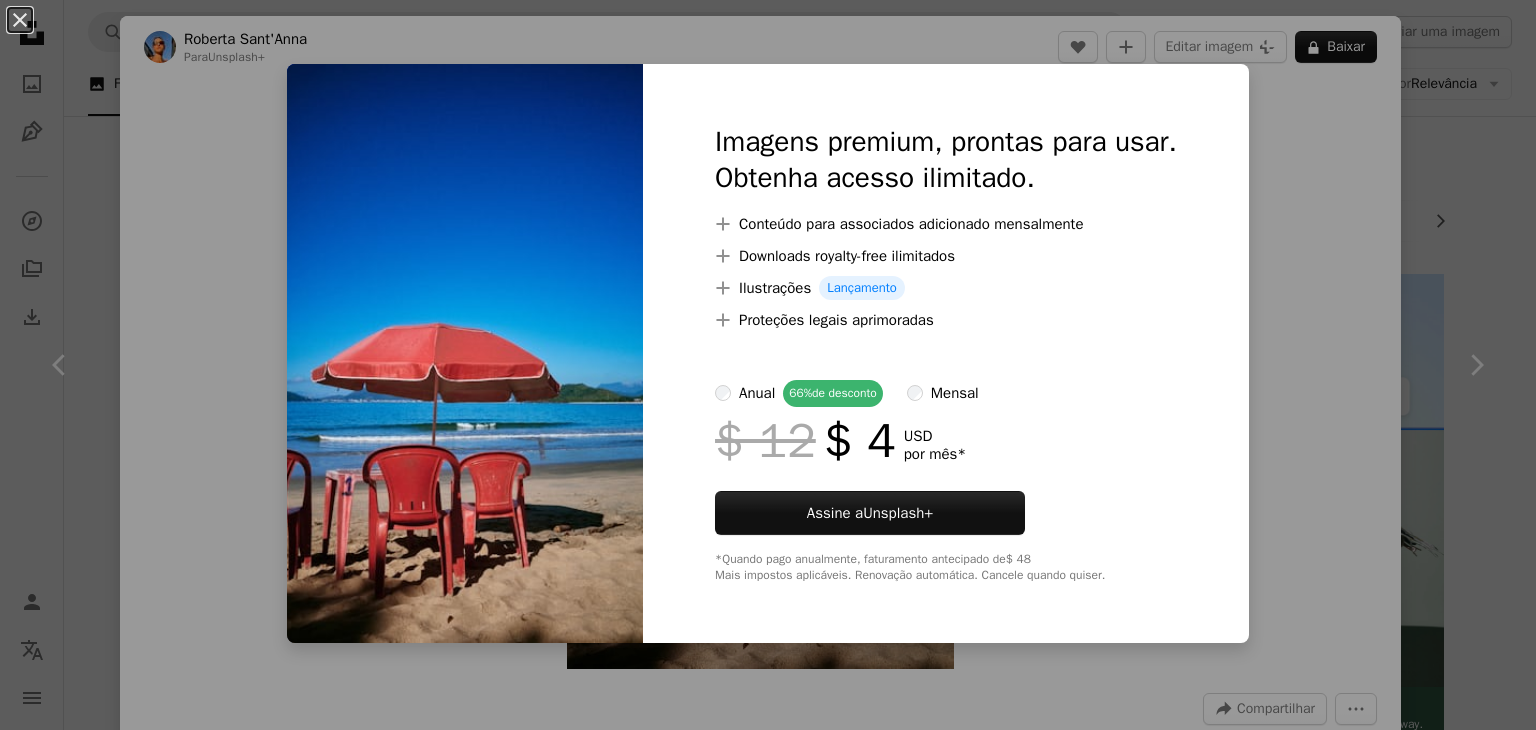 scroll, scrollTop: 3600, scrollLeft: 0, axis: vertical 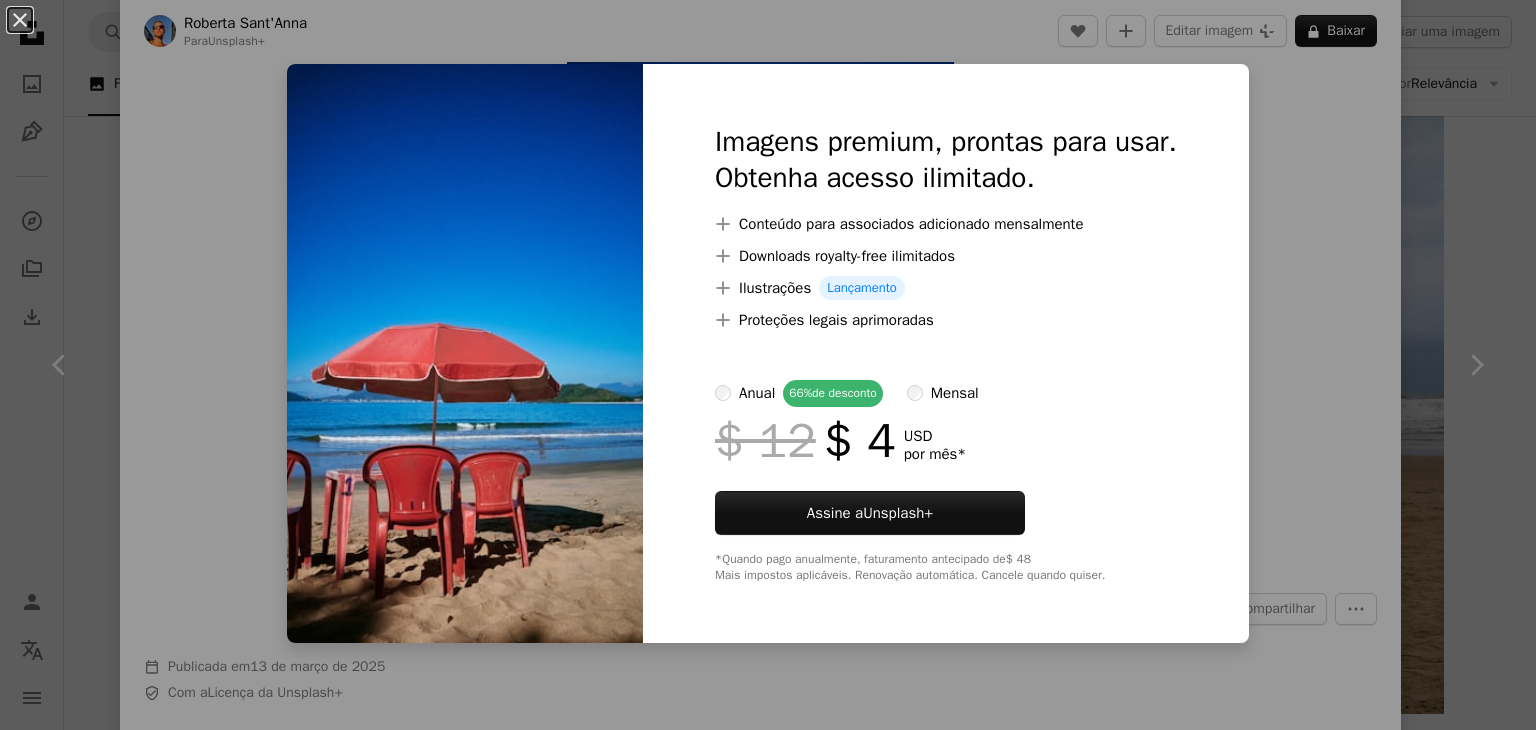 click on "An X shape Imagens premium, prontas para usar. Obtenha acesso ilimitado. A plus sign Conteúdo para associados adicionado mensalmente A plus sign Downloads royalty-free ilimitados A plus sign Ilustrações  Lançamento A plus sign Proteções legais aprimoradas anual 66%  de desconto mensal $ 12   $ 4 USD por mês * Assine a  Unsplash+ *Quando pago anualmente, faturamento antecipado de  $ 48 Mais impostos aplicáveis. Renovação automática. Cancele quando quiser." at bounding box center [768, 365] 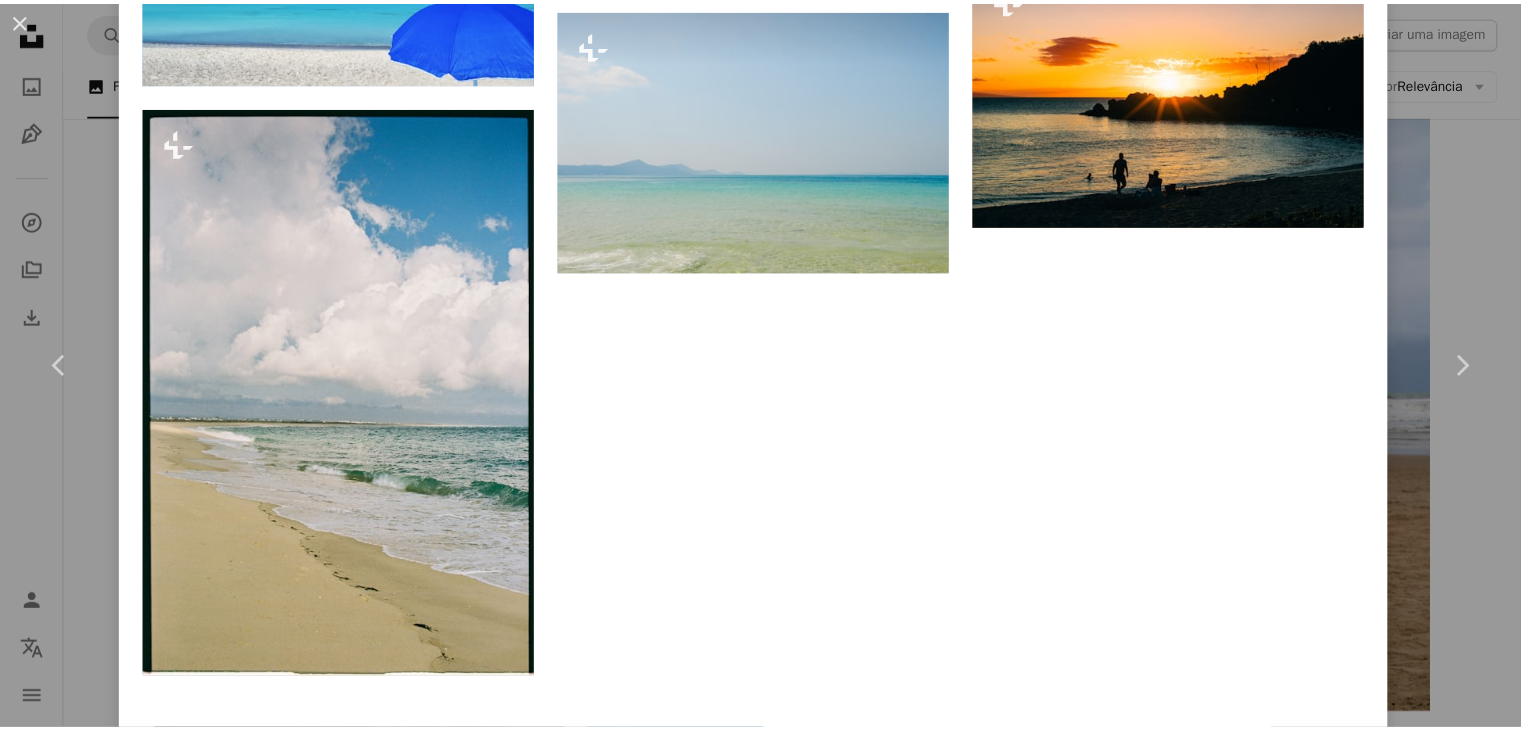 scroll, scrollTop: 5681, scrollLeft: 0, axis: vertical 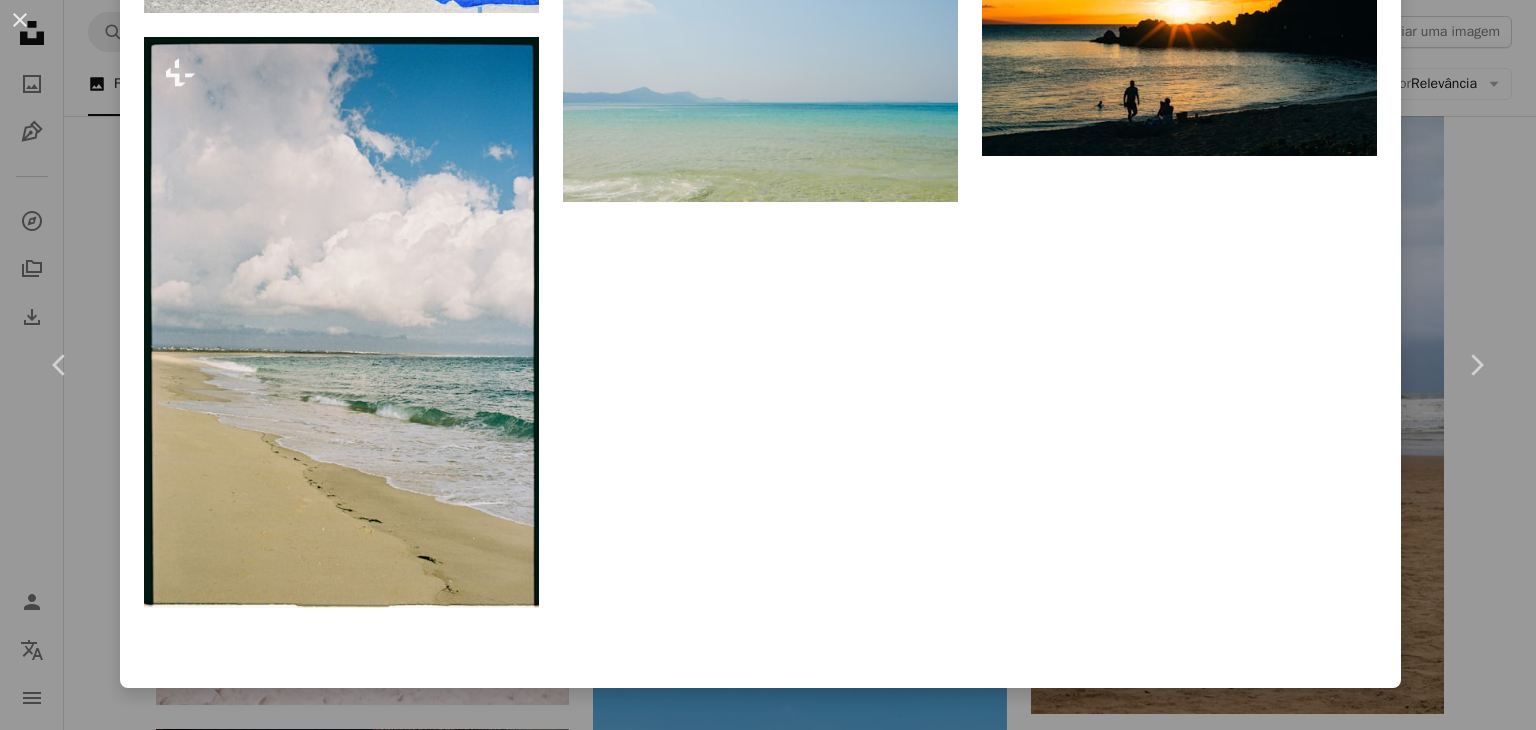 click on "An X shape Chevron left Chevron right [FIRST] [LAST] Para  Unsplash+ A heart A plus sign Editar imagem   Plus sign for Unsplash+ A lock   Baixar Zoom in A forward-right arrow Compartilhar More Actions Calendar outlined Publicada em  13 de março de 2025 Safety Com a  Licença da Unsplash+ praia fotografia estilo de vida Cadeiras nostálgico vibe retrô Imagens gratuitas Desta série Chevron right Plus sign for Unsplash+ Plus sign for Unsplash+ Plus sign for Unsplash+ Plus sign for Unsplash+ Plus sign for Unsplash+ Plus sign for Unsplash+ Plus sign for Unsplash+ Plus sign for Unsplash+ Plus sign for Unsplash+ Plus sign for Unsplash+ Imagens relacionadas Plus sign for Unsplash+ A heart A plus sign Jonathan Castañeda Para  Unsplash+ A lock   Baixar Plus sign for Unsplash+ A heart A plus sign Andrej Lišakov Para  Unsplash+ A lock   Baixar Plus sign for Unsplash+ A heart A plus sign laura adai Para  Unsplash+ A lock   Baixar Plus sign for Unsplash+ A heart A plus sign Getty Images Para  Unsplash+ A lock" at bounding box center [768, 365] 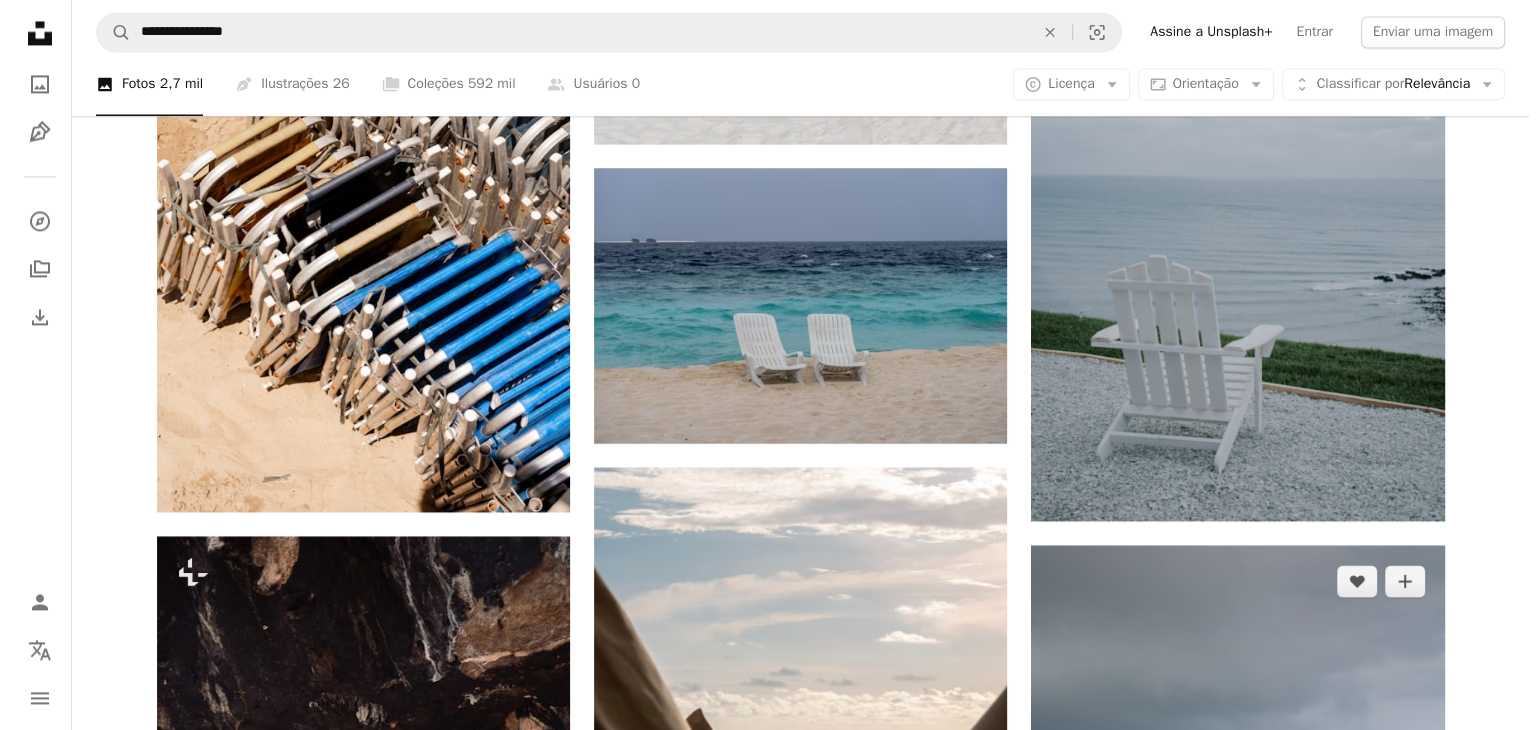 scroll, scrollTop: 3500, scrollLeft: 0, axis: vertical 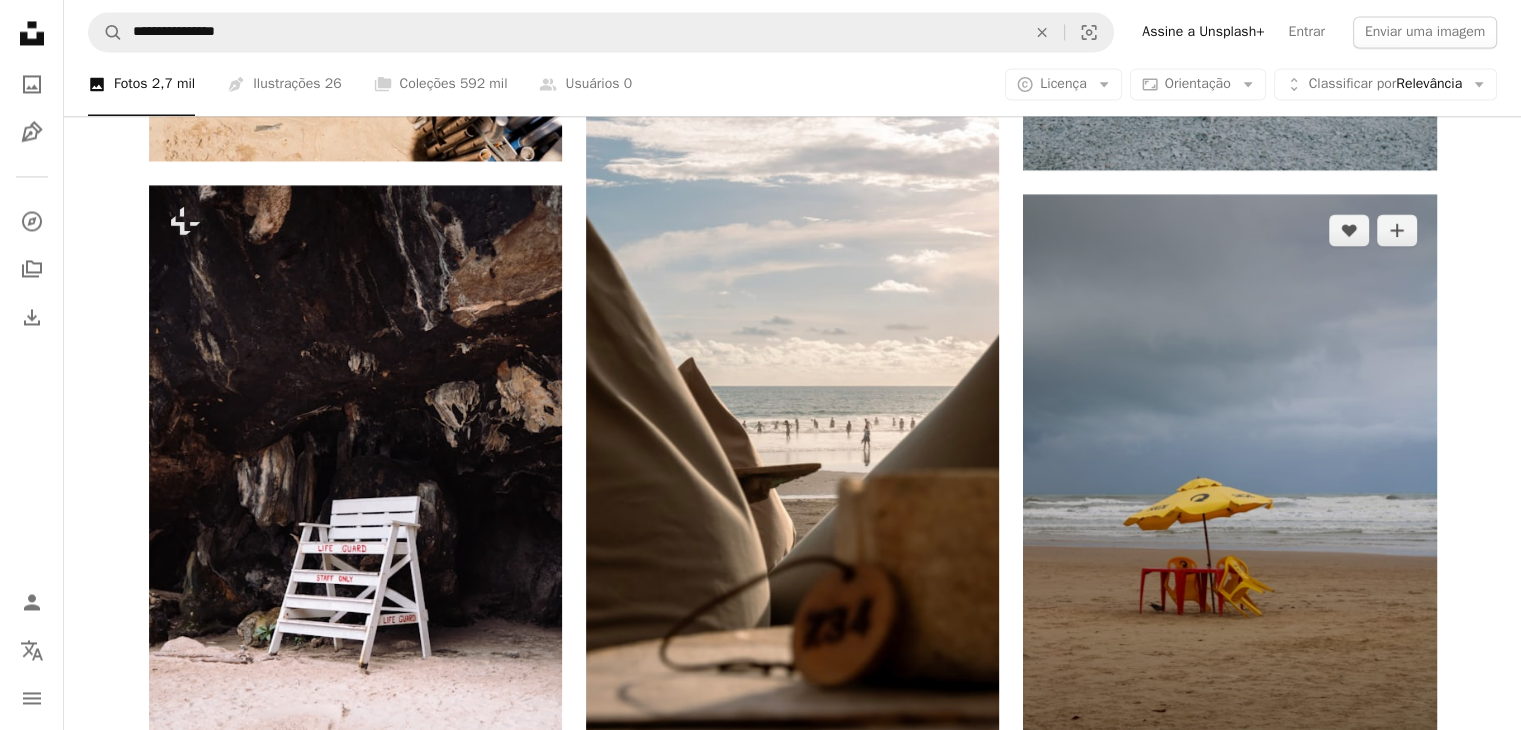 click at bounding box center [1229, 504] 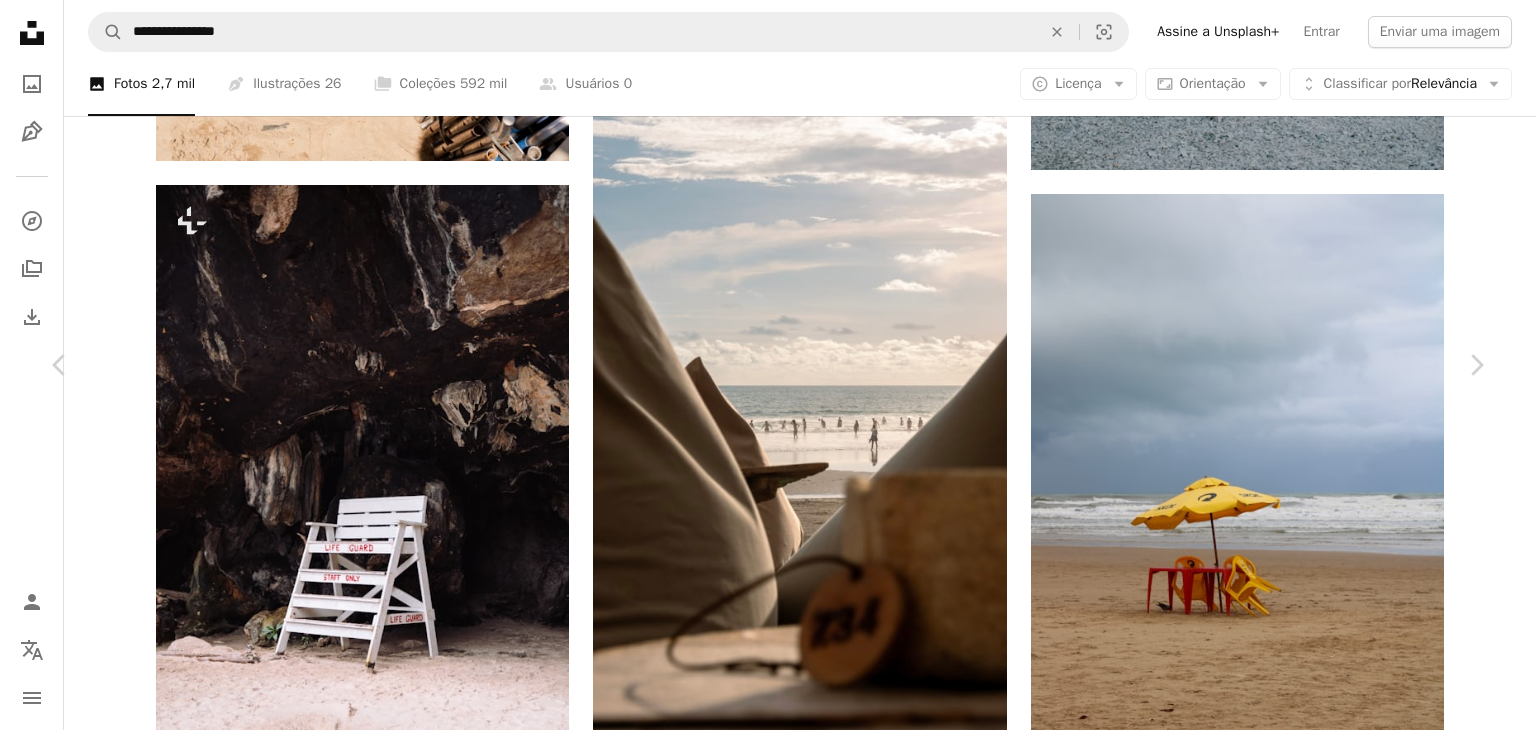 scroll, scrollTop: 1100, scrollLeft: 0, axis: vertical 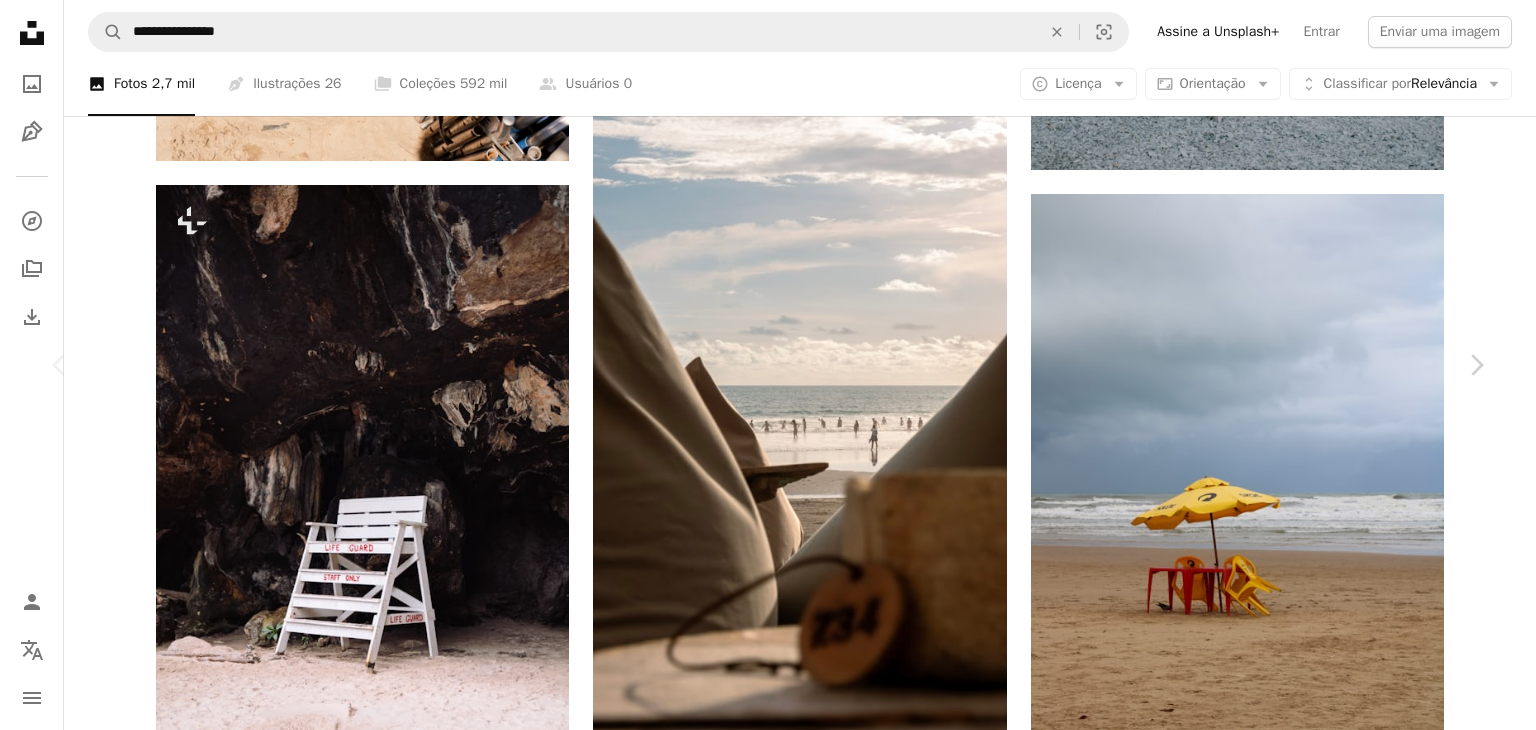 click on "Baixar gratuitamente" at bounding box center [1266, 5352] 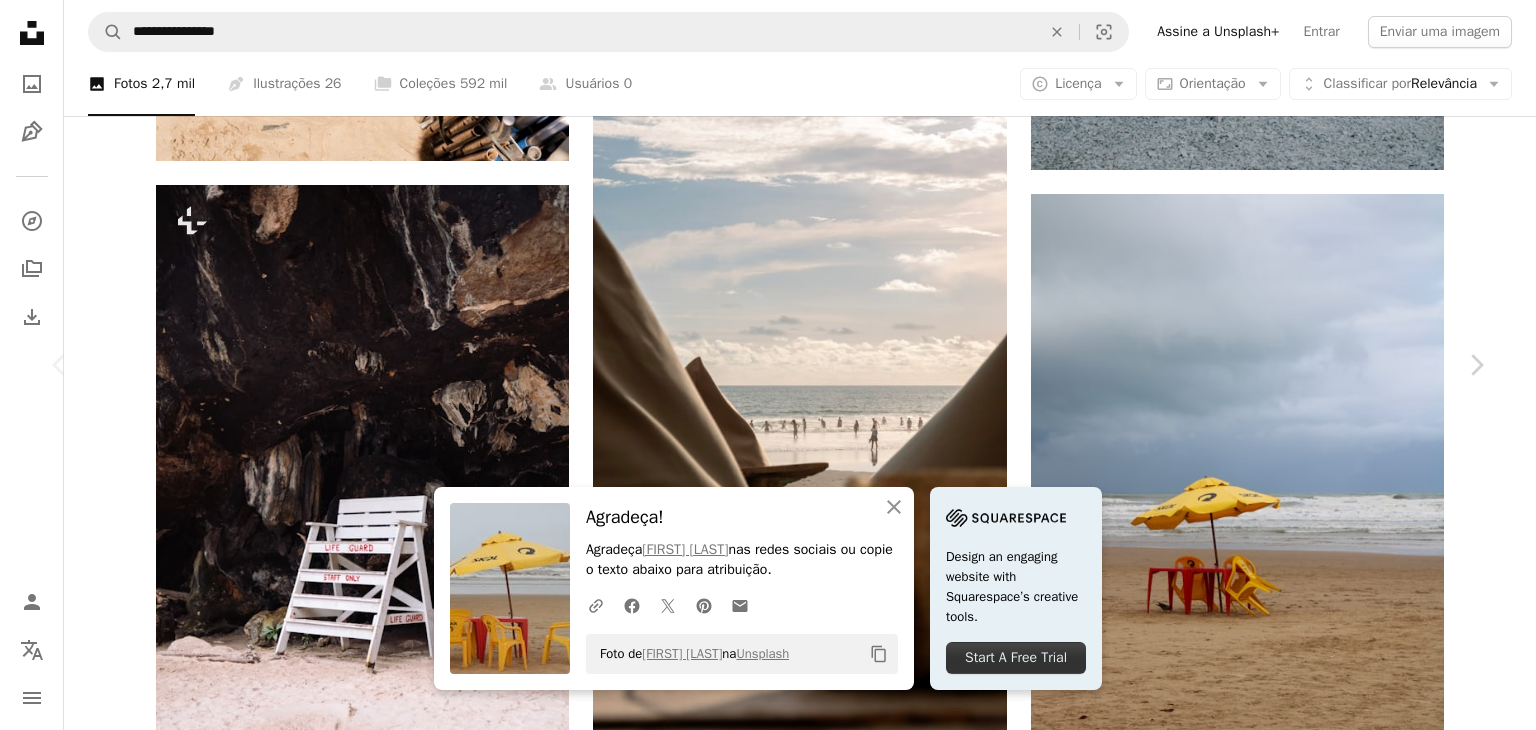 click 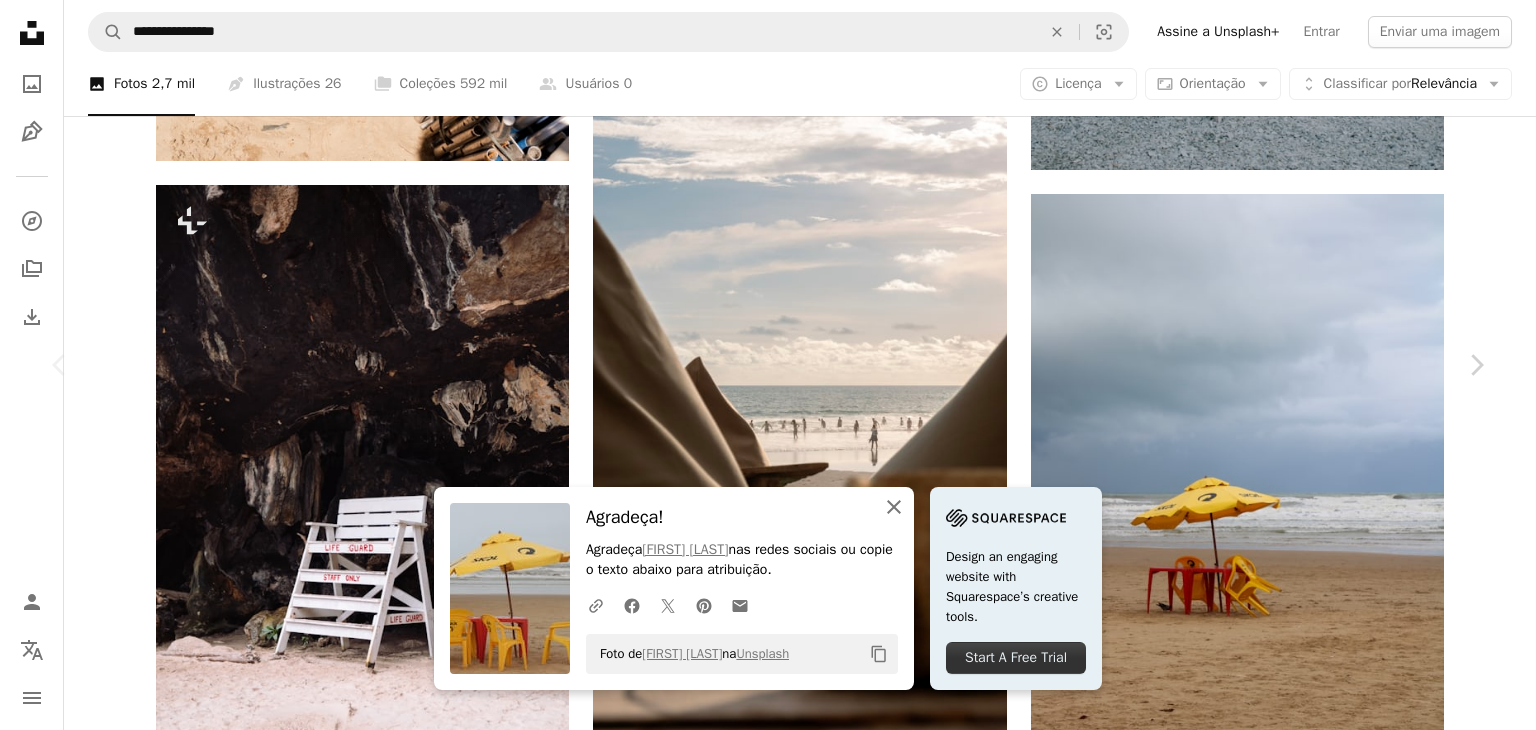 click 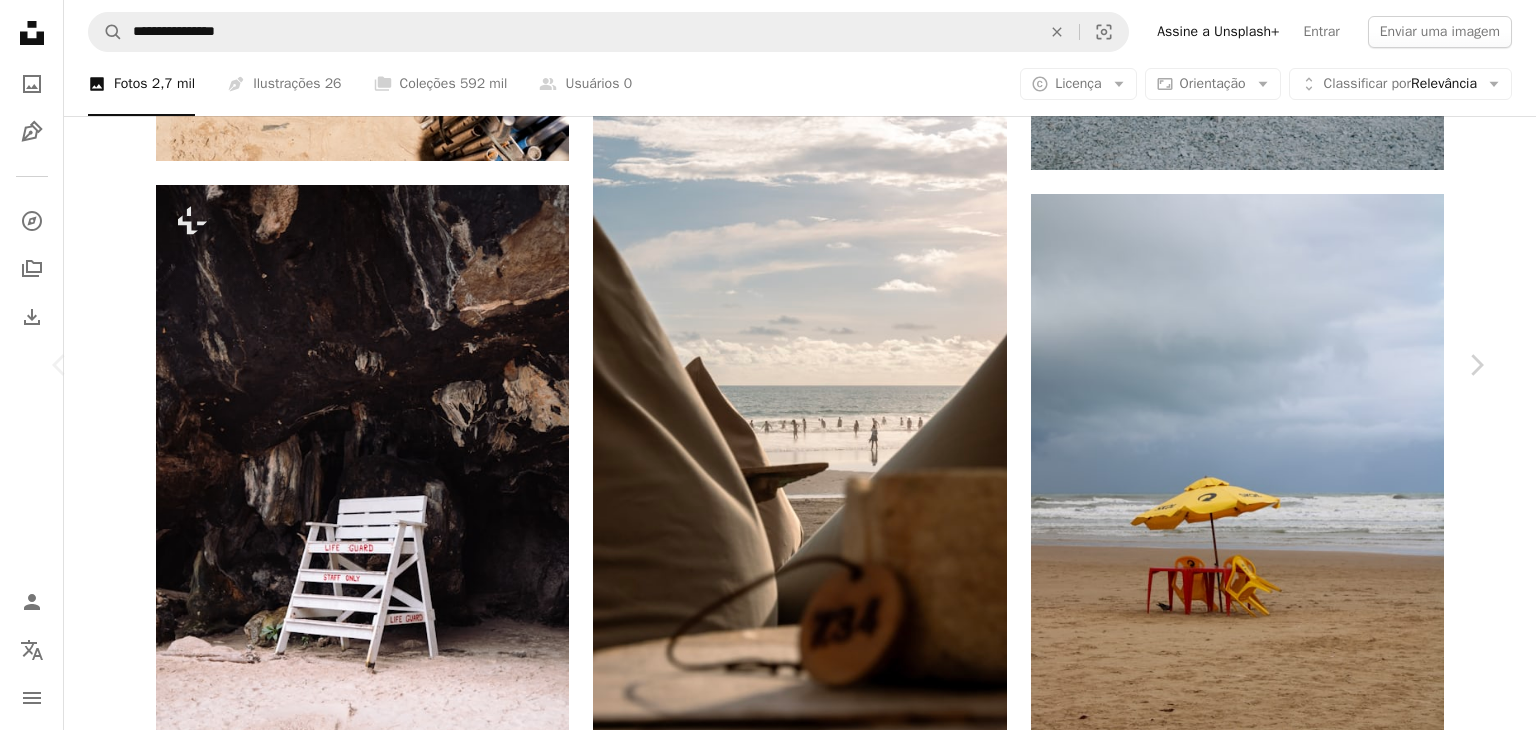 scroll, scrollTop: 4190, scrollLeft: 0, axis: vertical 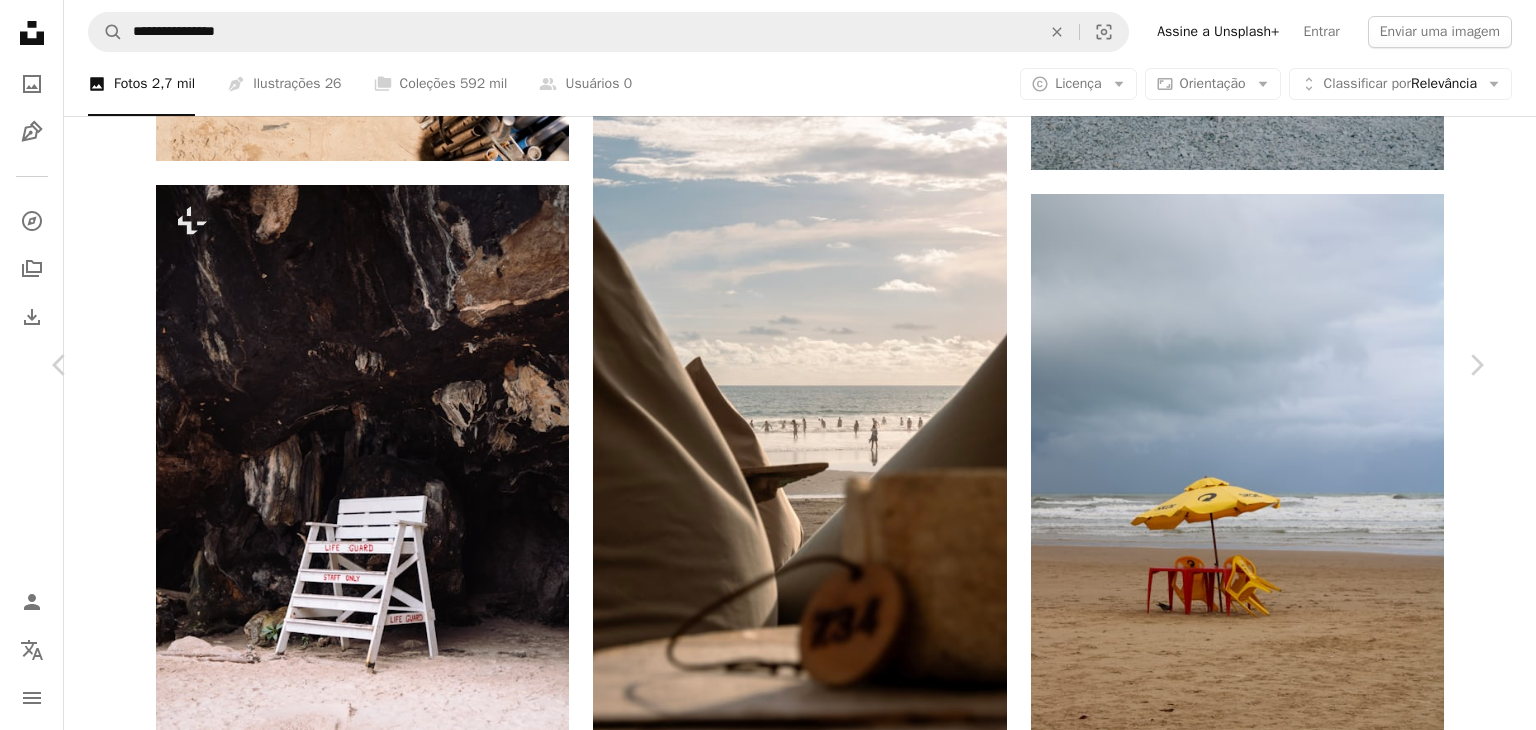 click on "An X shape Chevron left Chevron right Tarul Patel Disponível para contratação A checkmark inside of a circle A heart A plus sign Editar imagem   Plus sign for Unsplash+ Baixar gratuitamente Chevron down Zoom in Visualizações 2.135 Downloads 24 A forward-right arrow Compartilhar Info icon Informações More Actions A map marker [CITY], [STATE], [COUNTRY] Calendar outlined Publicada em  22 de março de 2022 Camera samsung, SM-G975F Safety Uso gratuito sob a  Licença da Unsplash praia humano mar povo Índia cinza areia férias ao ar livre solo costa Gujarat Costa Fotos gratuitas Pesquise imagens premium relacionadas na iStock  |  Economize 20% com o código UNSPLASH20 Ver mais na iStock  ↗ Imagens relacionadas A heart A plus sign Blair Arrow pointing down Plus sign for Unsplash+ A heart A plus sign Hatice Baran Para  Unsplash+ A lock   Baixar Plus sign for Unsplash+ A heart A plus sign Annie Spratt Para  Unsplash+ A lock   Baixar Plus sign for Unsplash+ A heart A plus sign Annie Spratt Para  Unsplash+" at bounding box center (768, 5670) 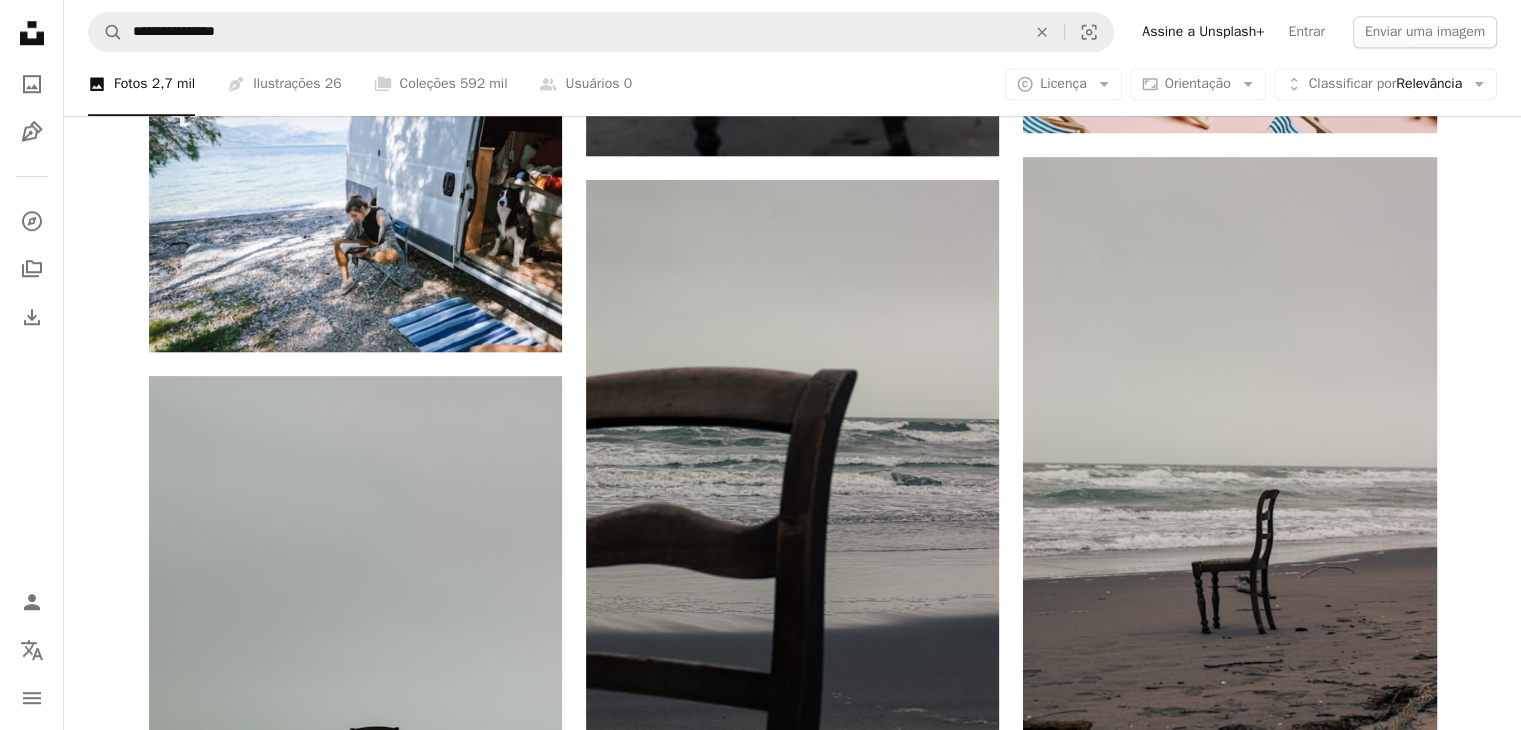 scroll, scrollTop: 0, scrollLeft: 0, axis: both 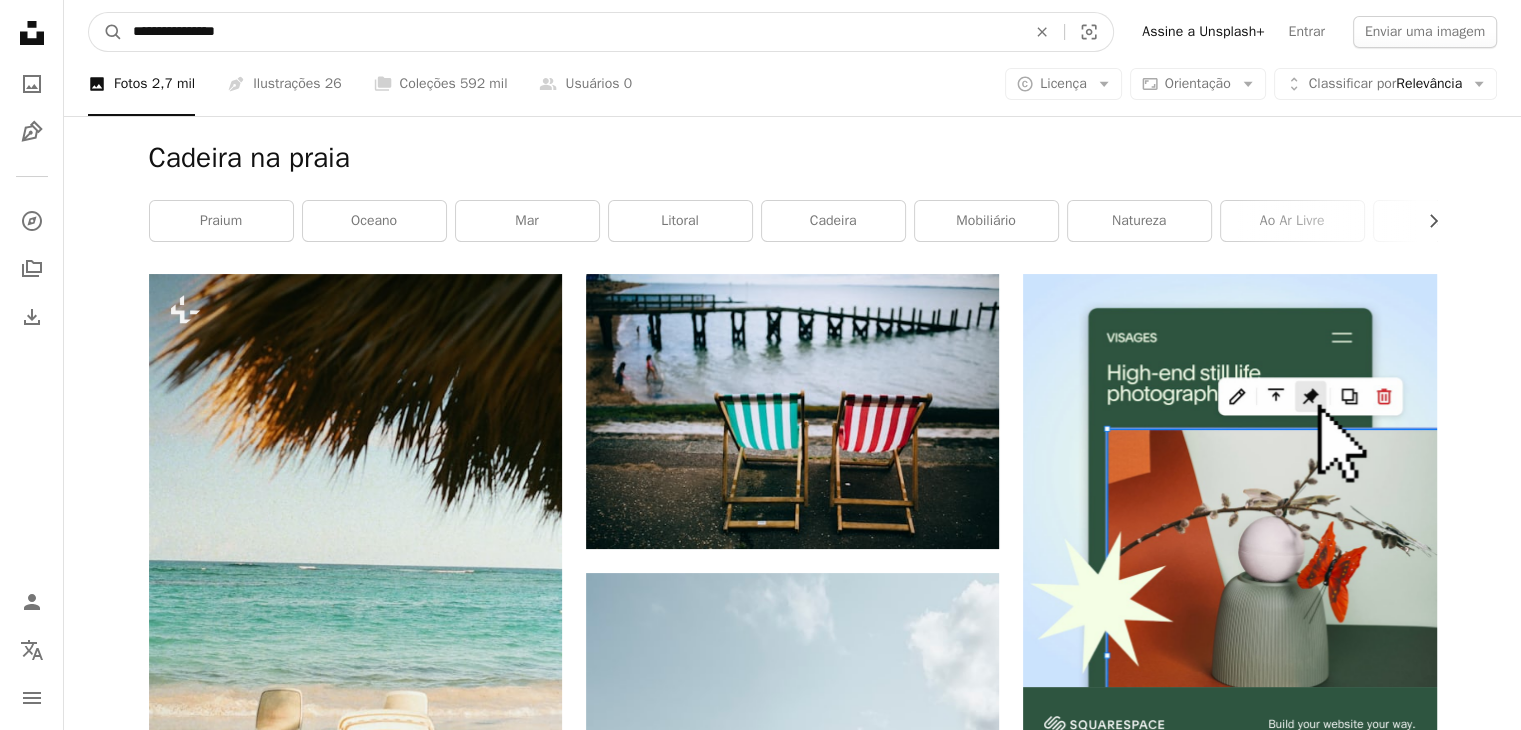 drag, startPoint x: 252, startPoint y: 18, endPoint x: 79, endPoint y: 18, distance: 173 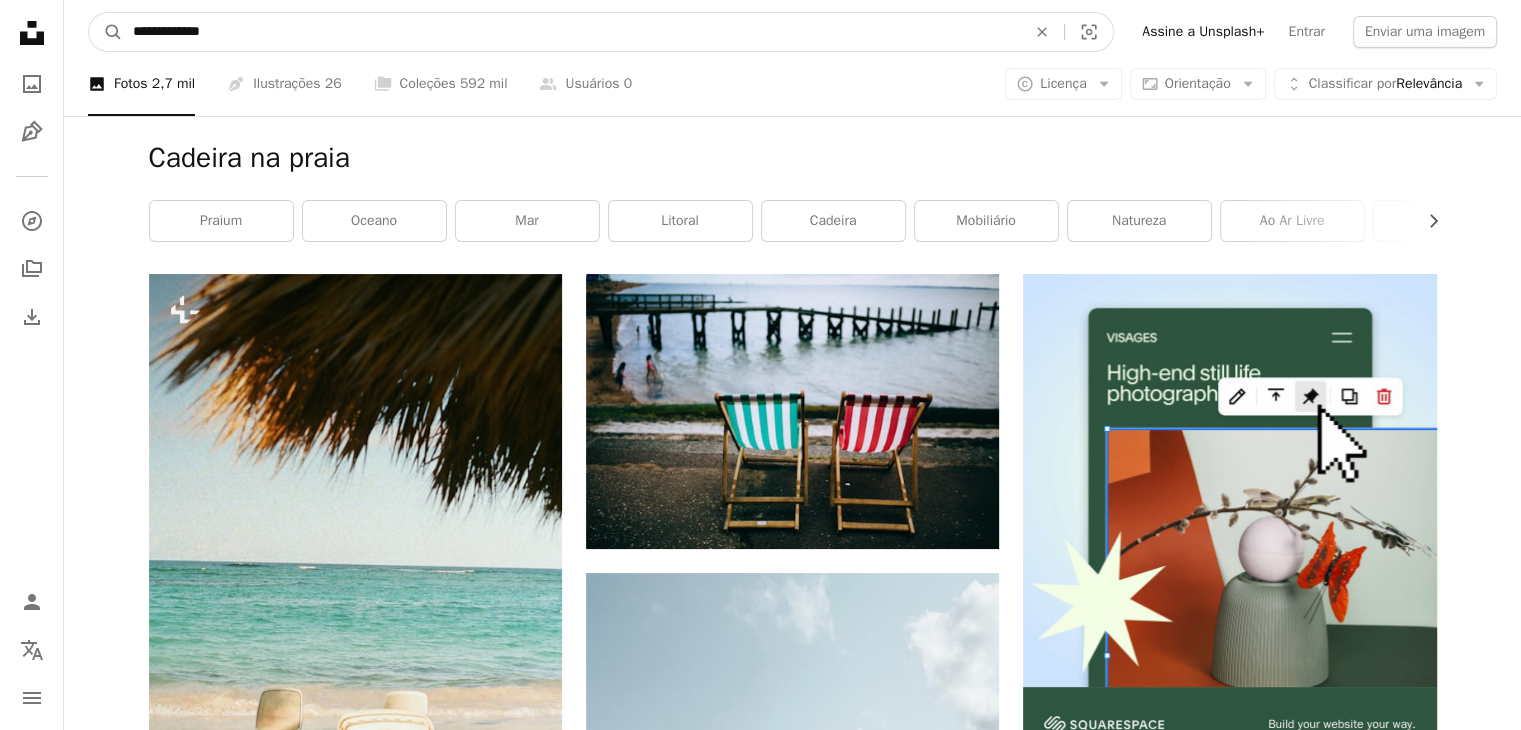 type on "**********" 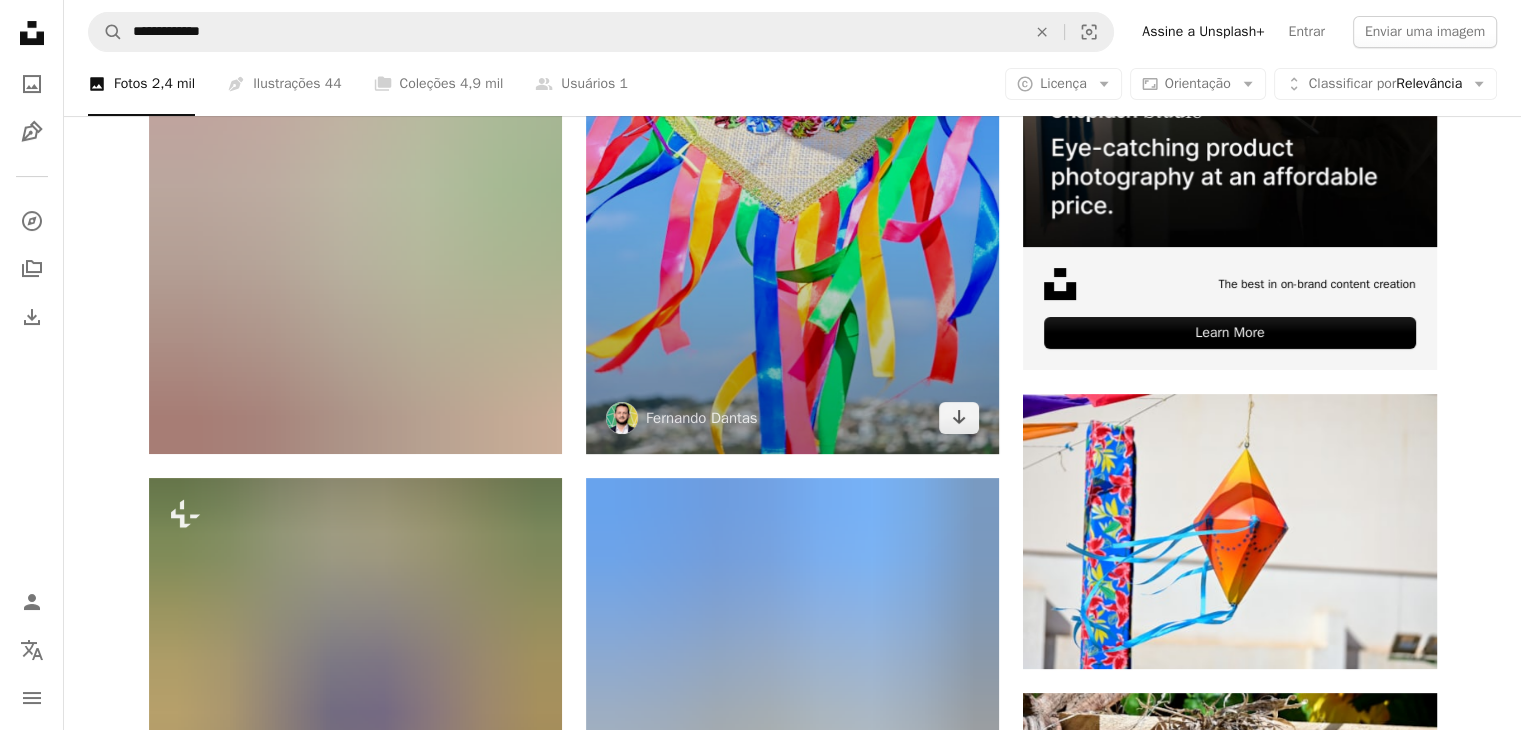 scroll, scrollTop: 0, scrollLeft: 0, axis: both 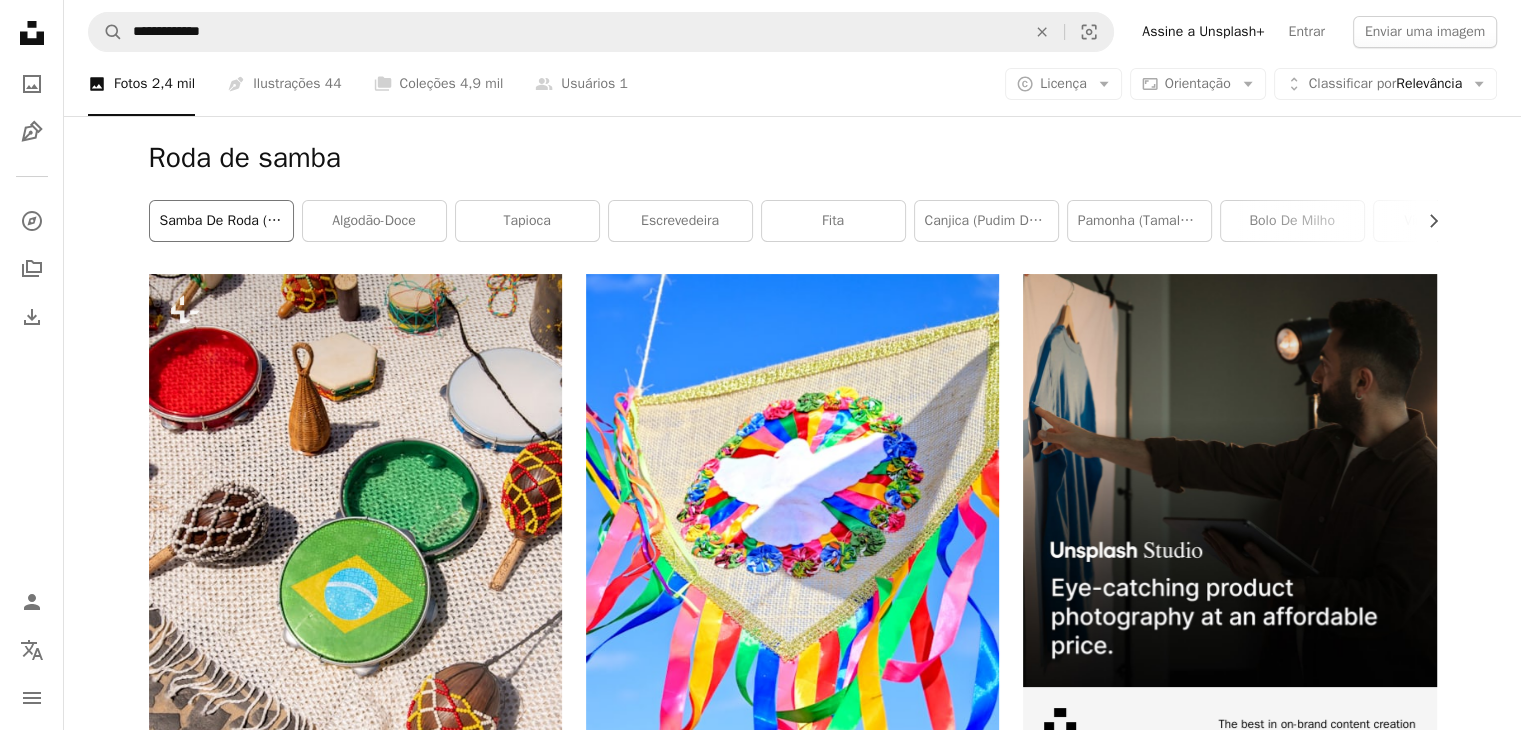 click on "Samba de Roda (música tradicional)" at bounding box center (221, 221) 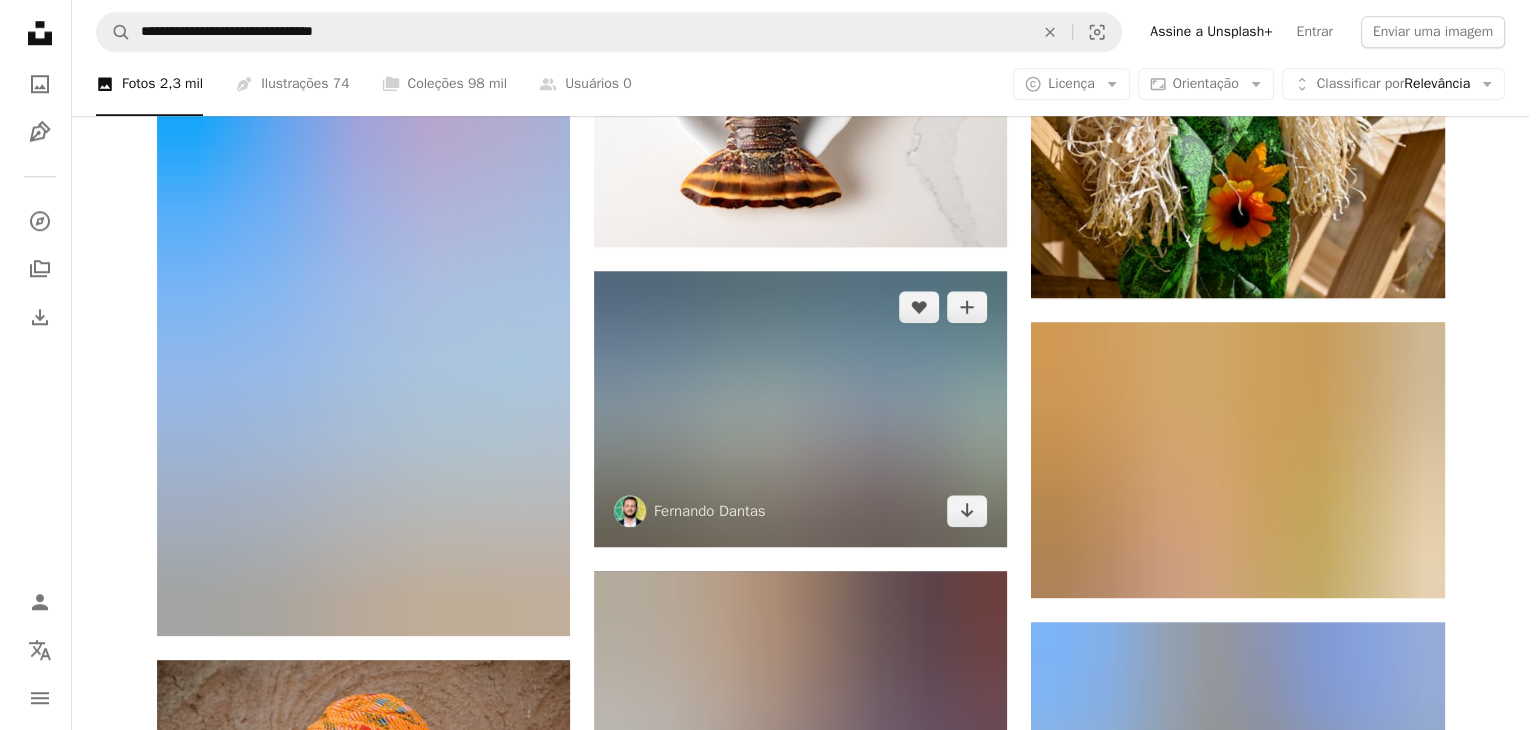 scroll, scrollTop: 2100, scrollLeft: 0, axis: vertical 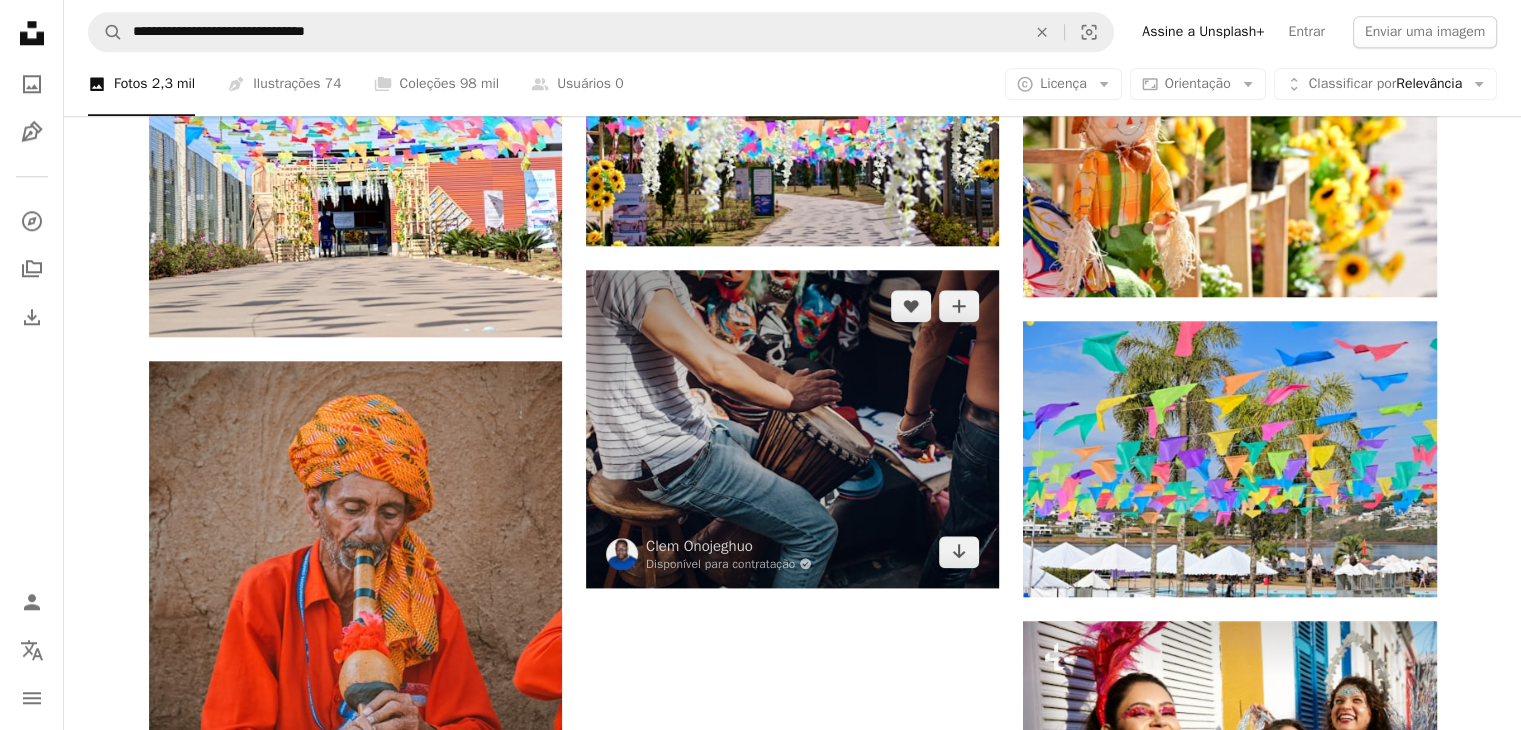 click at bounding box center (792, 428) 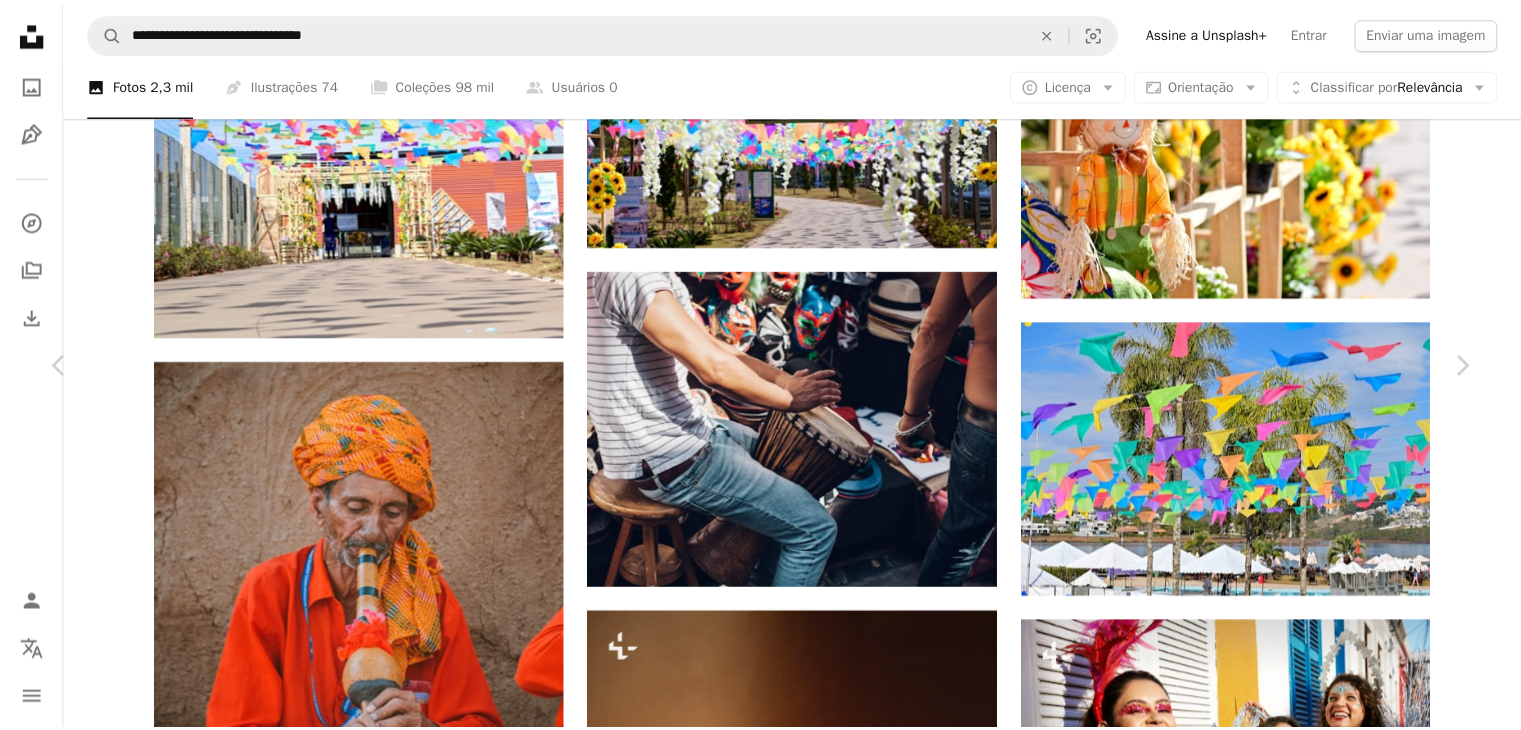 scroll, scrollTop: 16478, scrollLeft: 0, axis: vertical 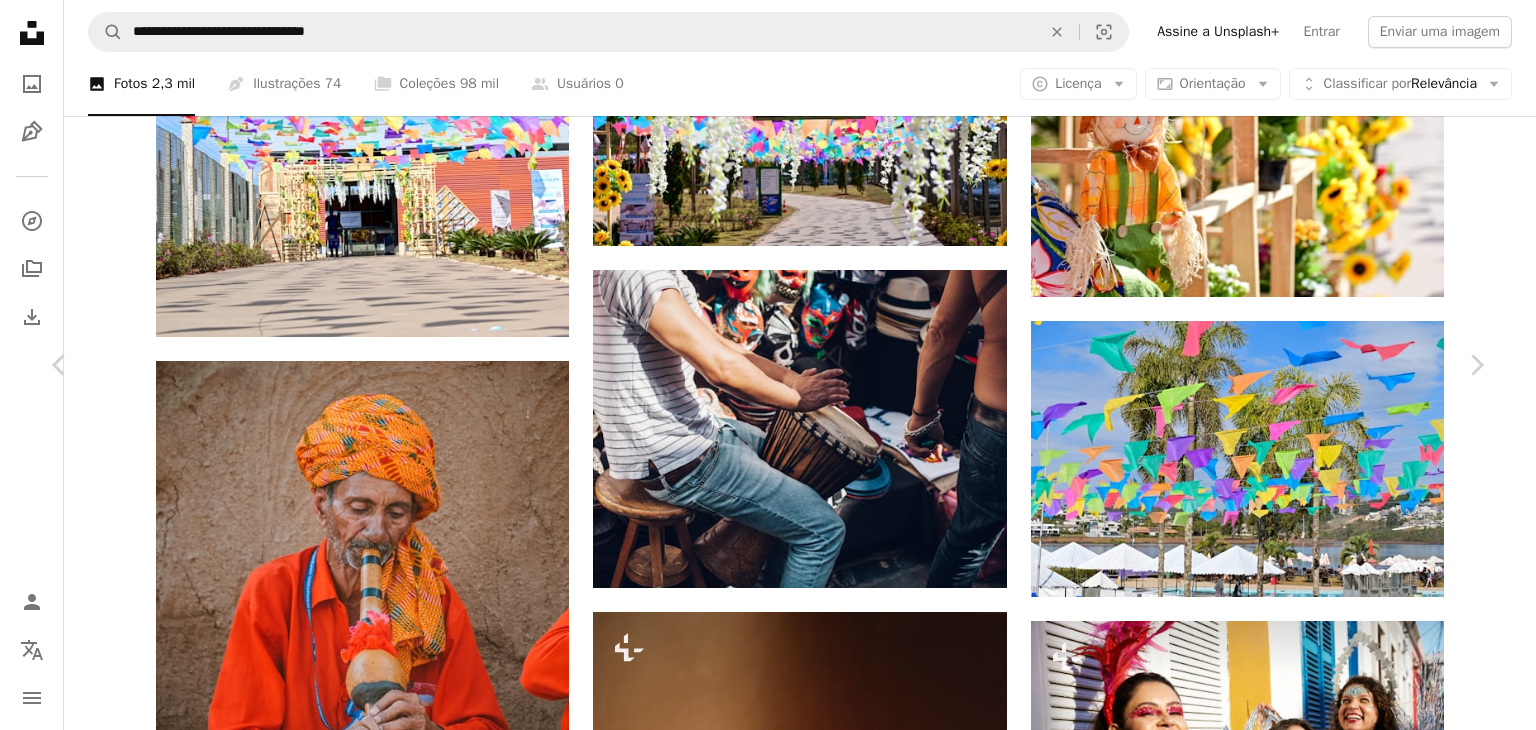 click on "An X shape Chevron left Chevron right [FIRST] [LAST] Disponível para contratação A checkmark inside of a circle A heart A plus sign Editar imagem   Plus sign for Unsplash+ Baixar gratuitamente Chevron down Zoom in Visualizações 4.382.248 Downloads 21.419 Destaque em Fotos A forward-right arrow Compartilhar Info icon Informações More Actions A map marker Brick Lane Market, [CITY], [STATE], United Kingdom Calendar outlined Publicada em  9 de agosto de 2016 Camera Canon, EOS 5D Mark II Safety Uso gratuito sob a  Licença da Unsplash povo música rua loja México ao ar livre camiseta músico carnaval tambor dia Chapéus Ruas baterista Máscaras faciais parte do corpo humano percussão Bateria bongô humano Fotos gratuitas Pesquise imagens premium relacionadas na iStock  |  Economize 20% com o código UNSPLASH20 Ver mais na iStock  ↗ Imagens relacionadas A heart A plus sign Alvin David Disponível para contratação A checkmark inside of a circle Arrow pointing down A heart A plus sign Matt Benson A heart A heart" at bounding box center [768, 5686] 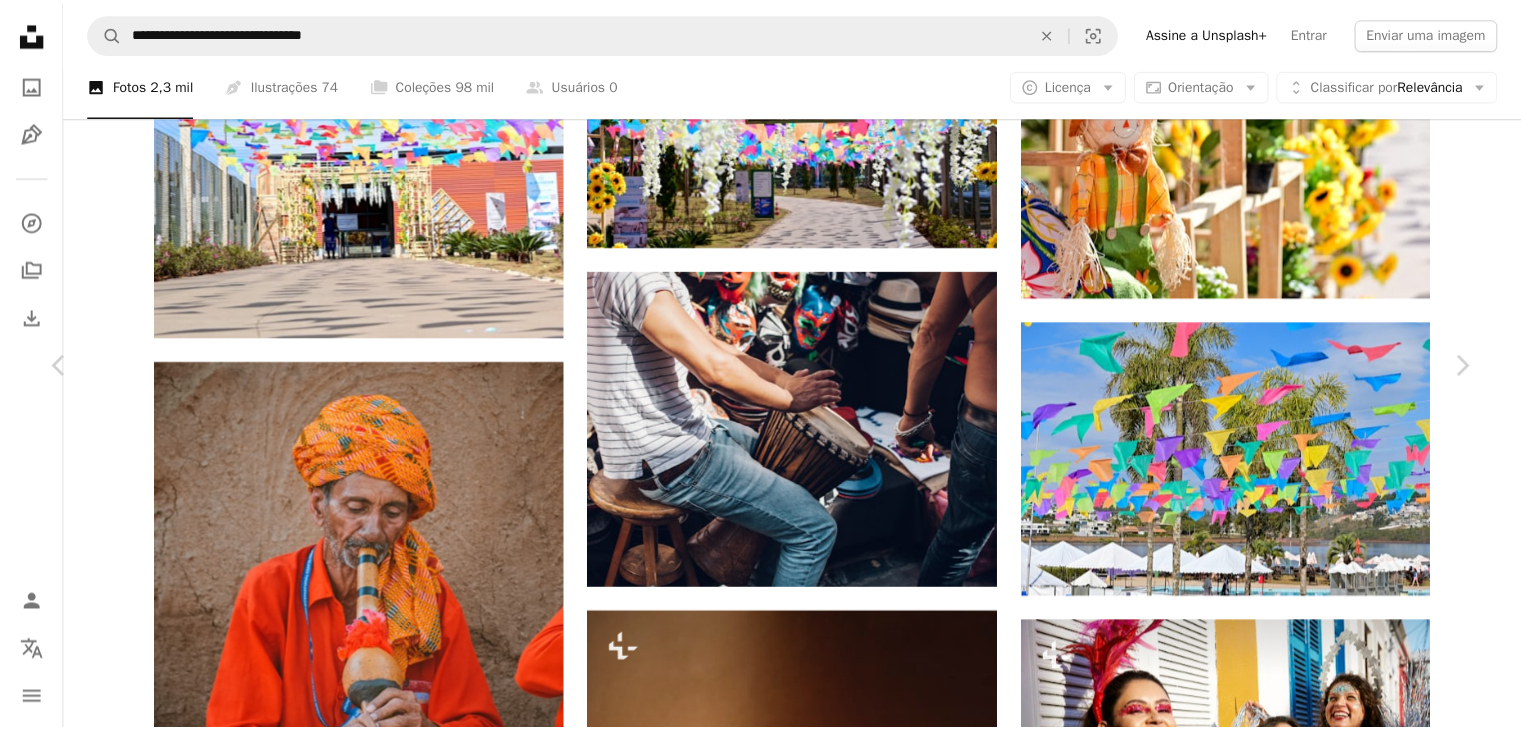 scroll, scrollTop: 0, scrollLeft: 0, axis: both 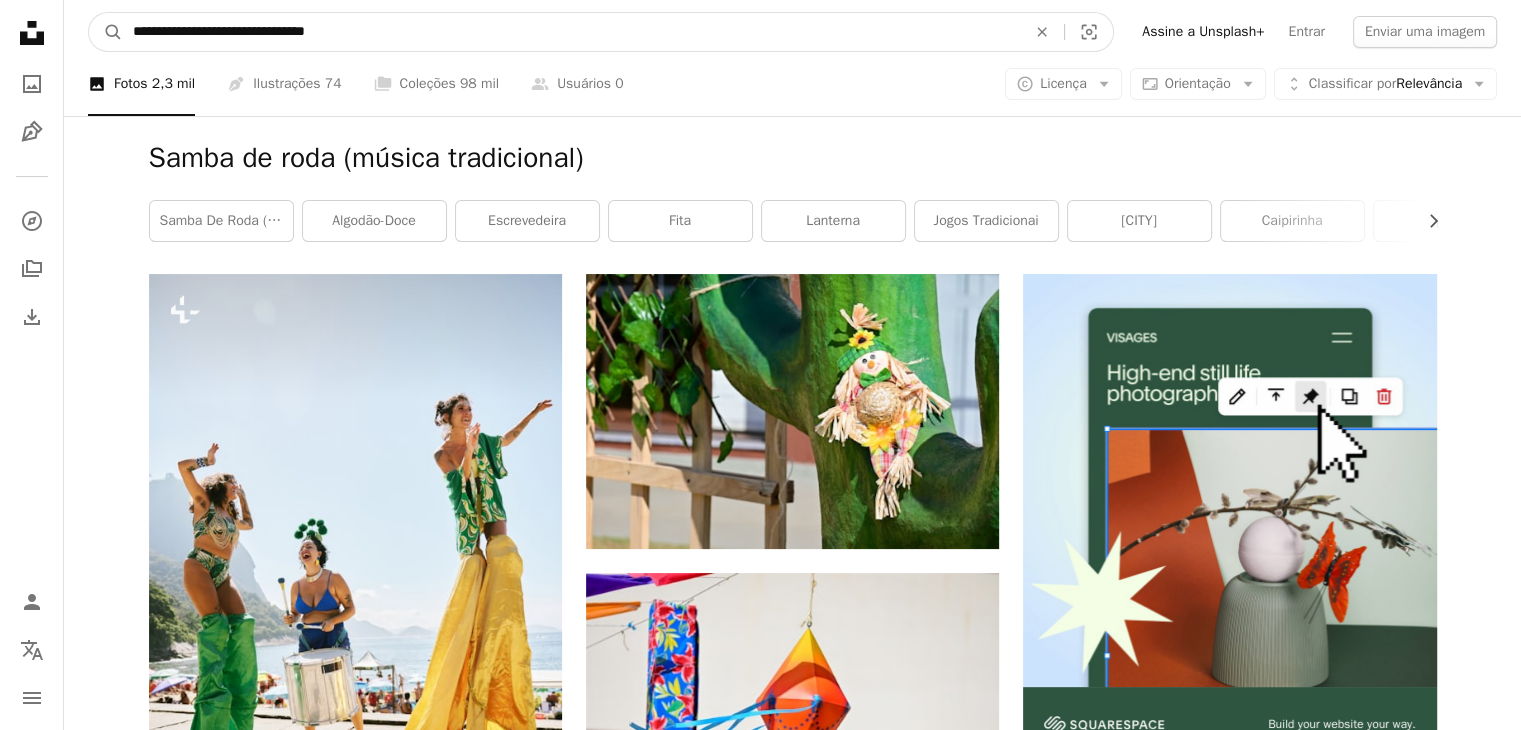 click on "**********" at bounding box center (571, 32) 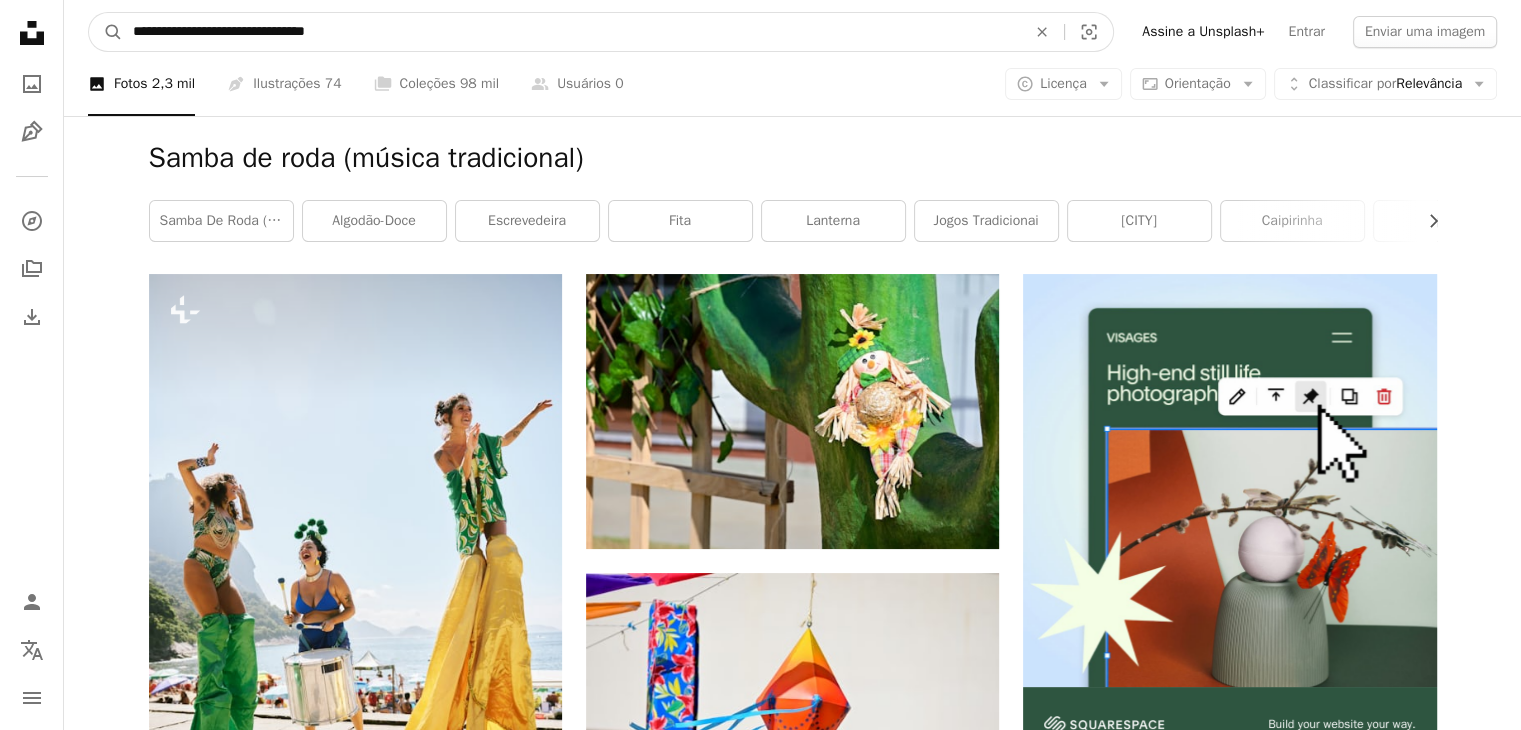 drag, startPoint x: 388, startPoint y: 22, endPoint x: 176, endPoint y: 25, distance: 212.02122 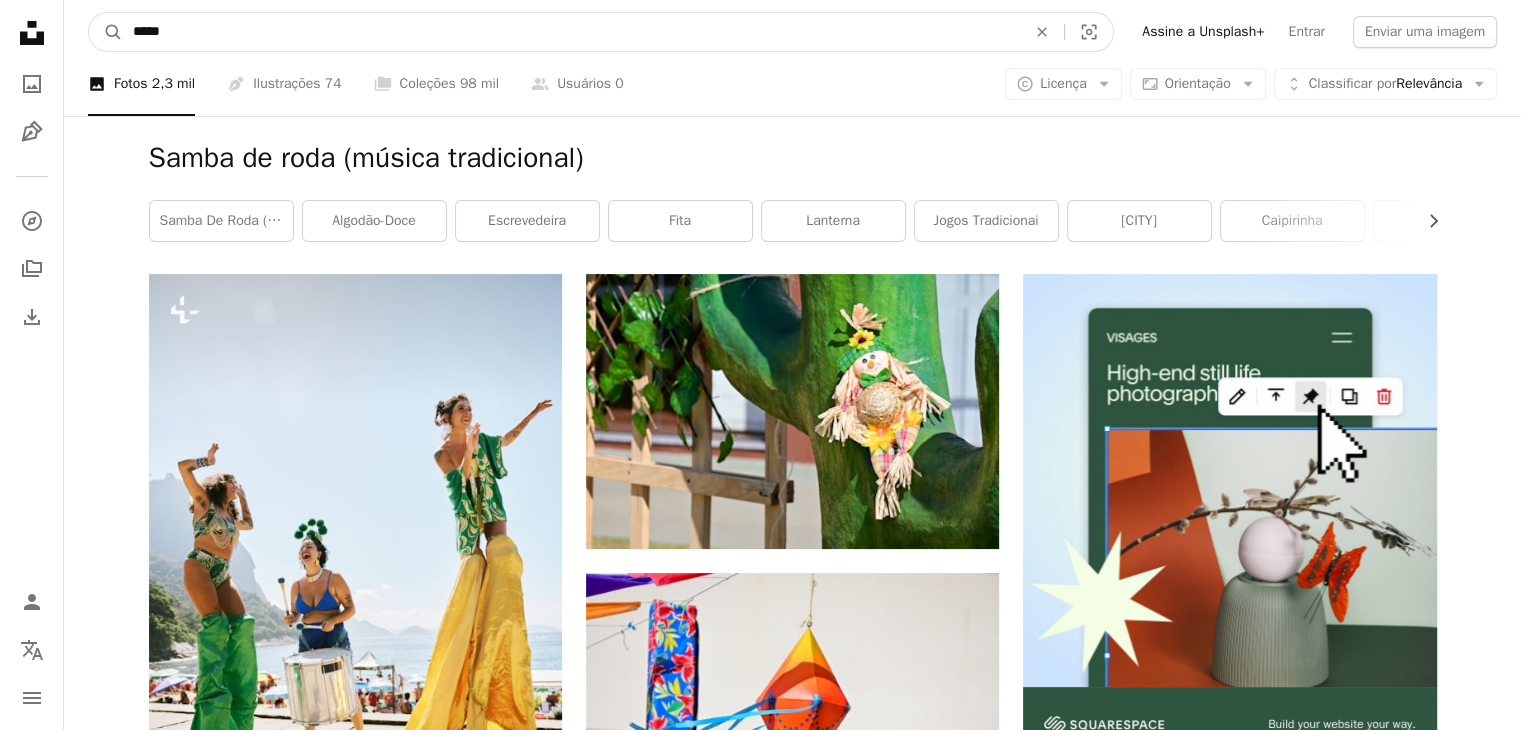 type on "*****" 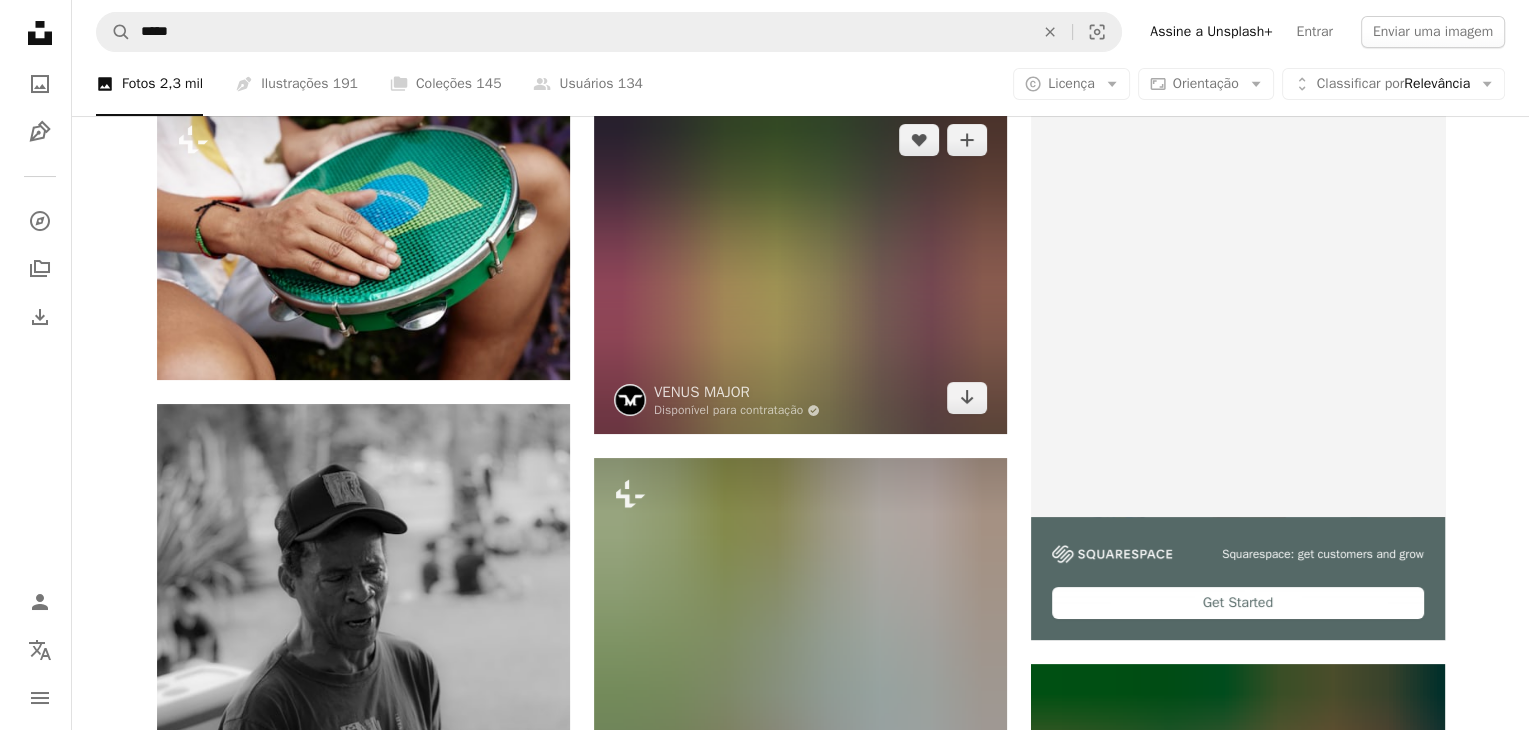 scroll, scrollTop: 200, scrollLeft: 0, axis: vertical 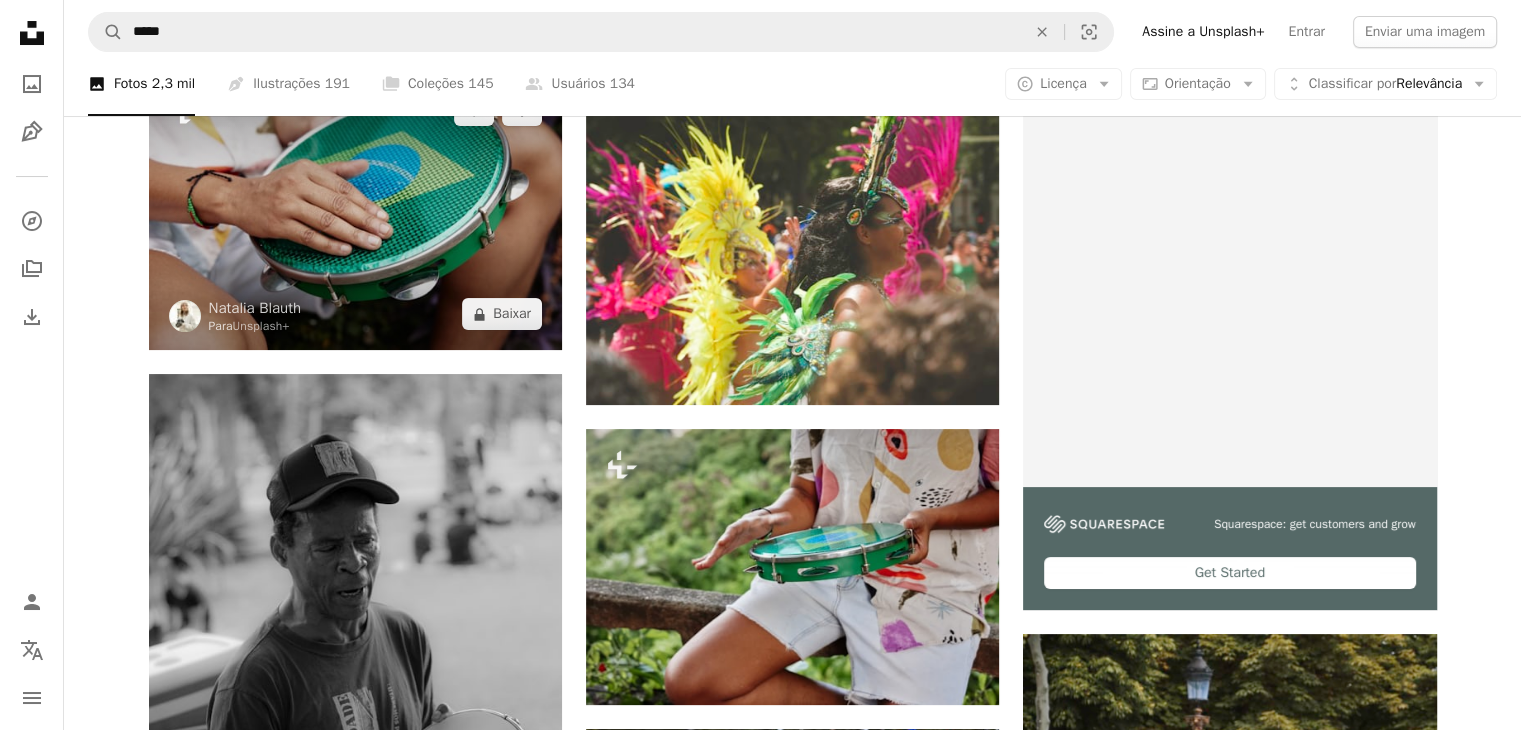 click at bounding box center (355, 212) 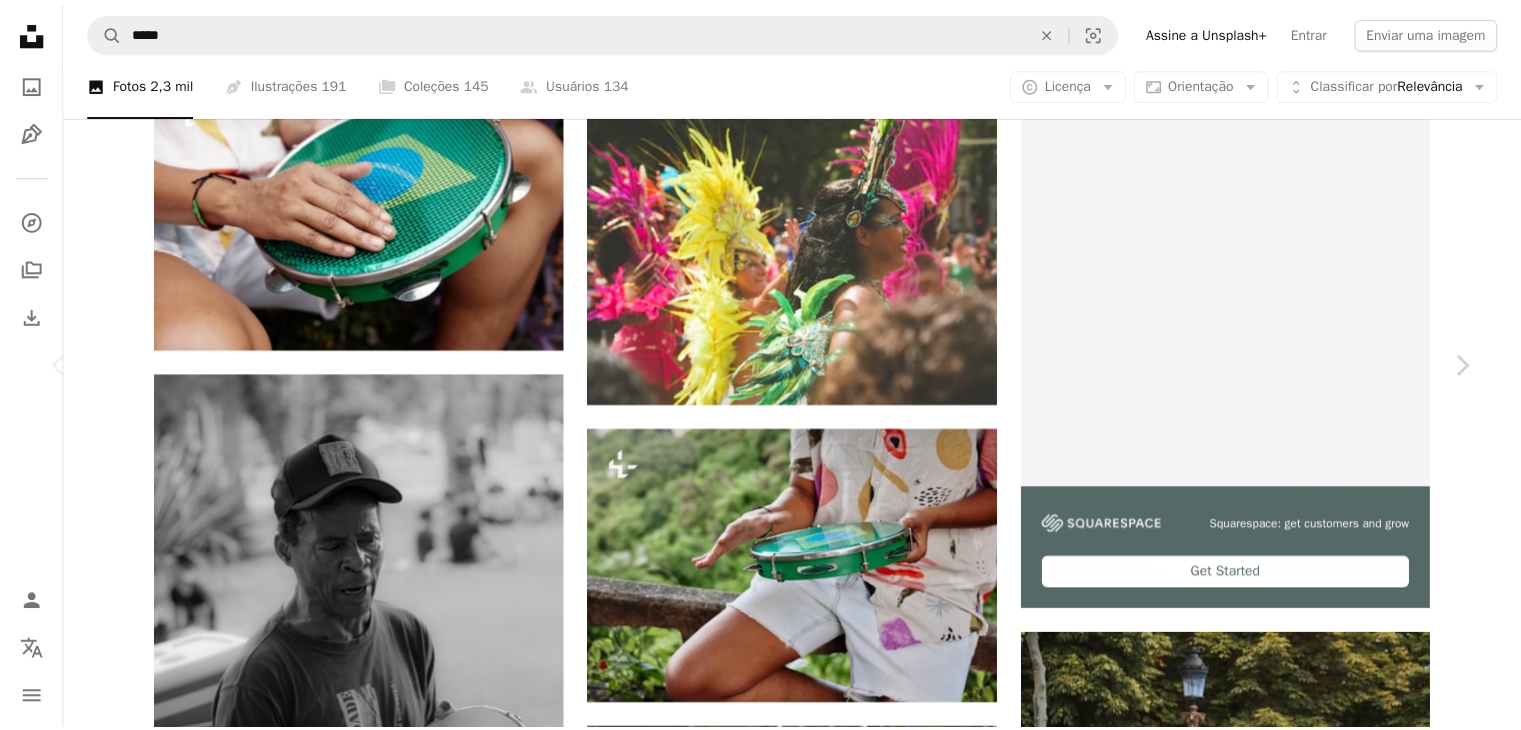 scroll, scrollTop: 7508, scrollLeft: 0, axis: vertical 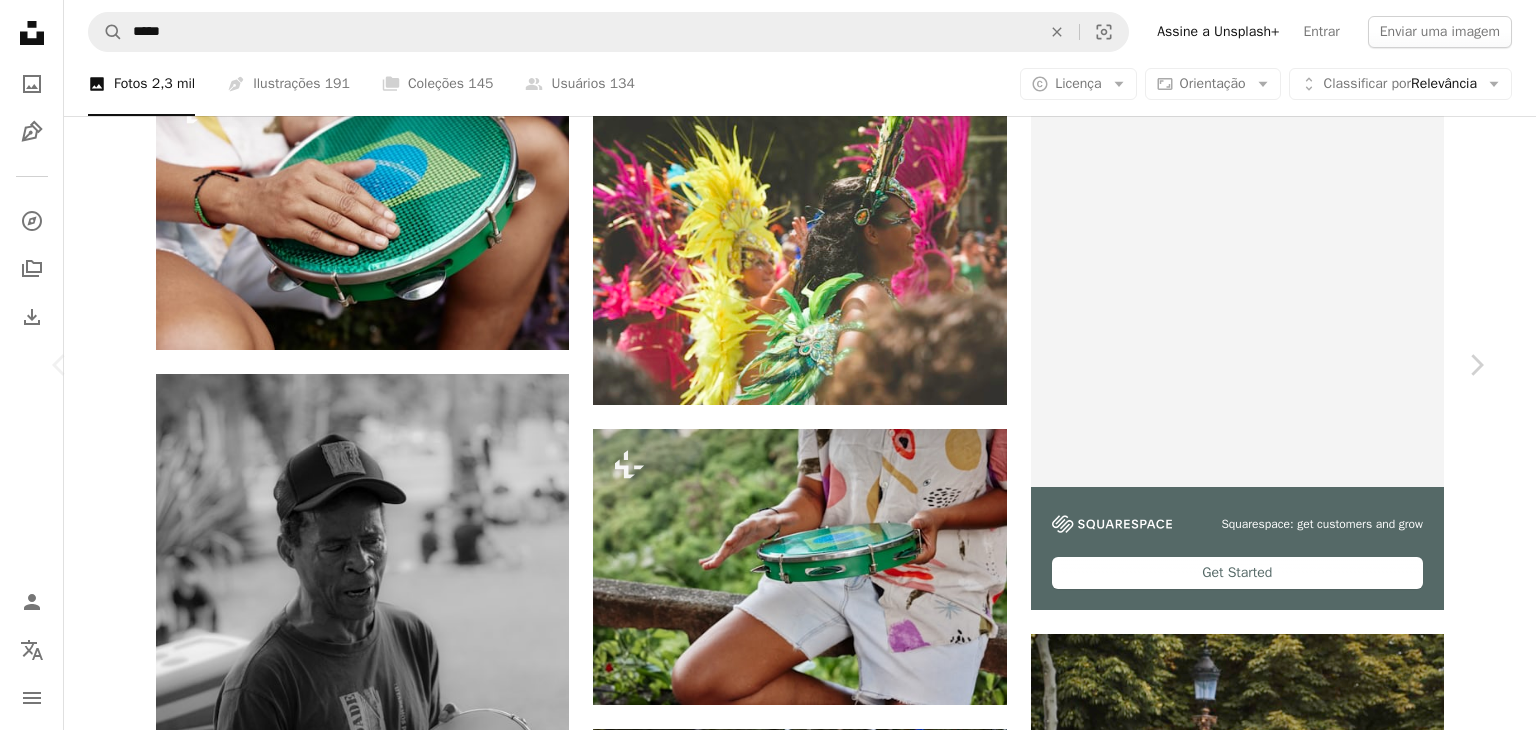 click on "An X shape Chevron left Chevron right Natalia Blauth Para  Unsplash+ A heart A plus sign Editar imagem   Plus sign for Unsplash+ A lock   Baixar Zoom in A forward-right arrow Compartilhar More Actions Calendar outlined Publicada em  11 de dezembro de 2023 Camera Canon, EOS R5 Safety Com a  Licença da Unsplash+ preto música mulher negra vibrante artístico bateria afro-americano Mês da História Negra energético afro cultural ritmo Samba percussão melodia Bateria as artes músico negro Imagens de domínio público Desta série Chevron right Plus sign for Unsplash+ Plus sign for Unsplash+ Plus sign for Unsplash+ Plus sign for Unsplash+ Plus sign for Unsplash+ Plus sign for Unsplash+ Plus sign for Unsplash+ Plus sign for Unsplash+ Plus sign for Unsplash+ Plus sign for Unsplash+ Imagens relacionadas Plus sign for Unsplash+ A heart A plus sign Fellipe Ditadi Para  Unsplash+ A lock   Baixar Plus sign for Unsplash+ A heart A plus sign Natalia Blauth Para  Unsplash+ A lock   Baixar Plus sign for Unsplash+ Para" at bounding box center (768, 4642) 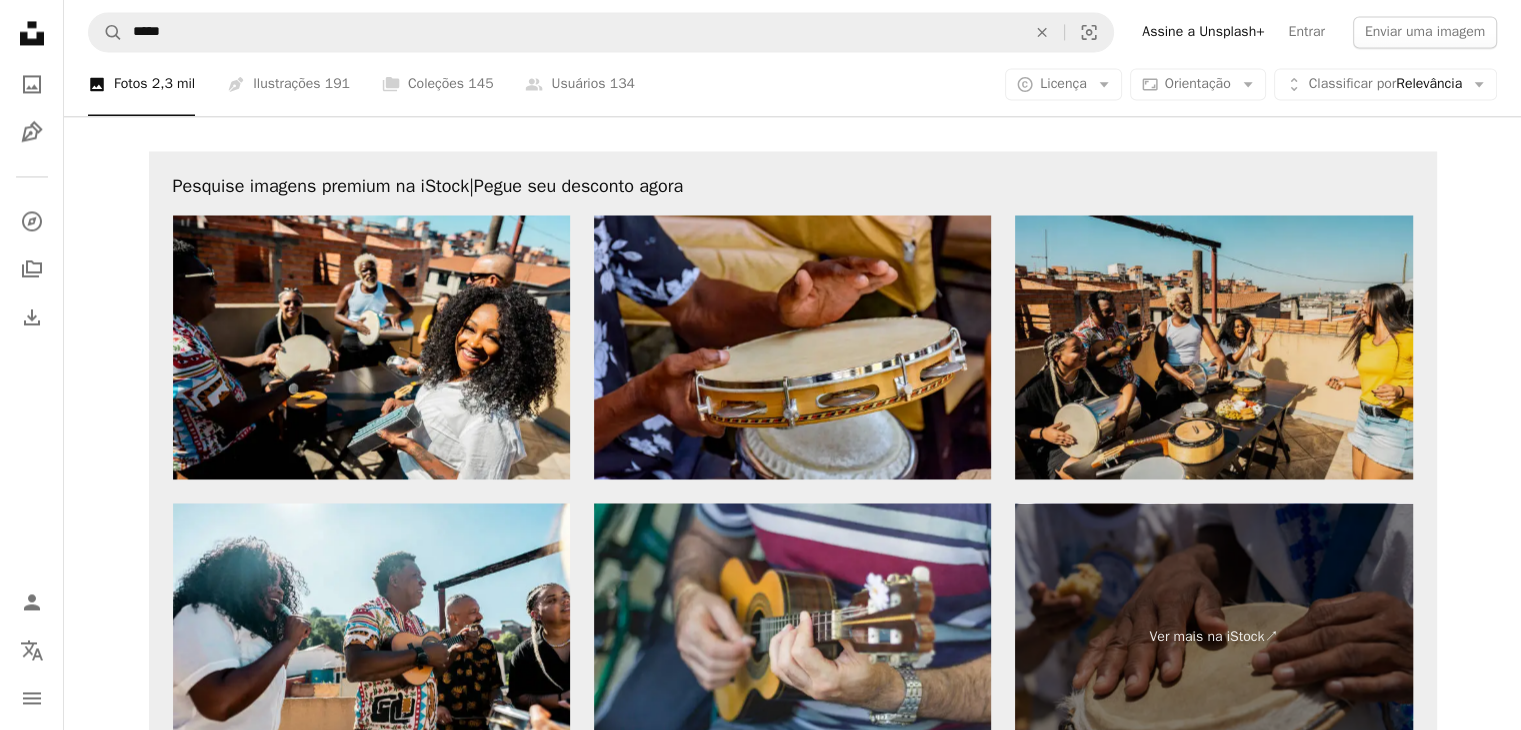 scroll, scrollTop: 3300, scrollLeft: 0, axis: vertical 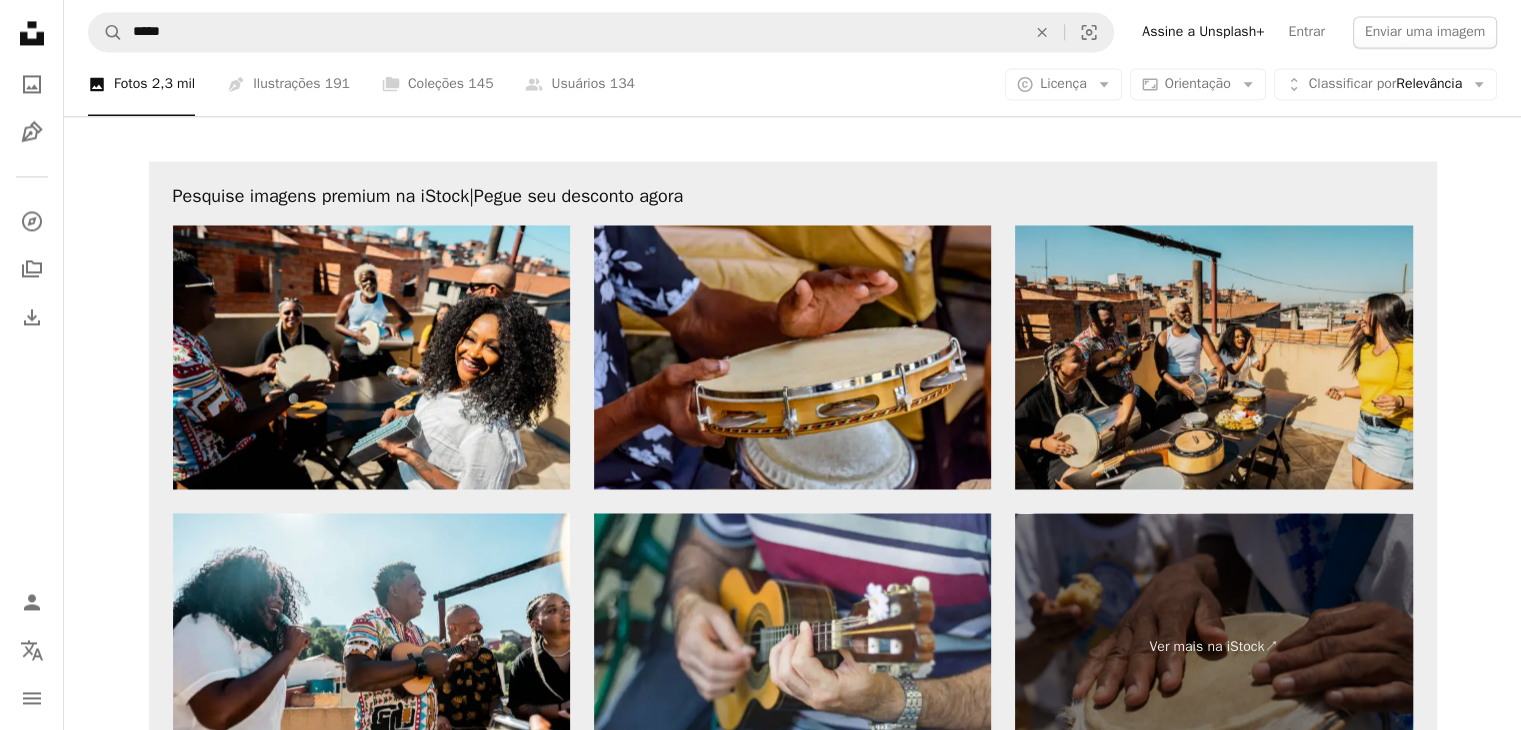 click at bounding box center (1213, 357) 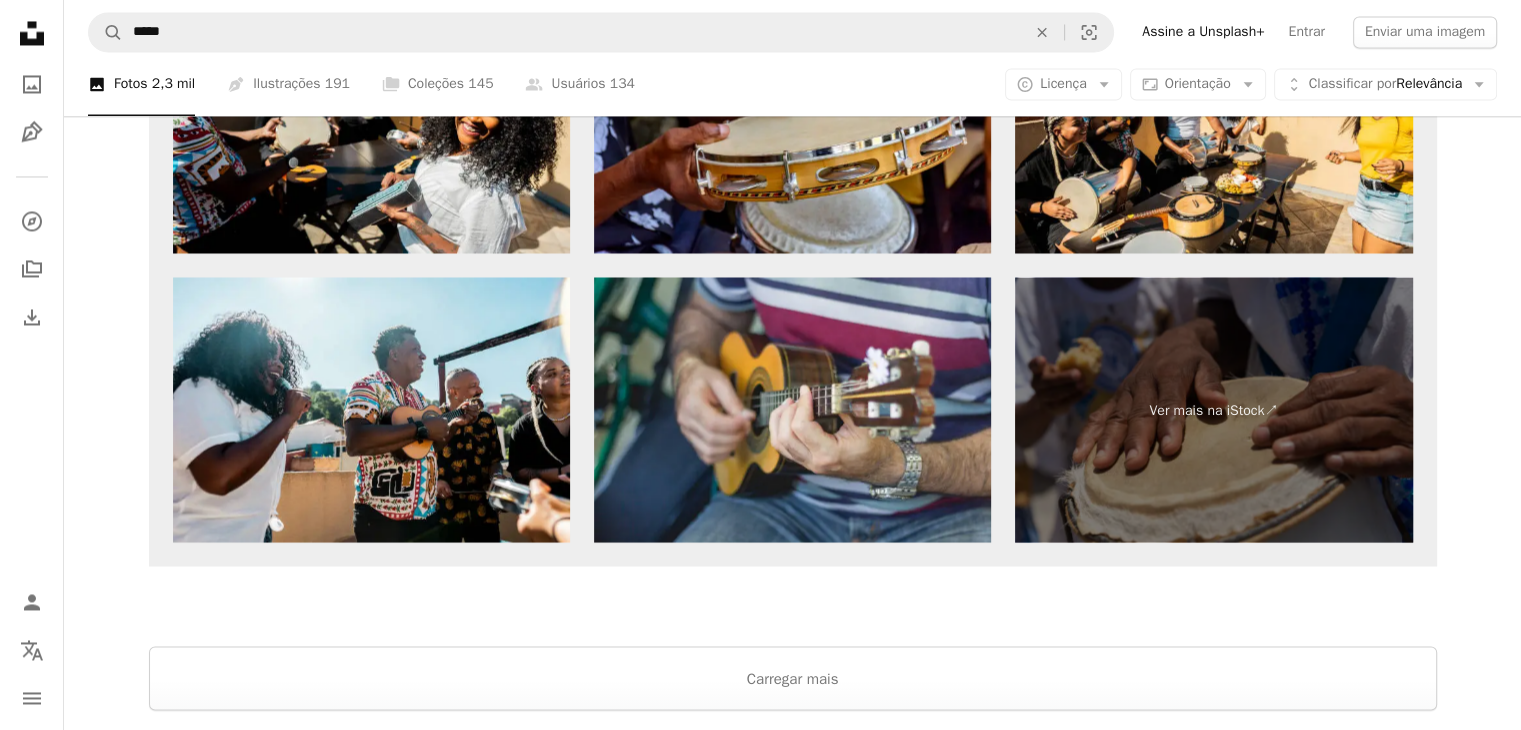 scroll, scrollTop: 3300, scrollLeft: 0, axis: vertical 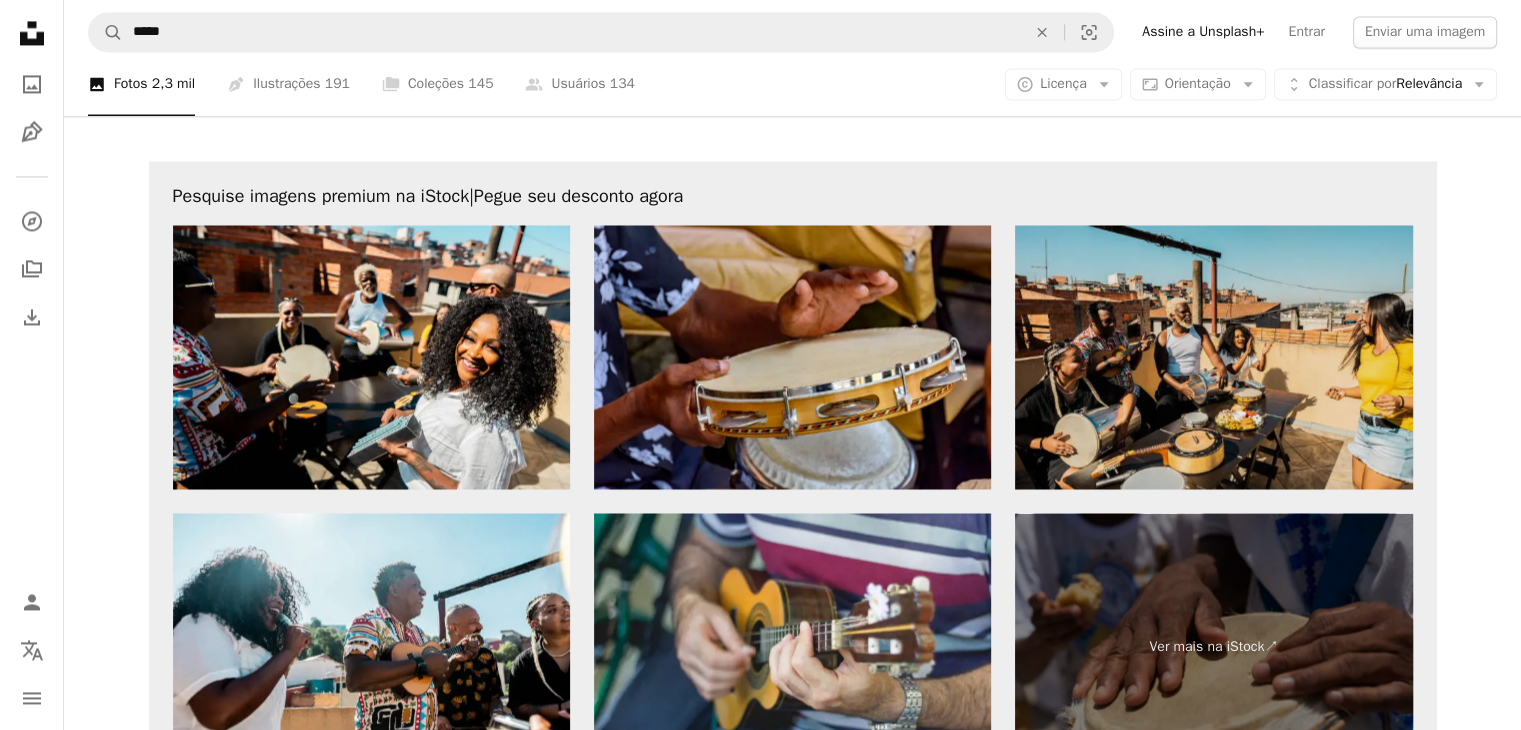 click at bounding box center [1213, 357] 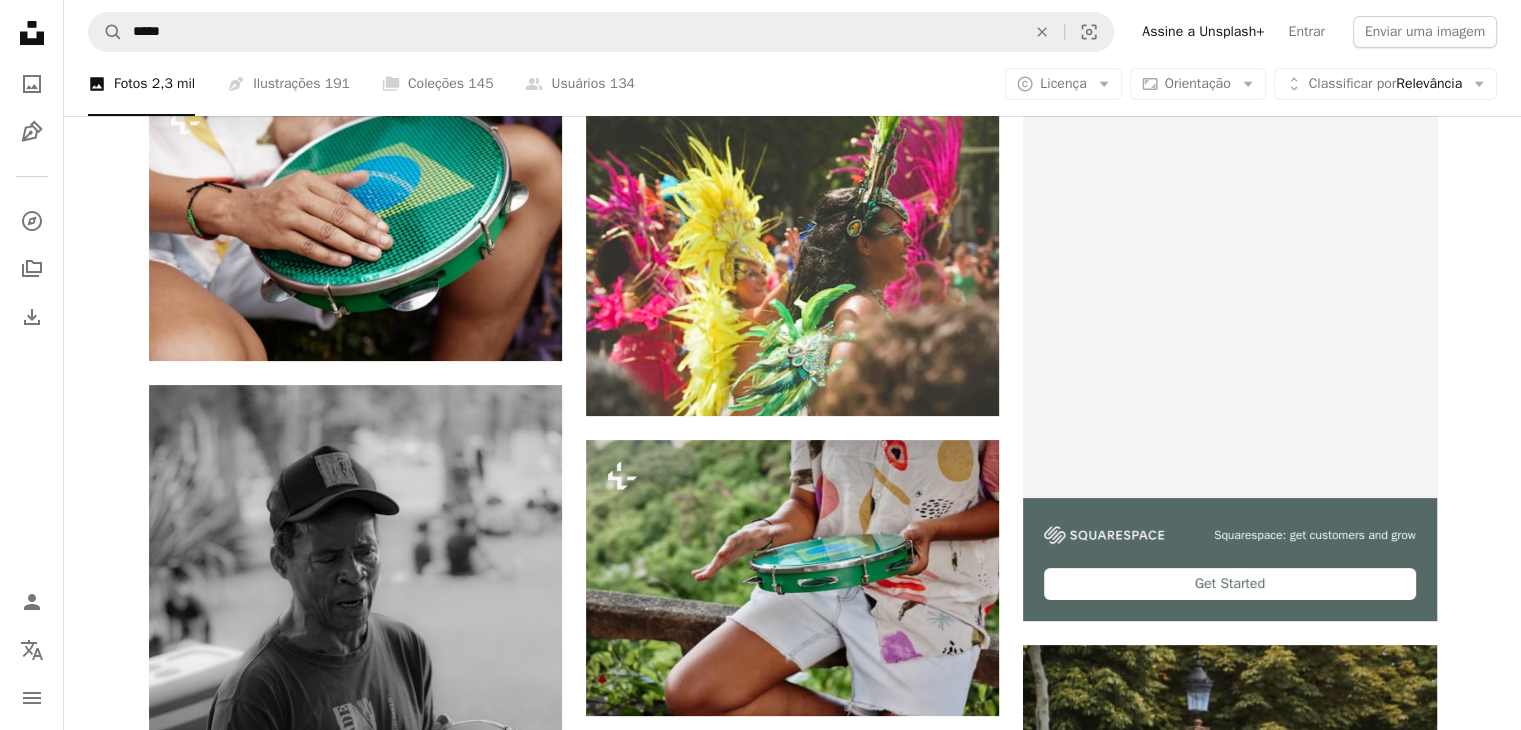 scroll, scrollTop: 0, scrollLeft: 0, axis: both 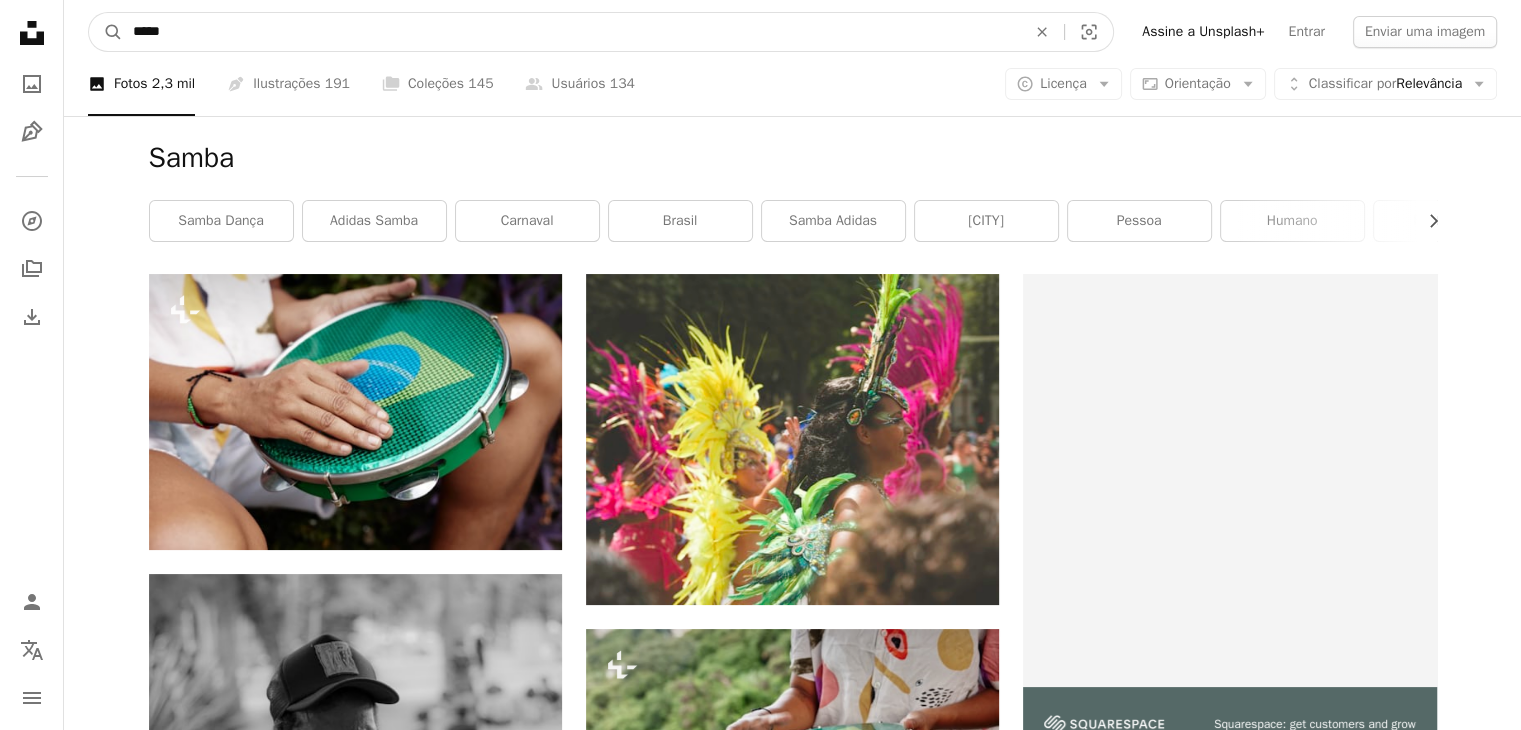click on "*****" at bounding box center (571, 32) 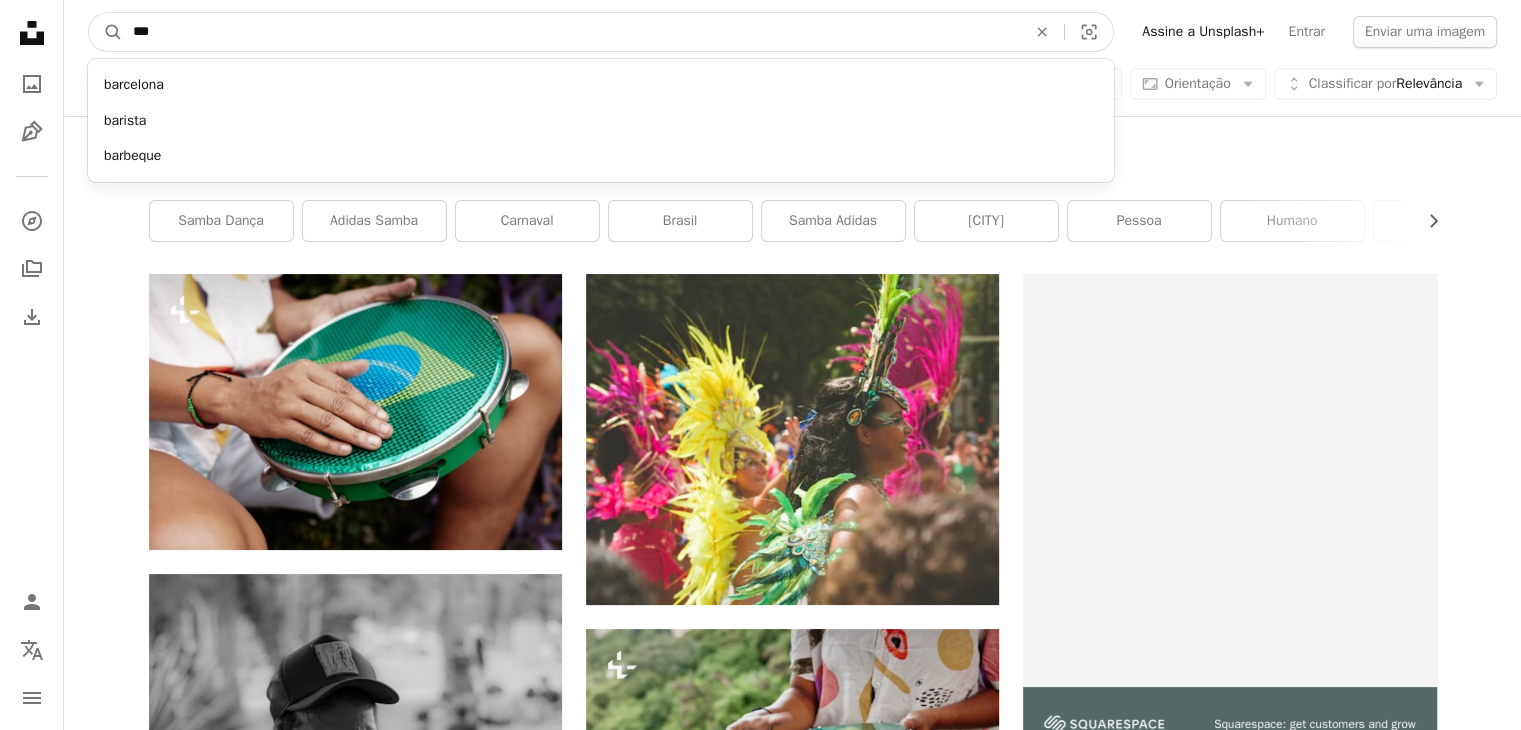 type on "***" 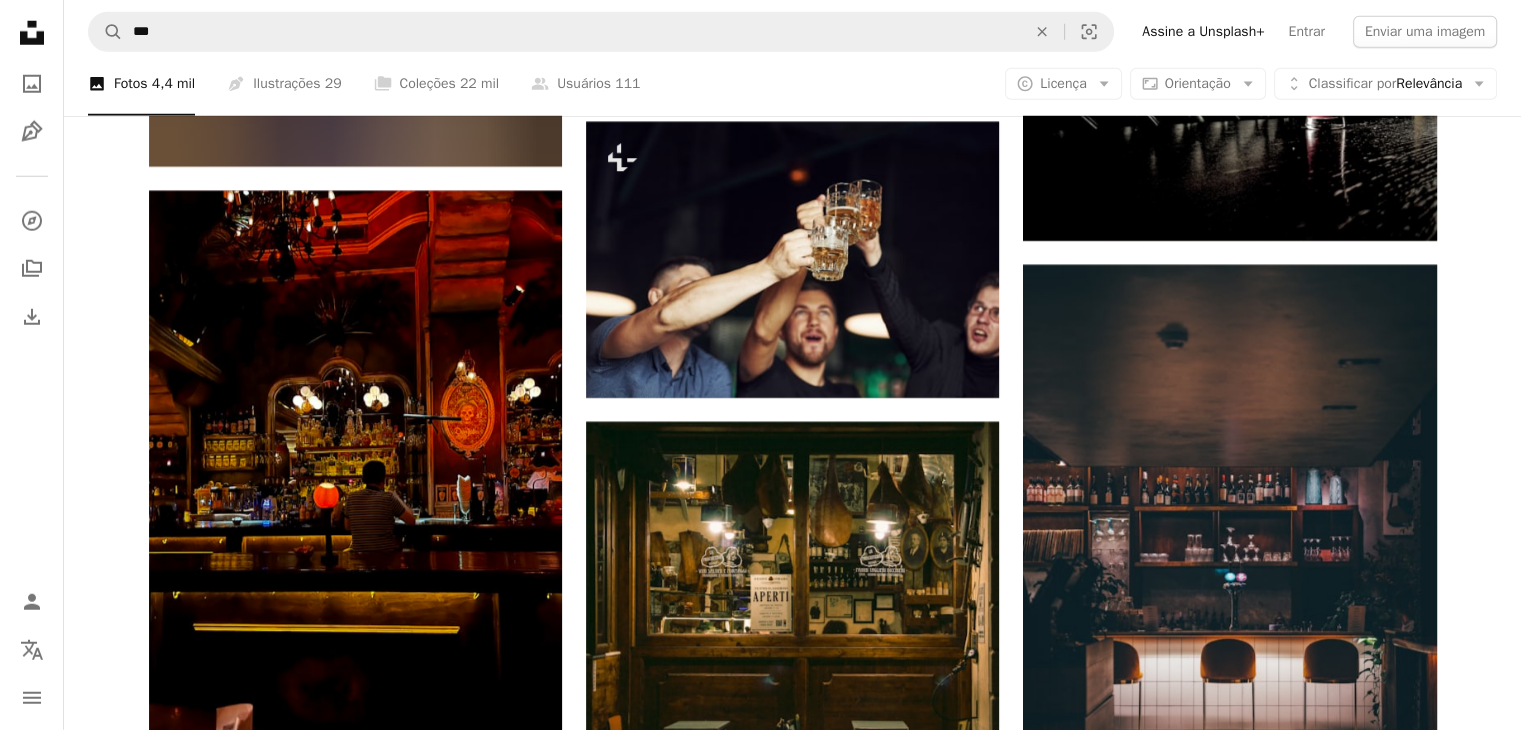 scroll, scrollTop: 5900, scrollLeft: 0, axis: vertical 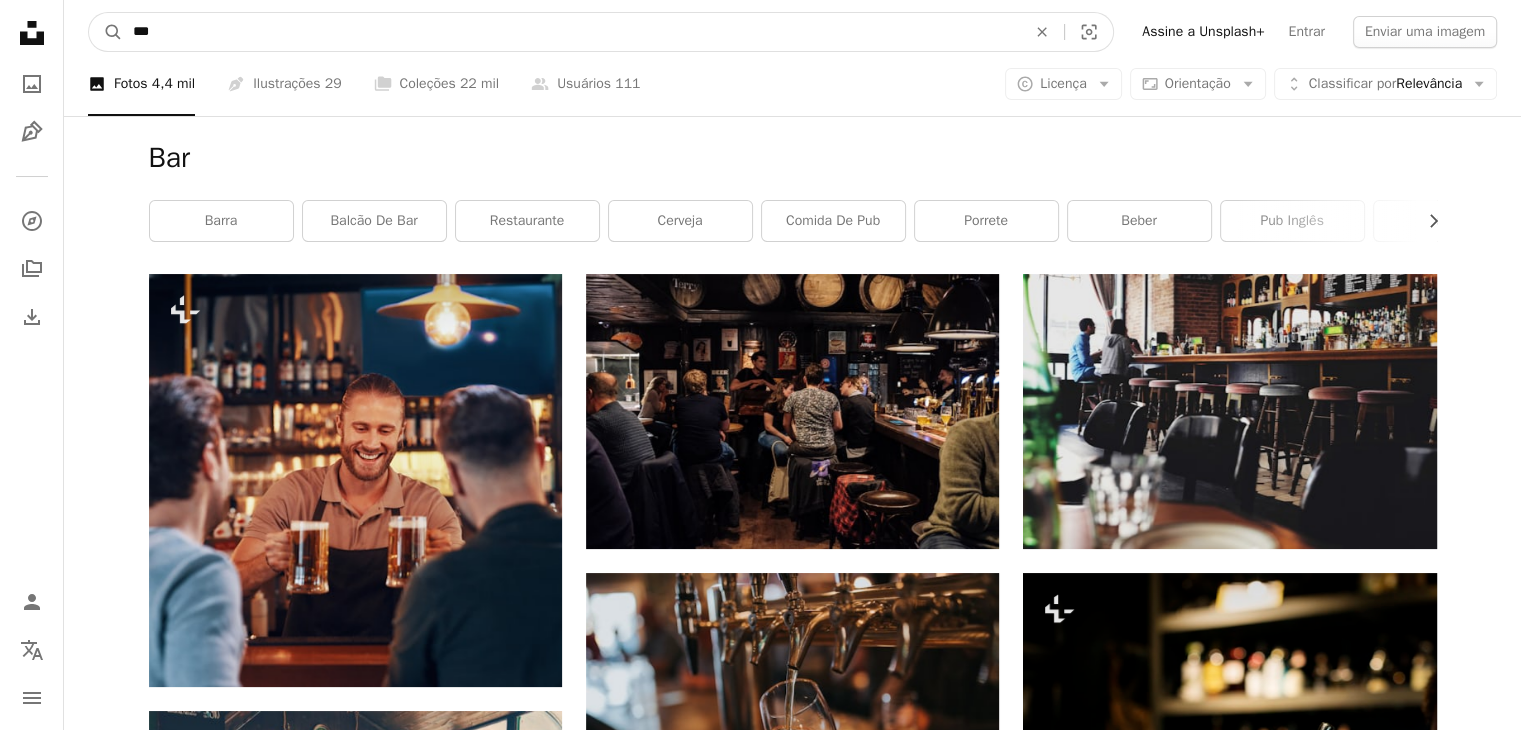 click on "***" at bounding box center (571, 32) 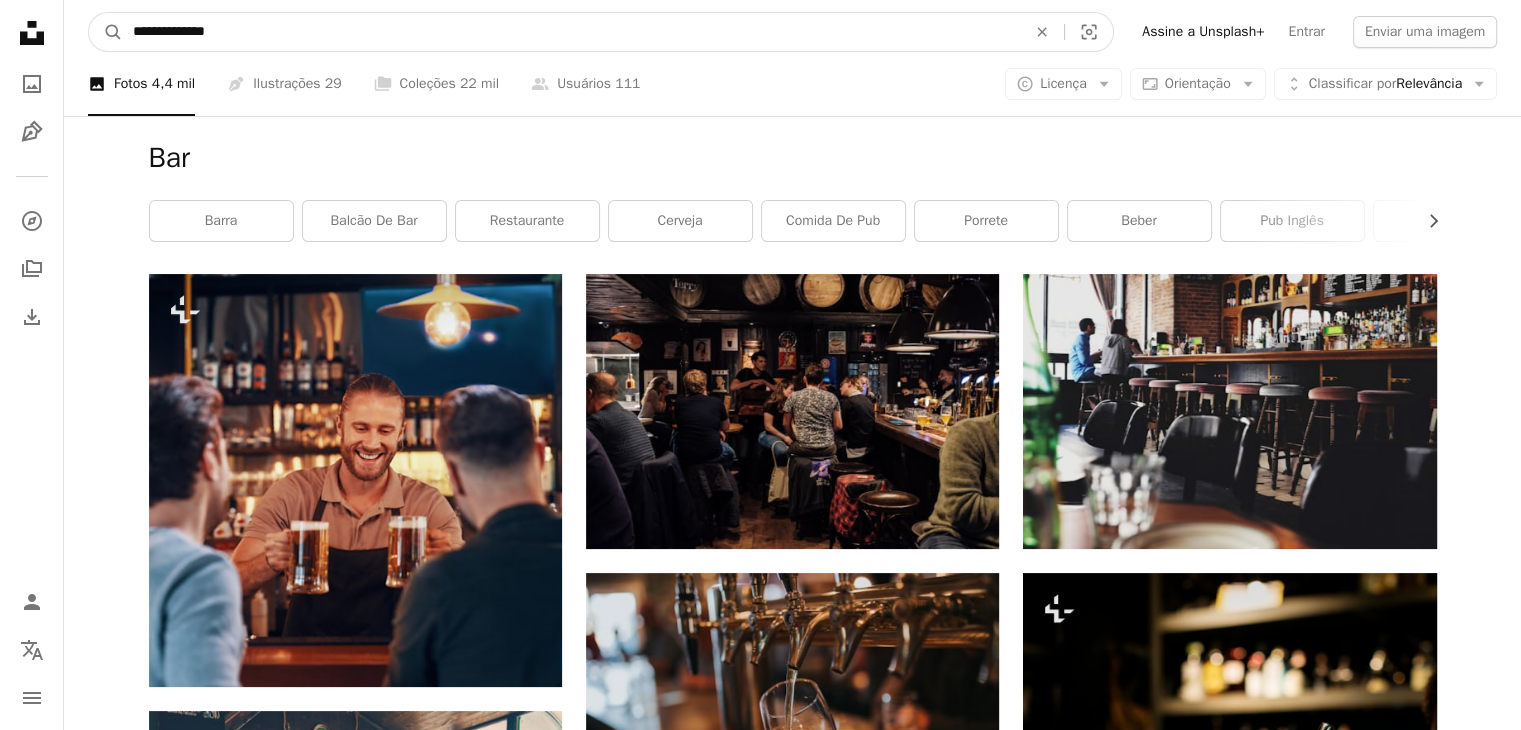 type on "**********" 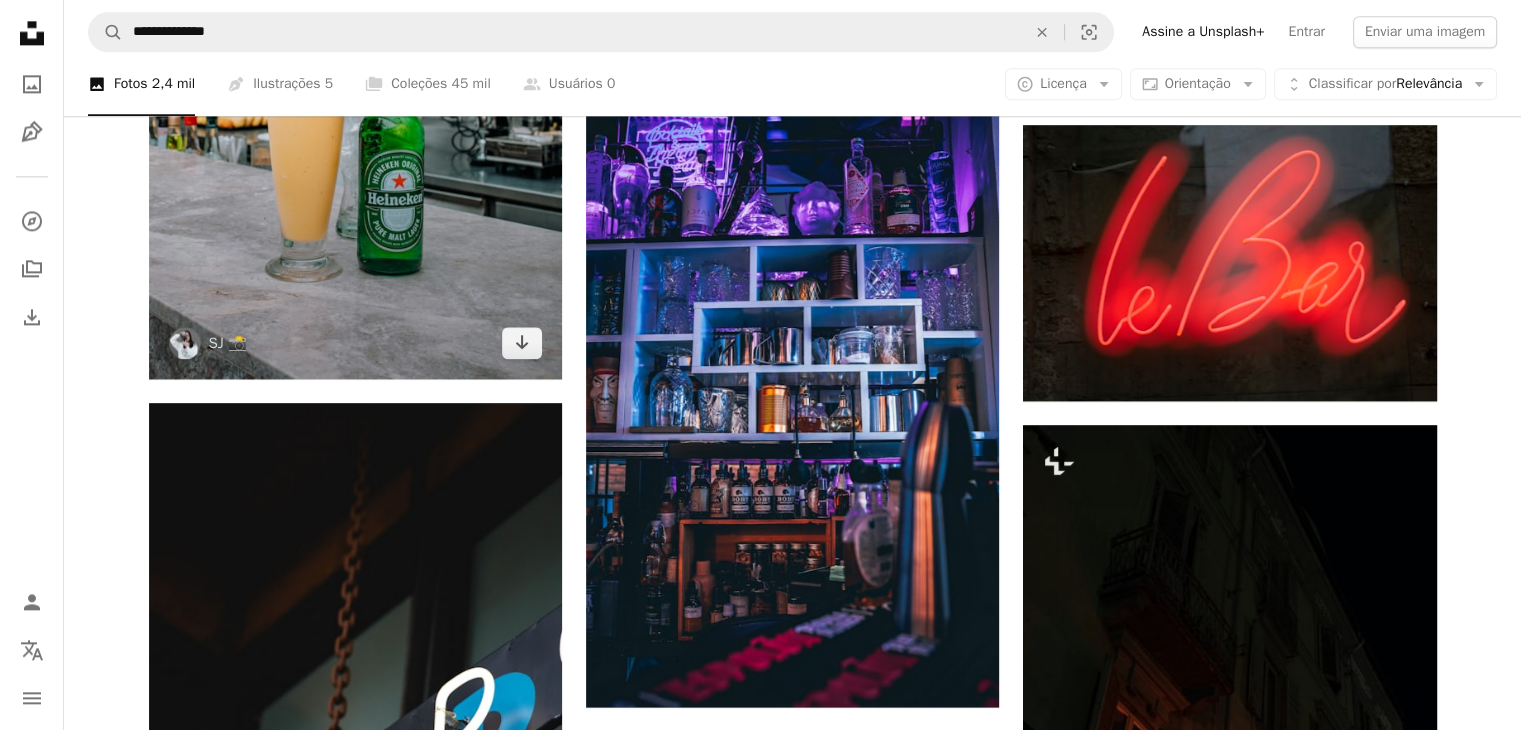 scroll, scrollTop: 2500, scrollLeft: 0, axis: vertical 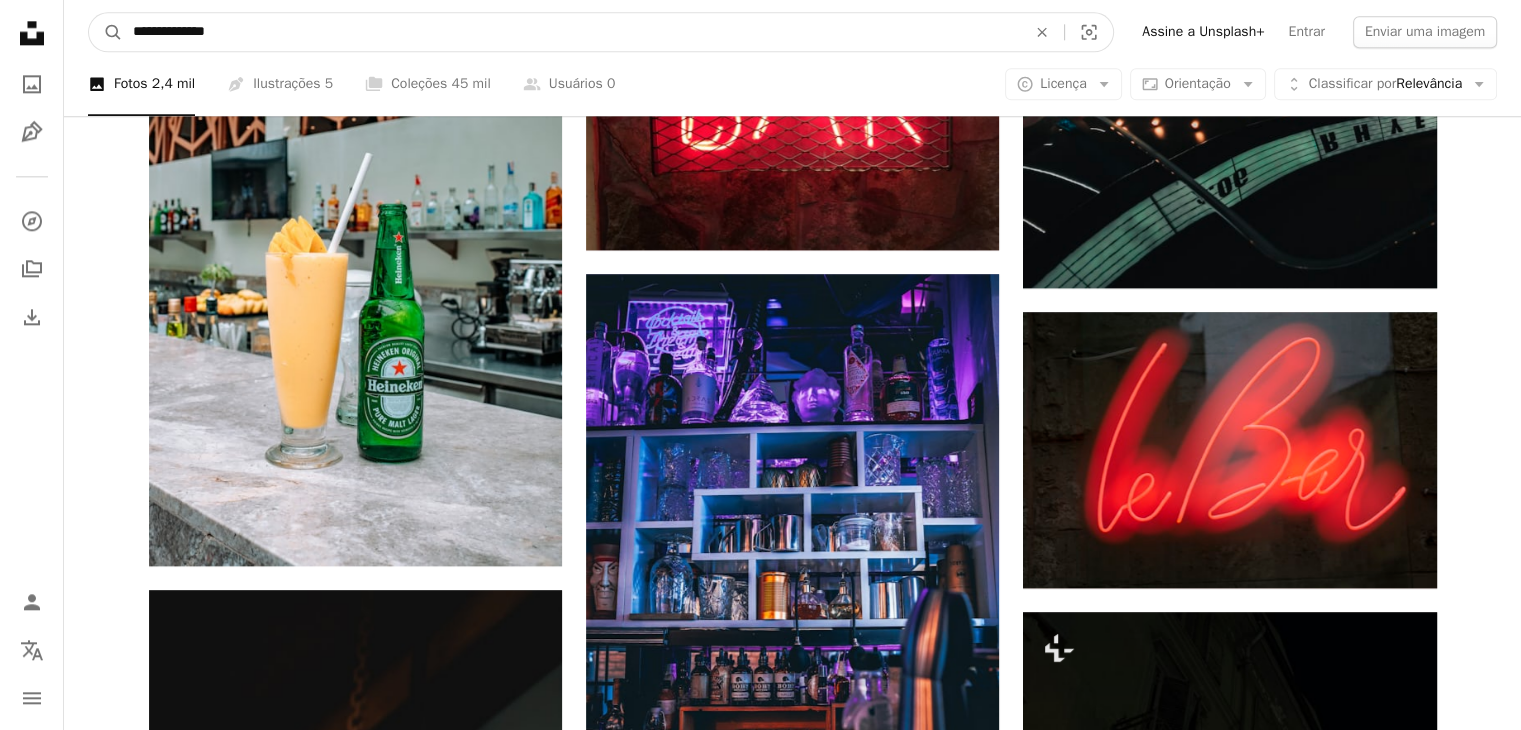 click on "**********" at bounding box center [571, 32] 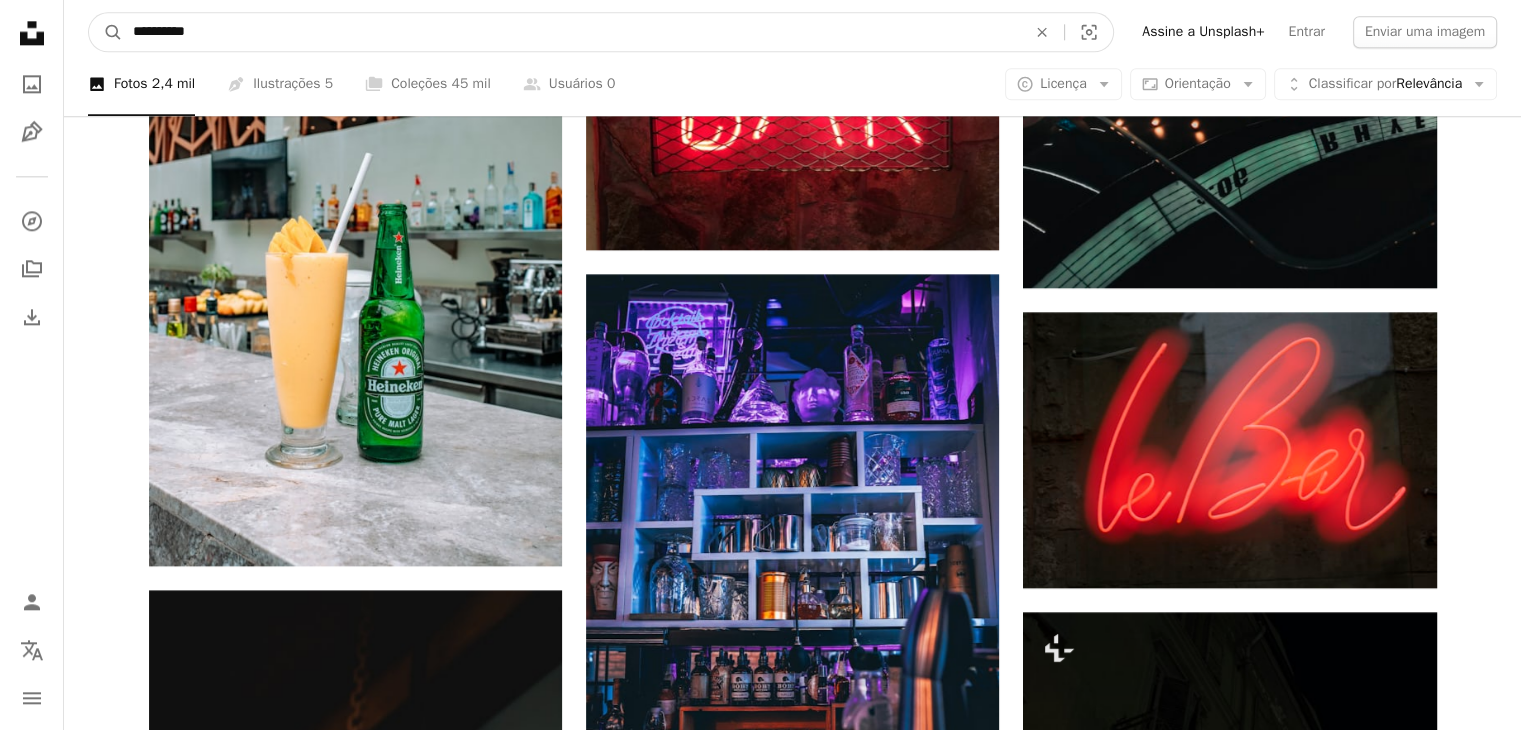 type on "**********" 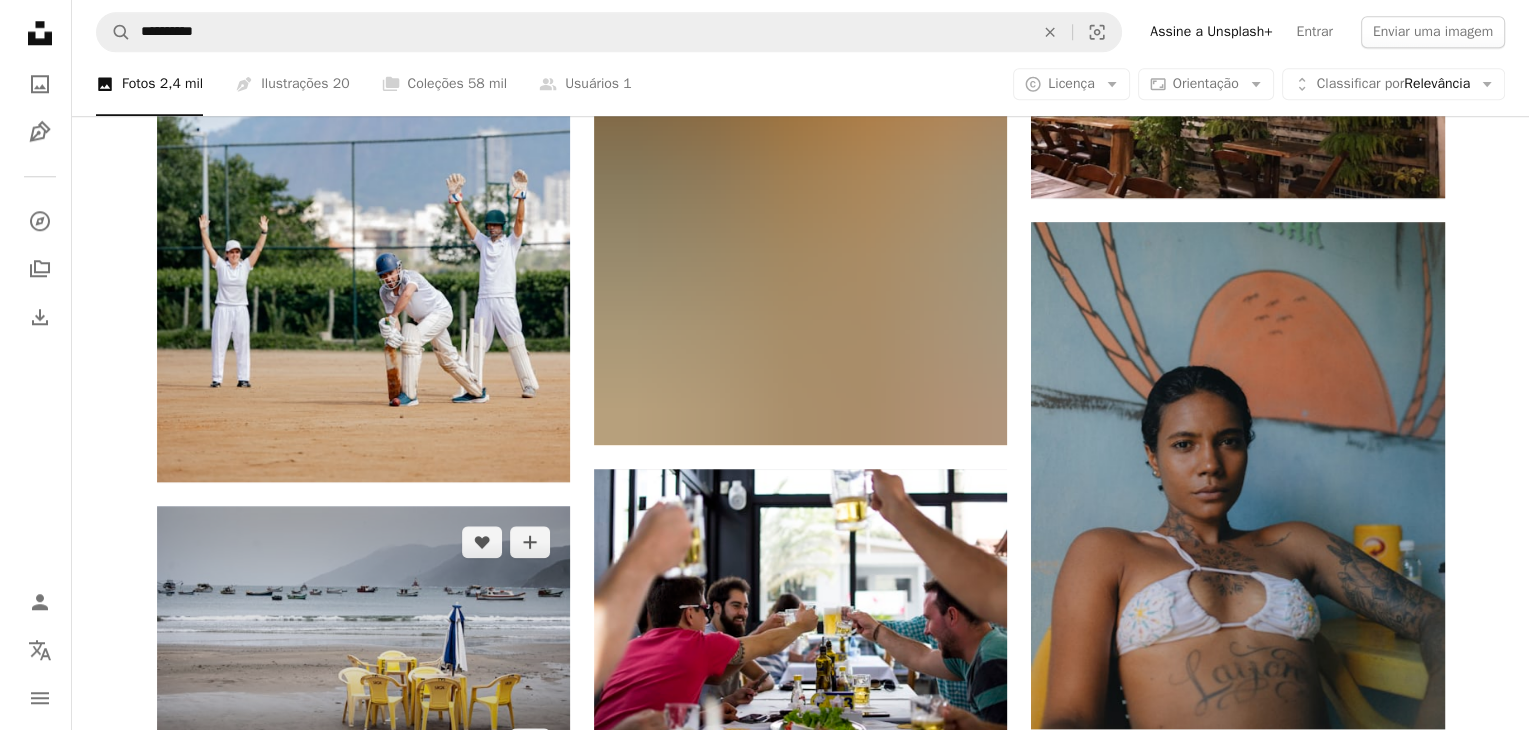 scroll, scrollTop: 2000, scrollLeft: 0, axis: vertical 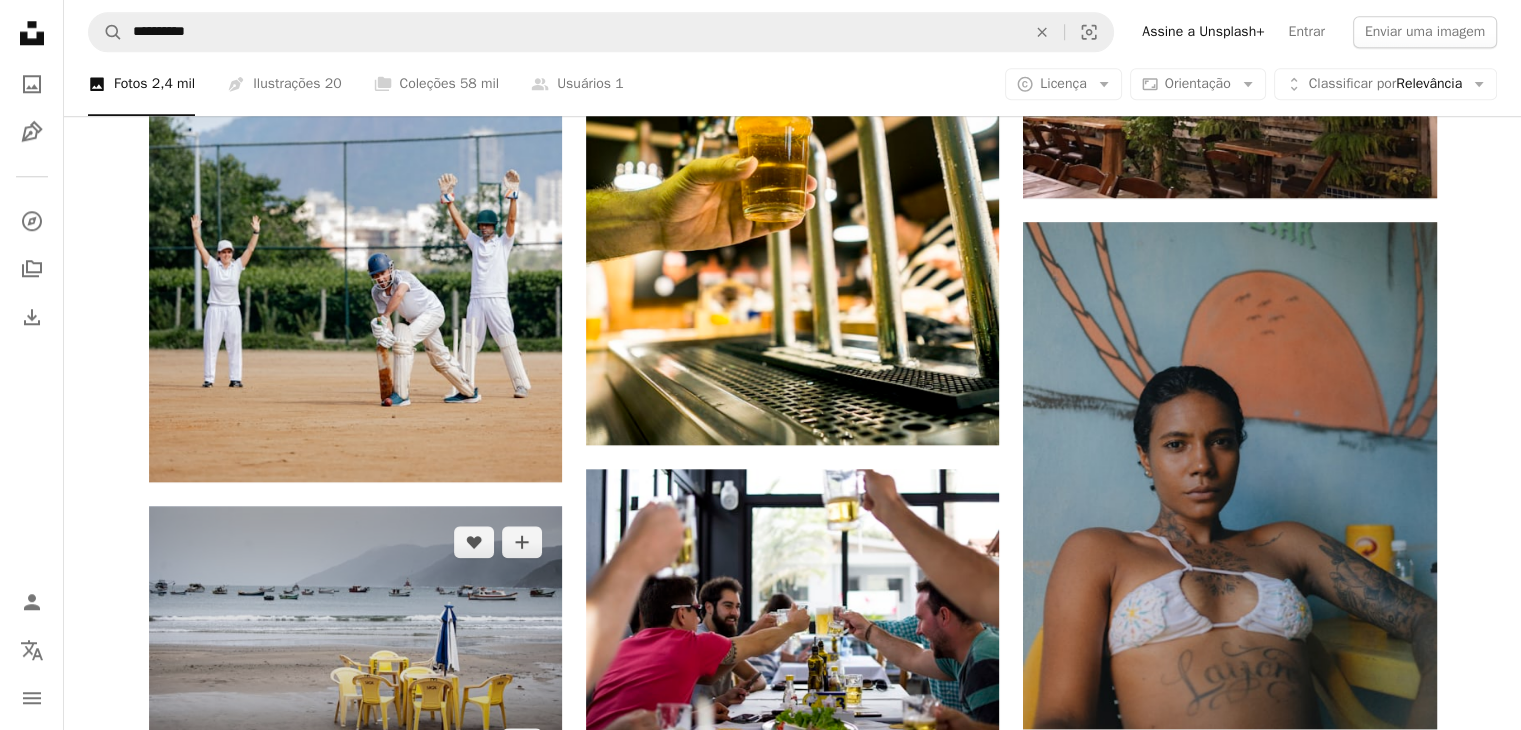 click at bounding box center [355, 643] 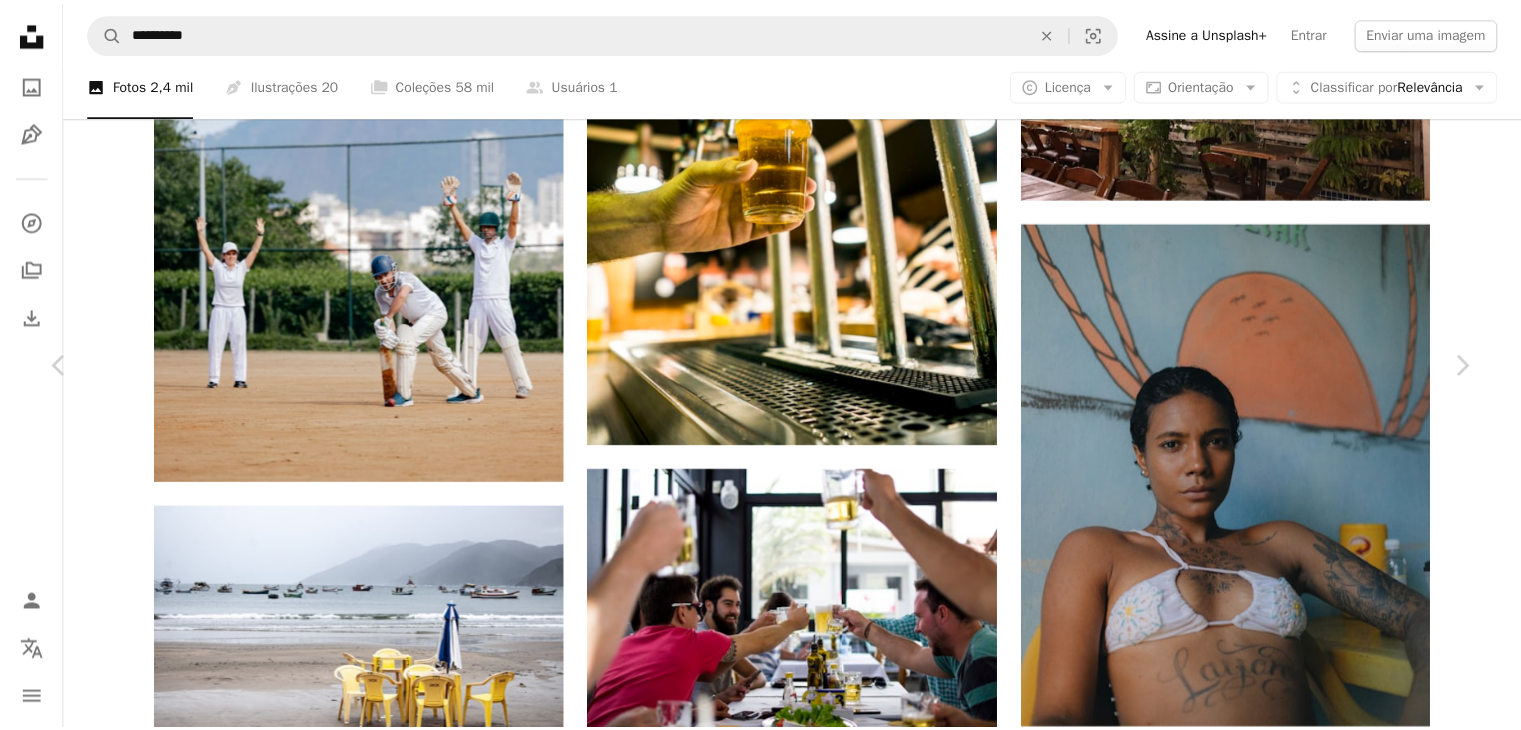 scroll, scrollTop: 4100, scrollLeft: 0, axis: vertical 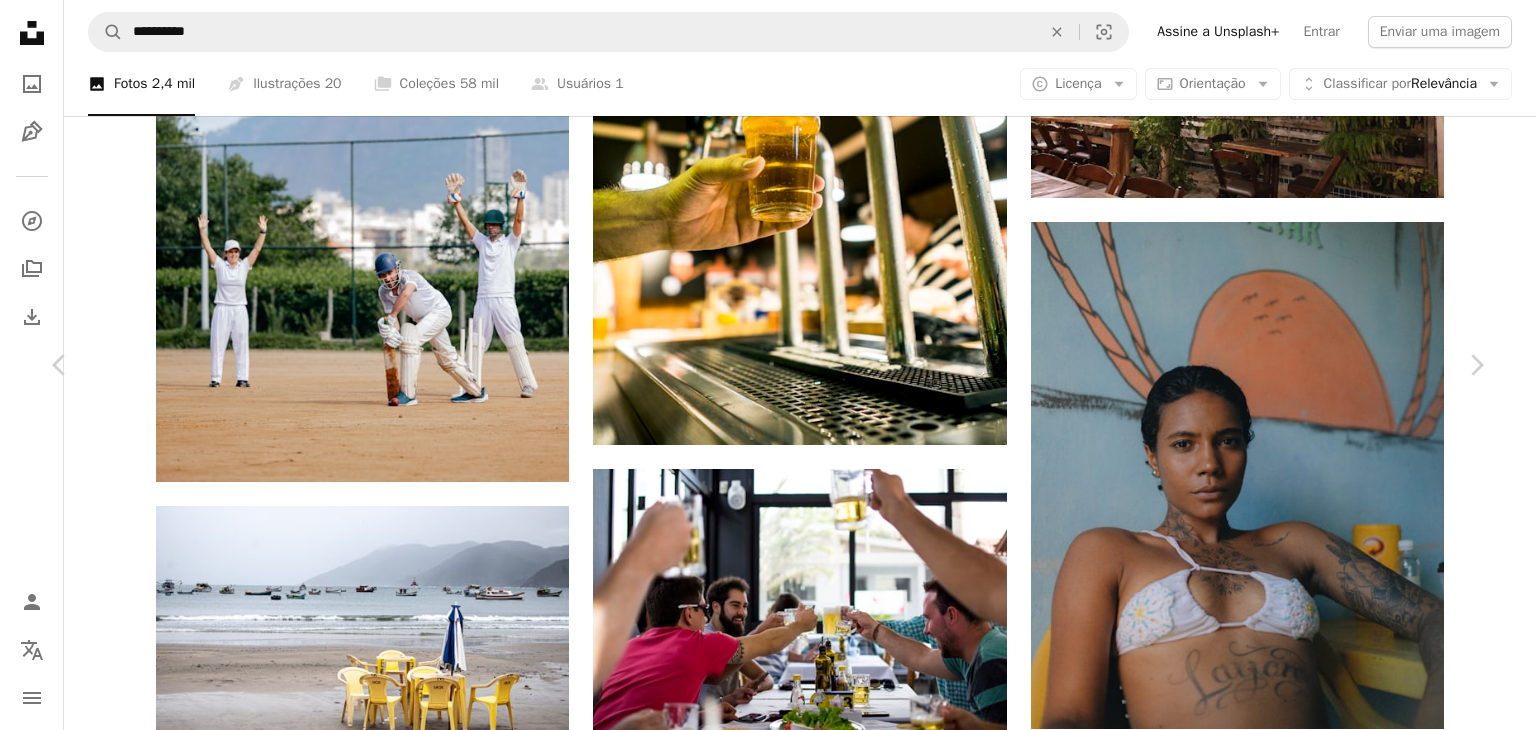 click on "A [FIRST] [LAST] Disponível para contratação A checkmark inside of a circle A heart A plus sign Editar imagem   Plus sign for Unsplash+ Baixar gratuitamente Chevron down Zoom in Visualizações 100.994 Downloads 462 A forward-right arrow Compartilhar Info icon Informações More Actions A map marker [CITY], [STATE], [COUNTRY] Calendar outlined Publicada em  [DATE] Camera NIKON CORPORATION, NIKON D40 Safety Uso gratuito sob a  Licença da Unsplash praia mar mesa areia Ondas cerveja barra terraço humano restaurante mobiliário barco veículo cadeira transporte ao ar livre mesa de jantar navio Brasil Imagens gratuitas Pesquise imagens premium relacionadas na iStock  |  Economize 20% com o código UNSPLASH20 Ver mais na iStock  ↗ Imagens relacionadas A heart A plus sign [FIRST] [LAST] Arrow pointing down Plus sign for Unsplash+ A heart A plus sign [FIRST] [LAST] Para  Unsplash+ A lock   Baixar A heart A plus sign [FIRST] [LAST] A heart A heart" at bounding box center (768, 6431) 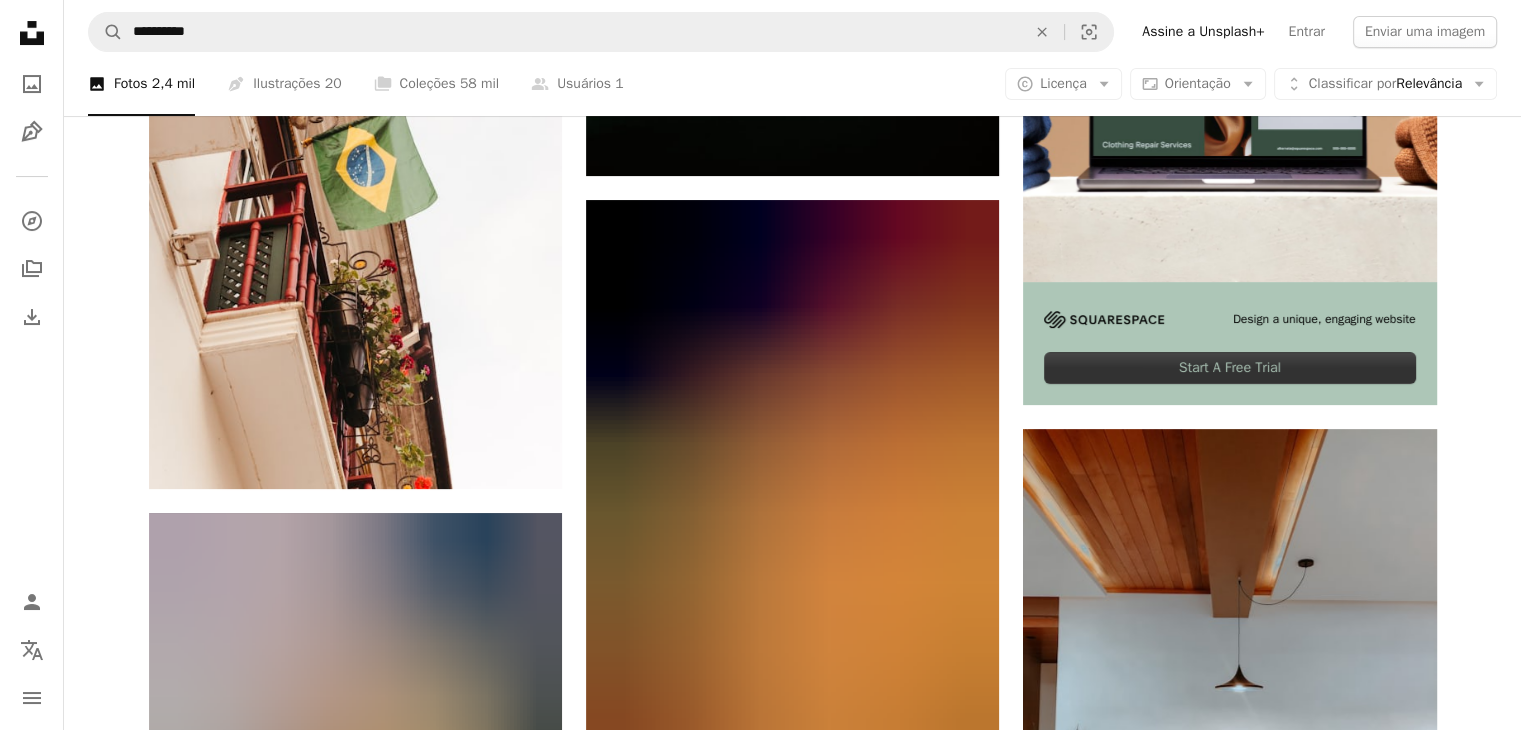 scroll, scrollTop: 0, scrollLeft: 0, axis: both 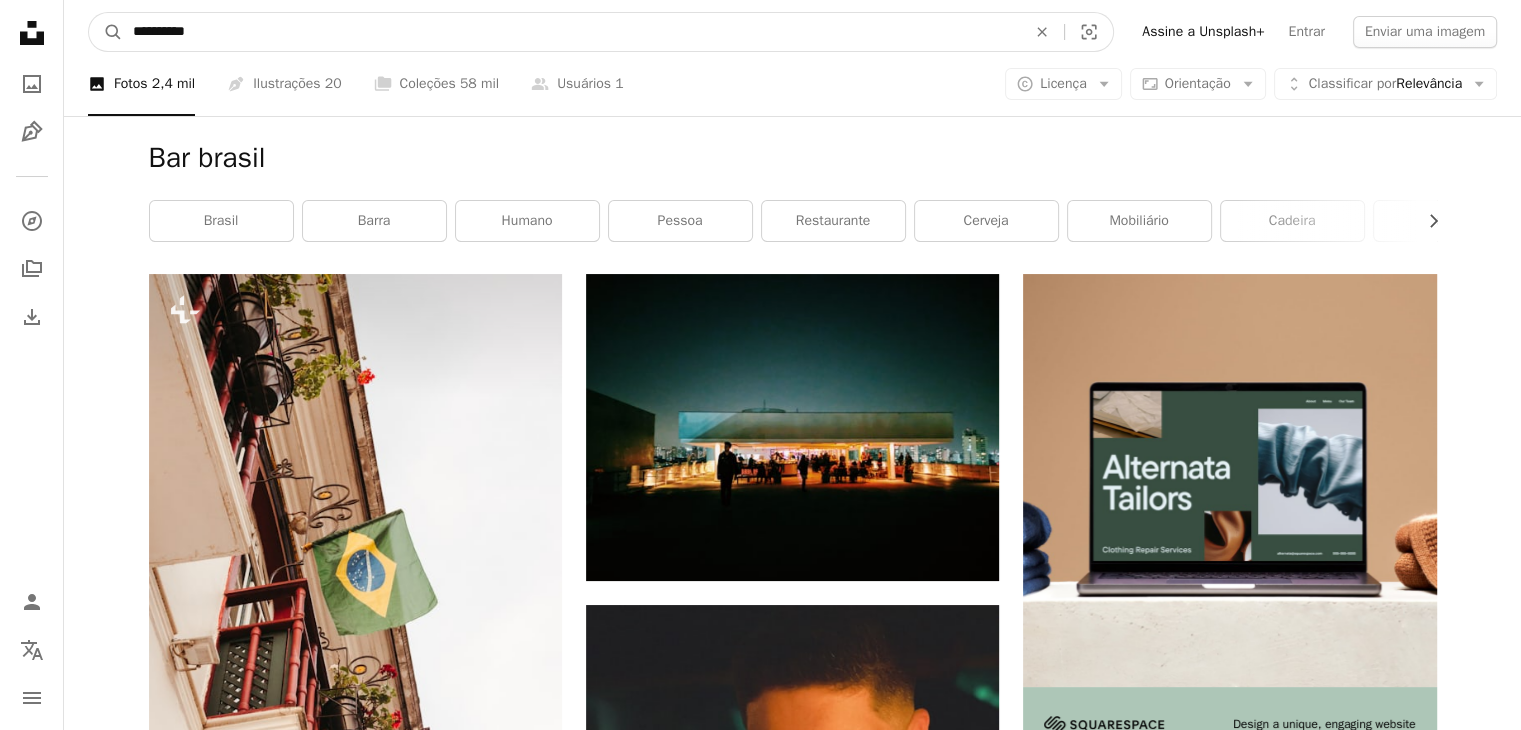 click on "**********" at bounding box center [571, 32] 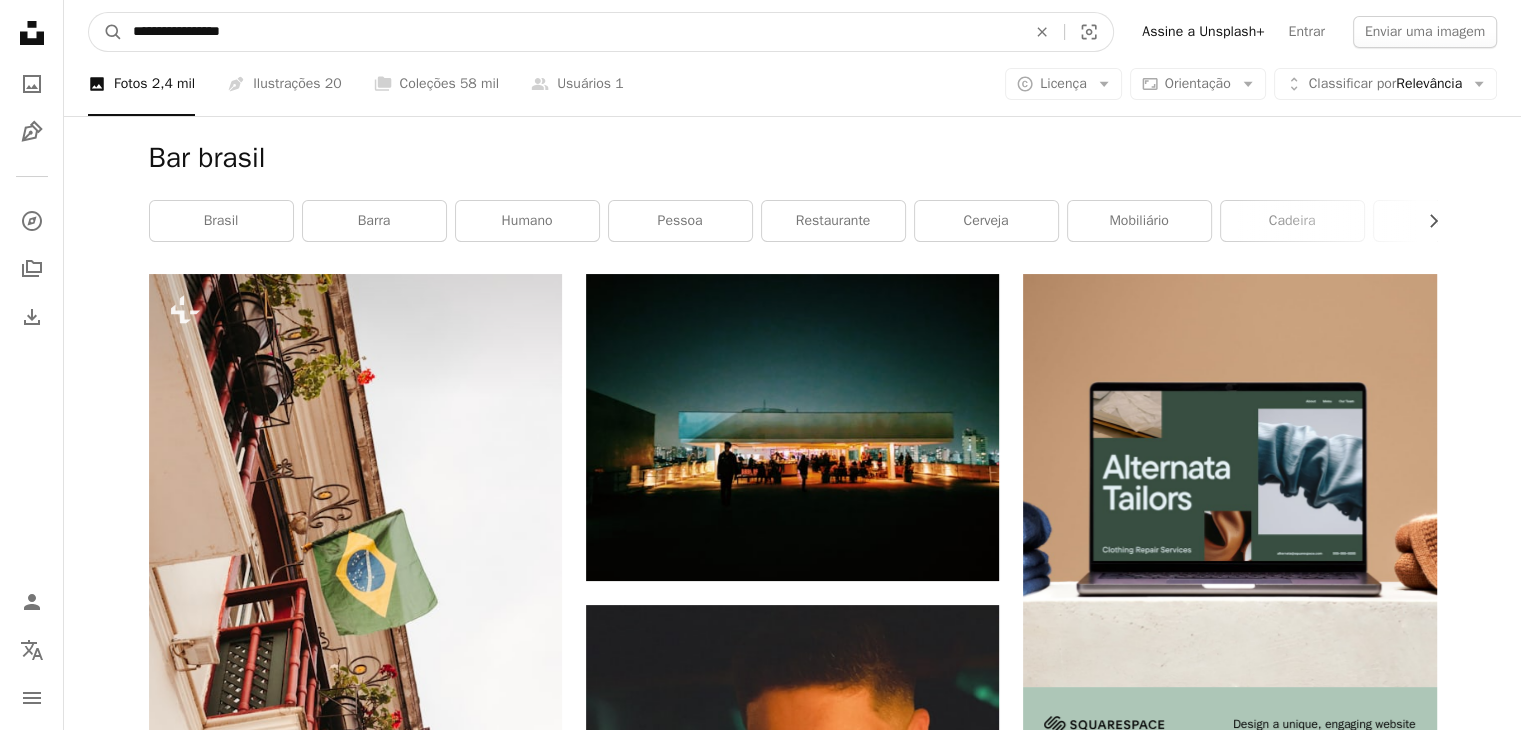 type on "**********" 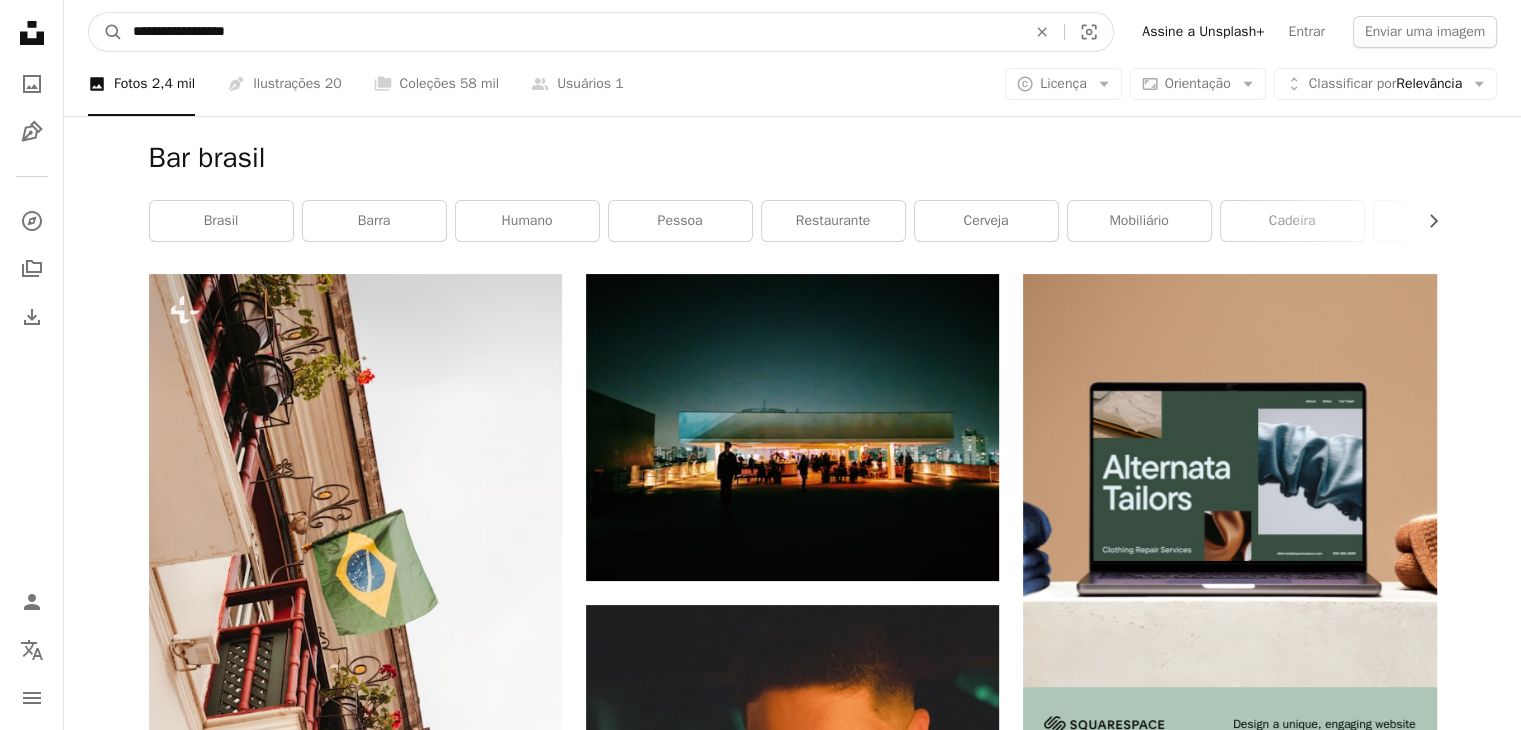 click on "A magnifying glass" at bounding box center (106, 32) 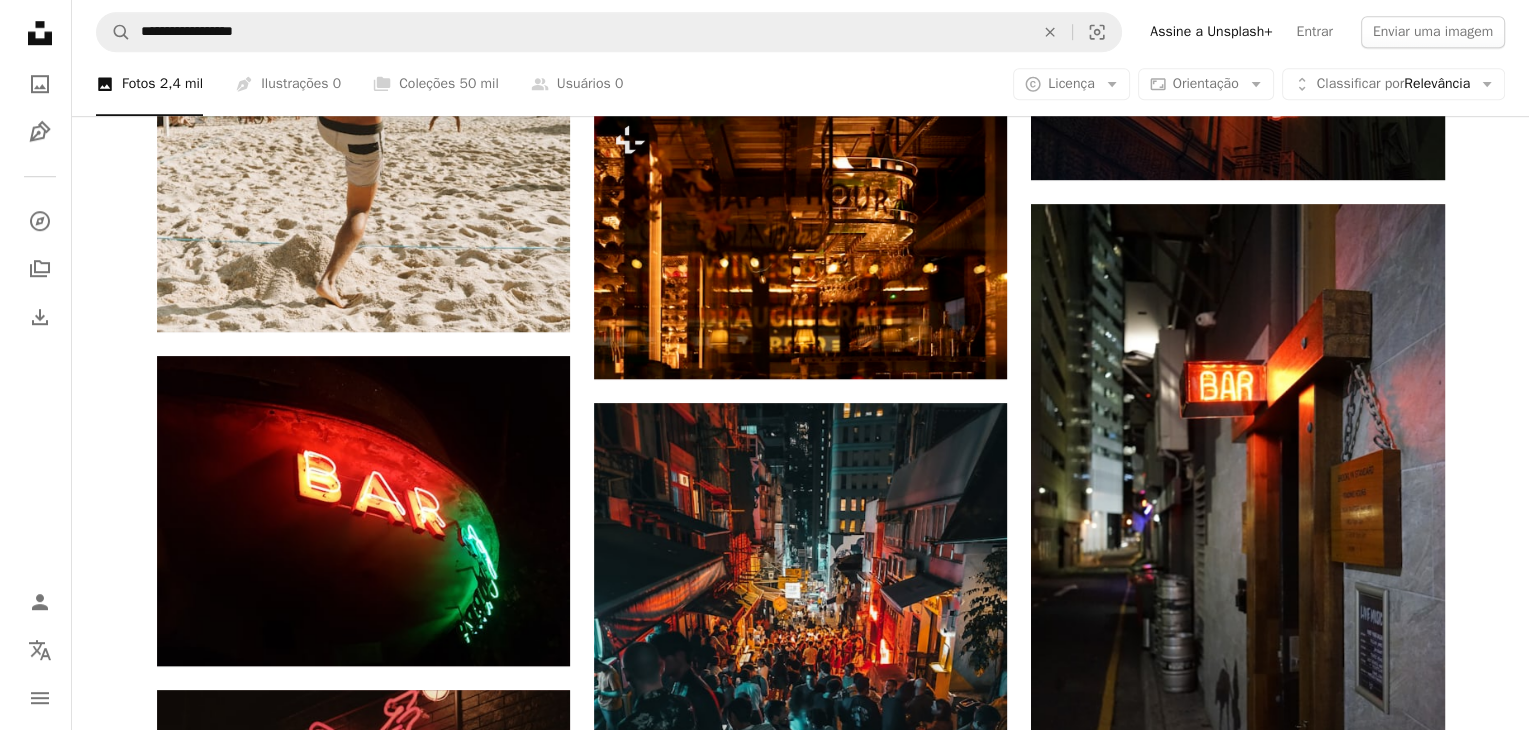 scroll, scrollTop: 2504, scrollLeft: 0, axis: vertical 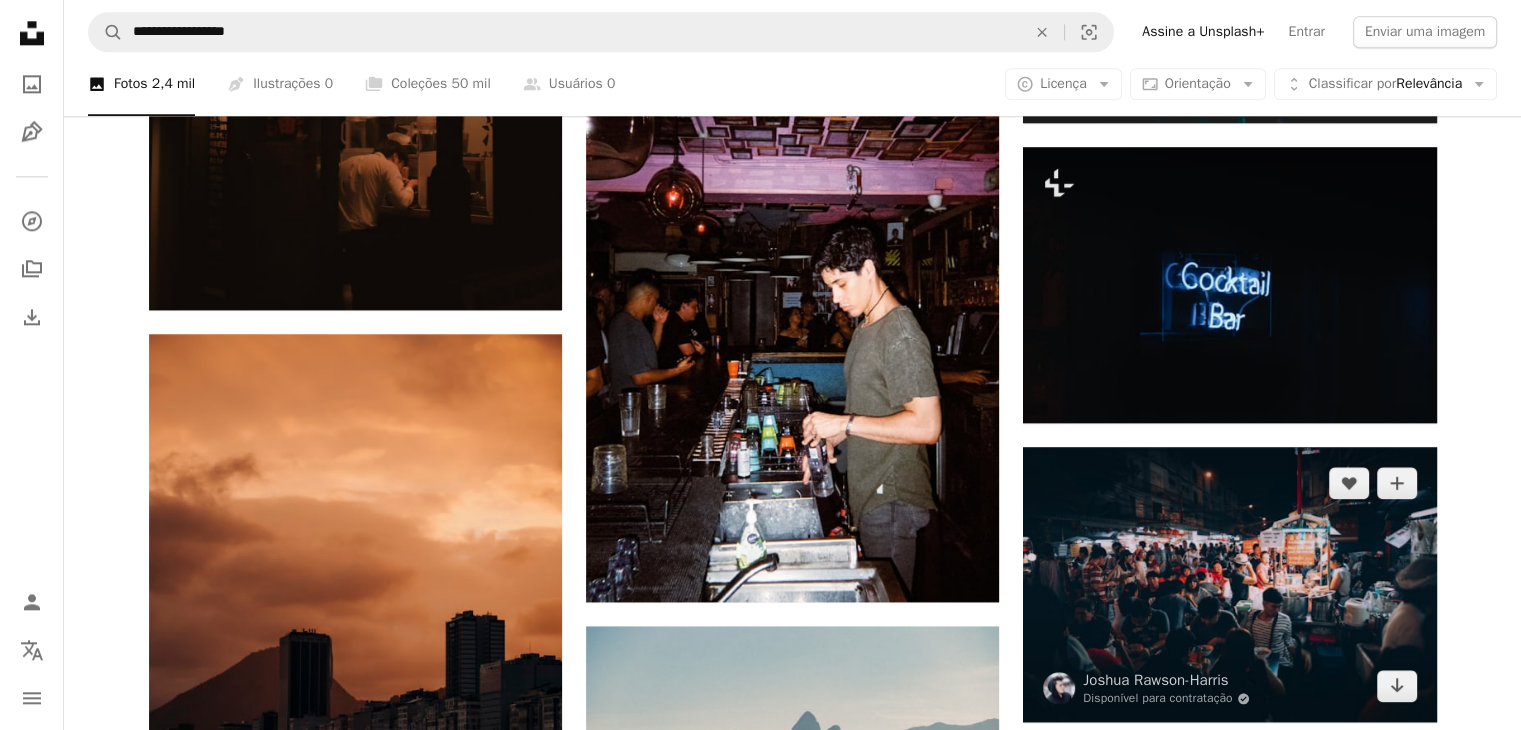click at bounding box center [1229, 584] 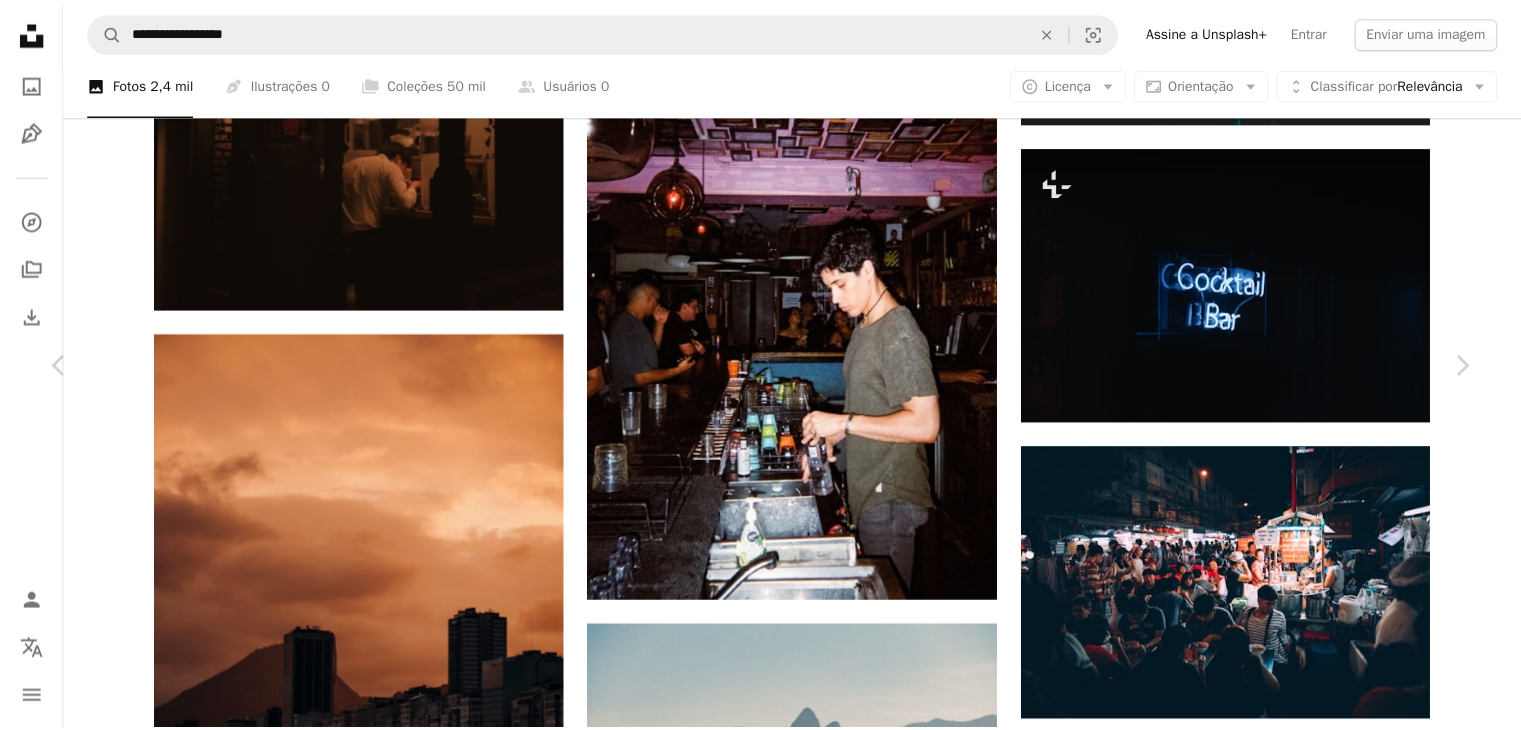 scroll, scrollTop: 1900, scrollLeft: 0, axis: vertical 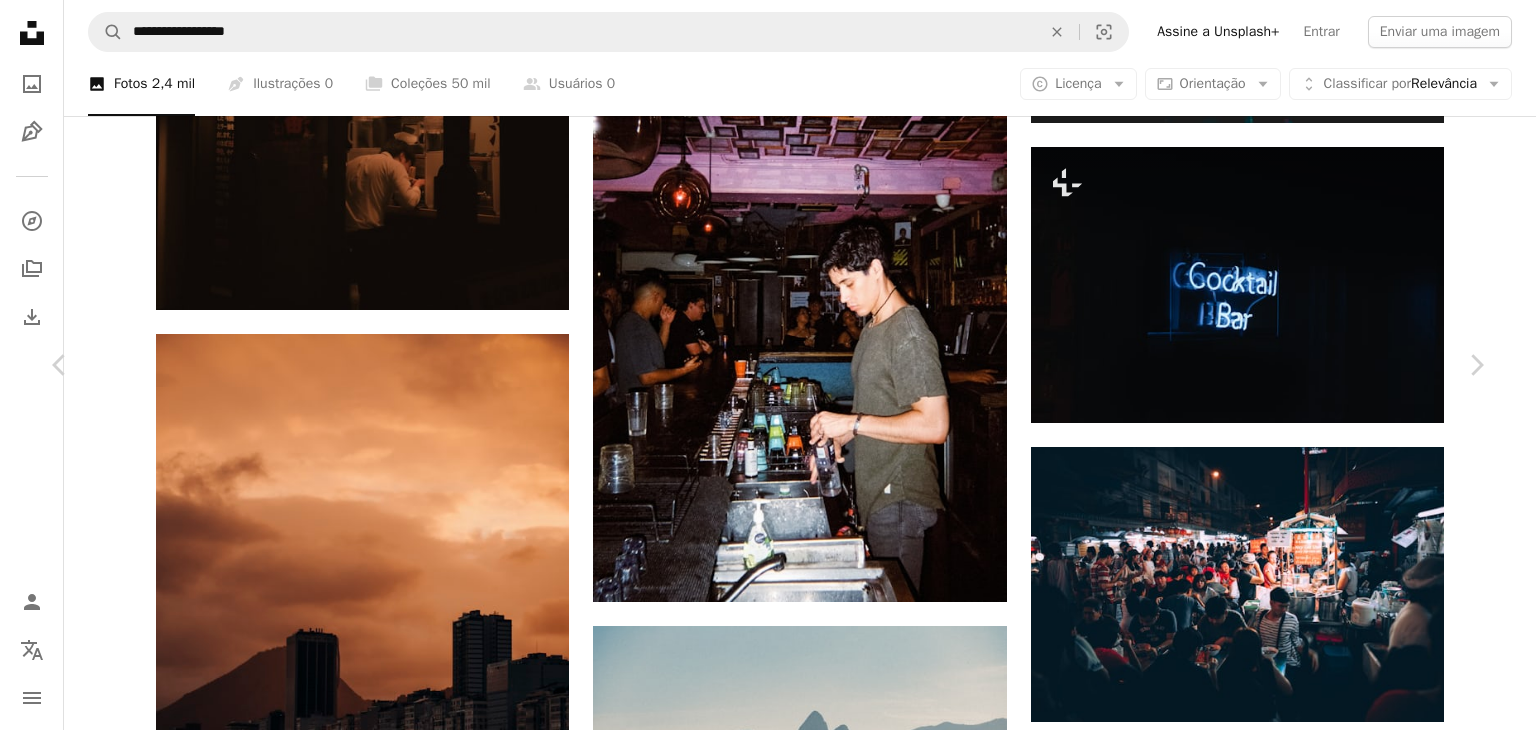 click on "An X shape Chevron left Chevron right Joshua Rawson-Harris Disponível para contratação A checkmark inside of a circle A heart A plus sign Editar imagem   Plus sign for Unsplash+ Baixar gratuitamente Chevron down Zoom in Visualizações 1.040.777 Downloads 5.079 Destaque em Fotos A forward-right arrow Compartilhar Info icon Informações More Actions Calendar outlined Publicada em  4 de março de 2019 Camera NIKON CORPORATION, NIKON D850 Safety Uso gratuito sob a  Licença da Unsplash carro povo Noite luz partido iPhone Tailândia urbano Banguecoque mercado loja Unsplash shopping baixar Chinatown Artigos wallapper bkk Viagens de estilo de vida humano Imagens de domínio público Pesquise imagens premium relacionadas na iStock  |  Economize 20% com o código UNSPLASH20 Ver mais na iStock  ↗ Imagens relacionadas A heart A plus sign Red Shuheart Arrow pointing down Plus sign for Unsplash+ A heart A plus sign Davey Gravy Para  Unsplash+ A lock   Baixar A heart A plus sign Nomadic Julien Arrow pointing down" at bounding box center [768, 6511] 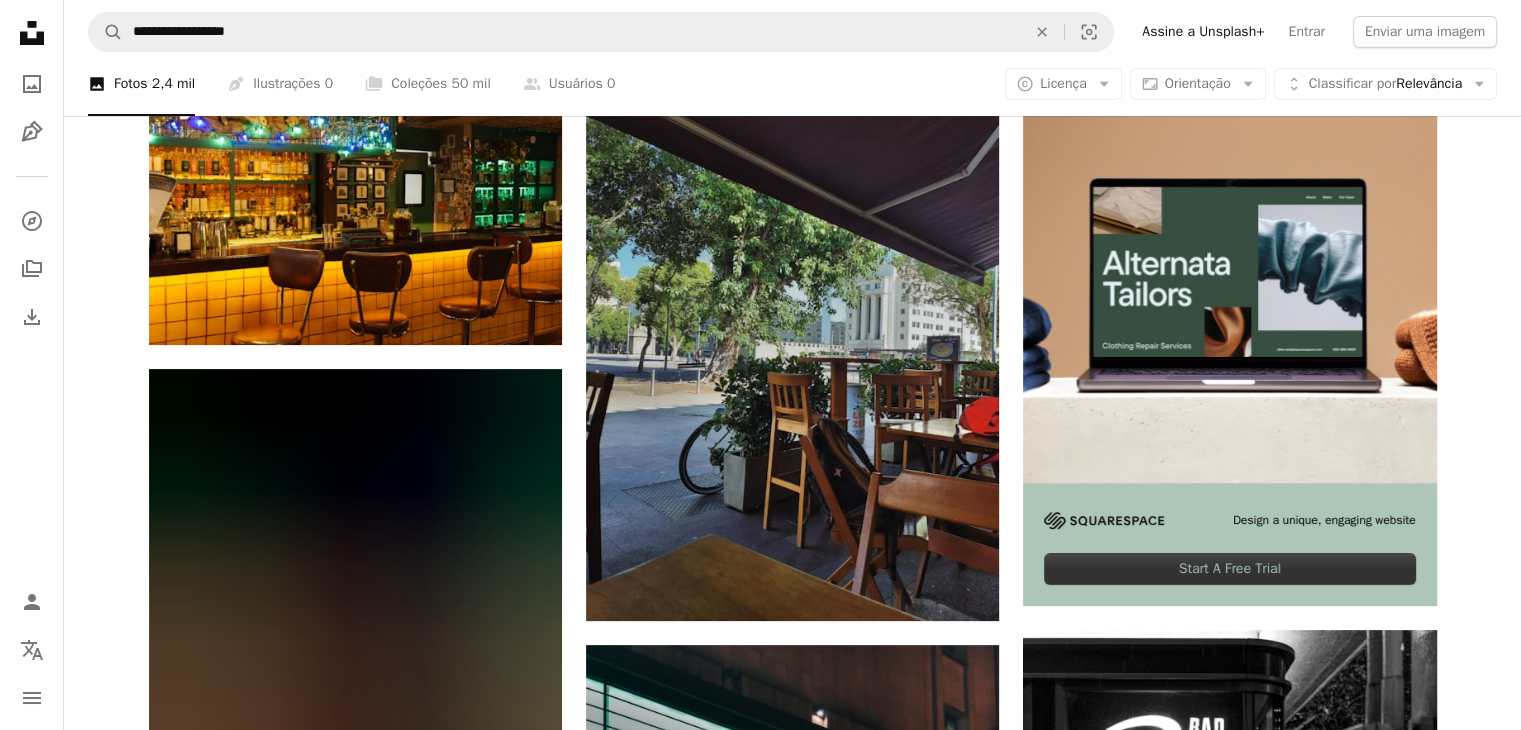 scroll, scrollTop: 0, scrollLeft: 0, axis: both 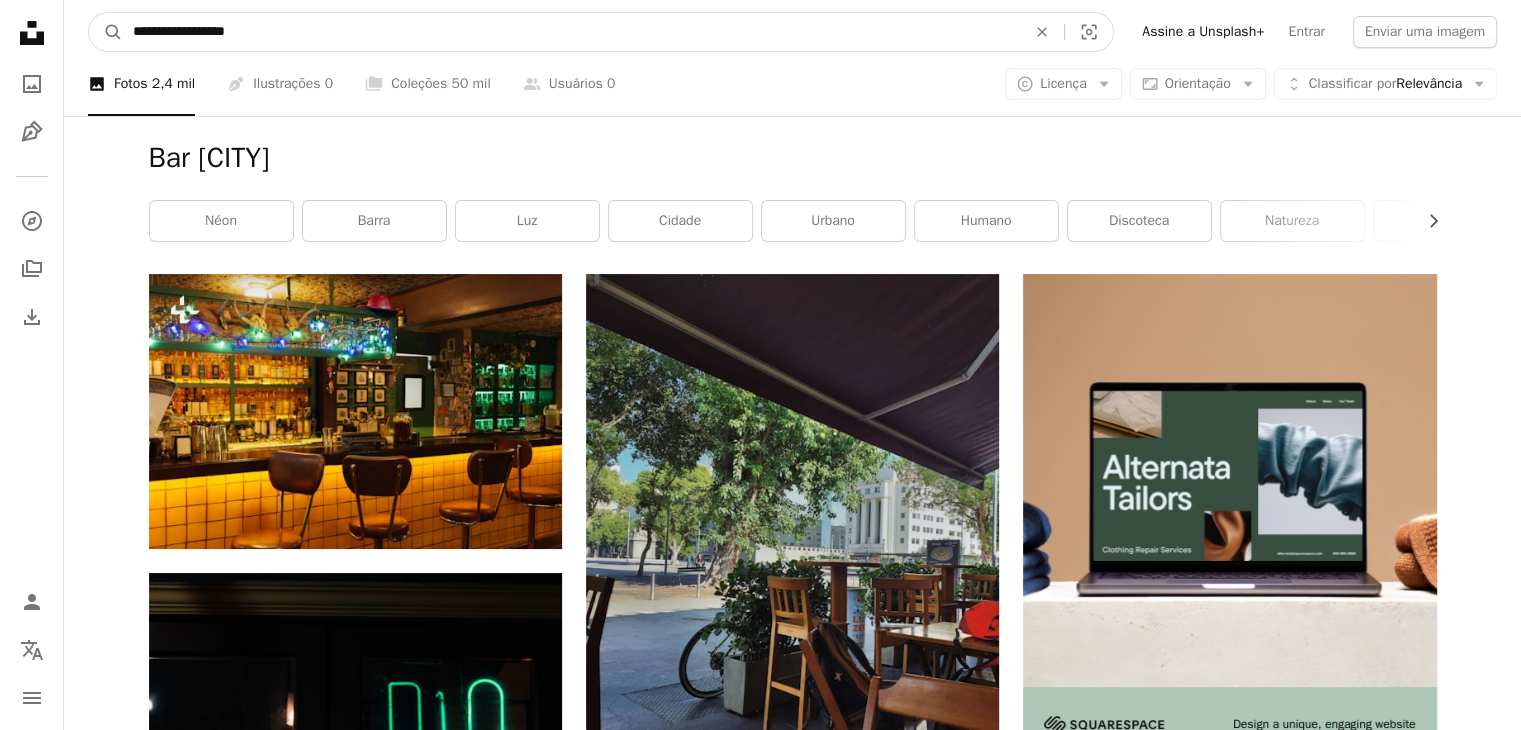 drag, startPoint x: 270, startPoint y: 37, endPoint x: 162, endPoint y: 21, distance: 109.17875 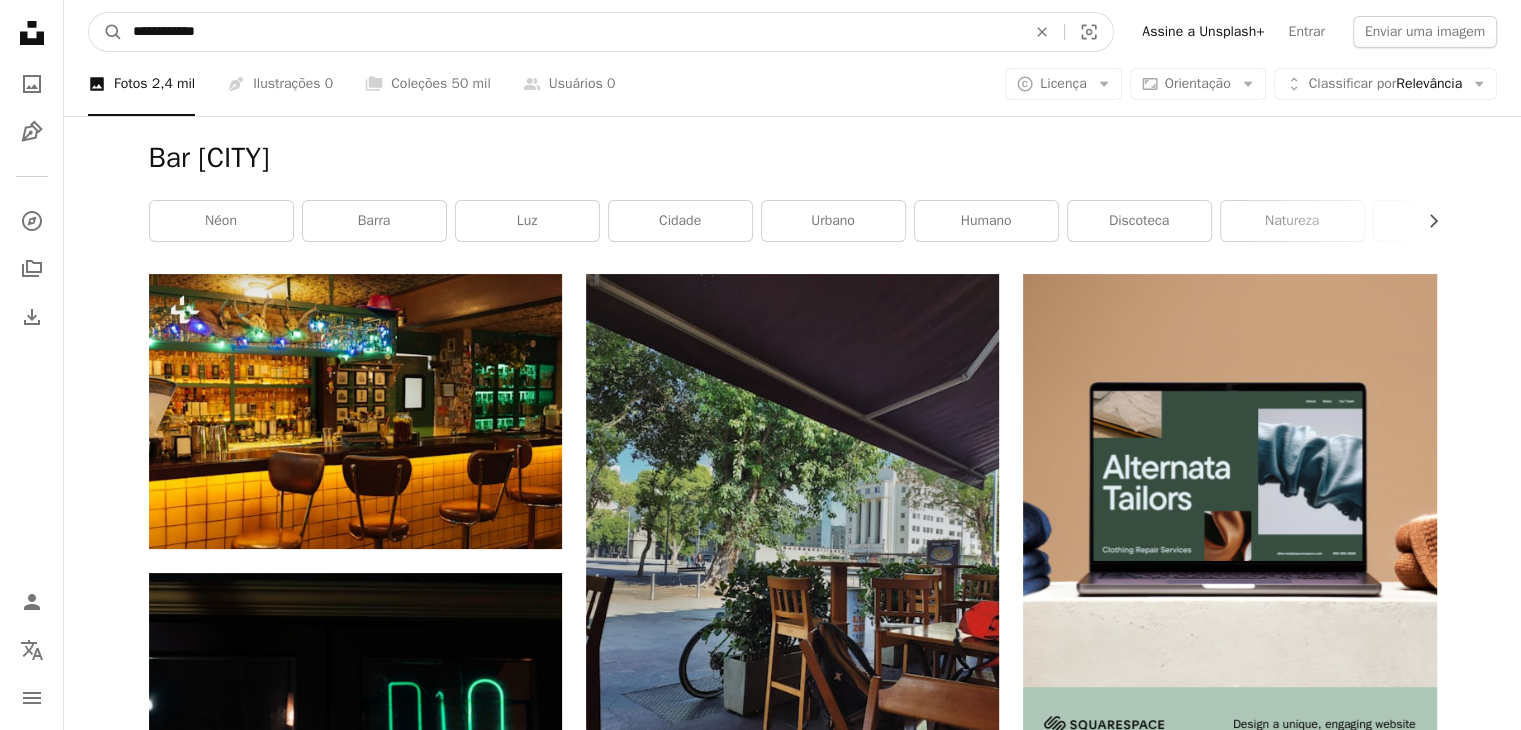 type on "**********" 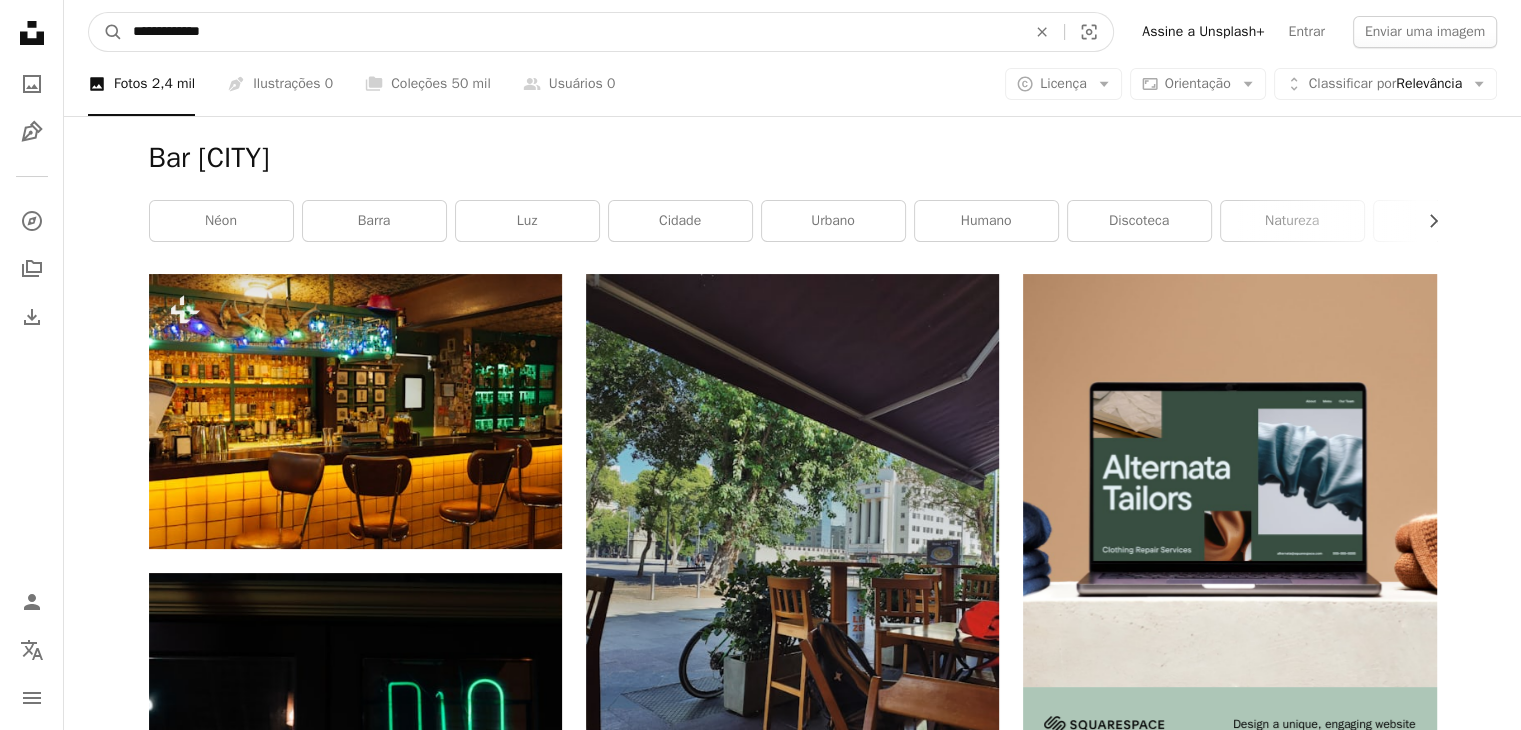 click on "A magnifying glass" at bounding box center (106, 32) 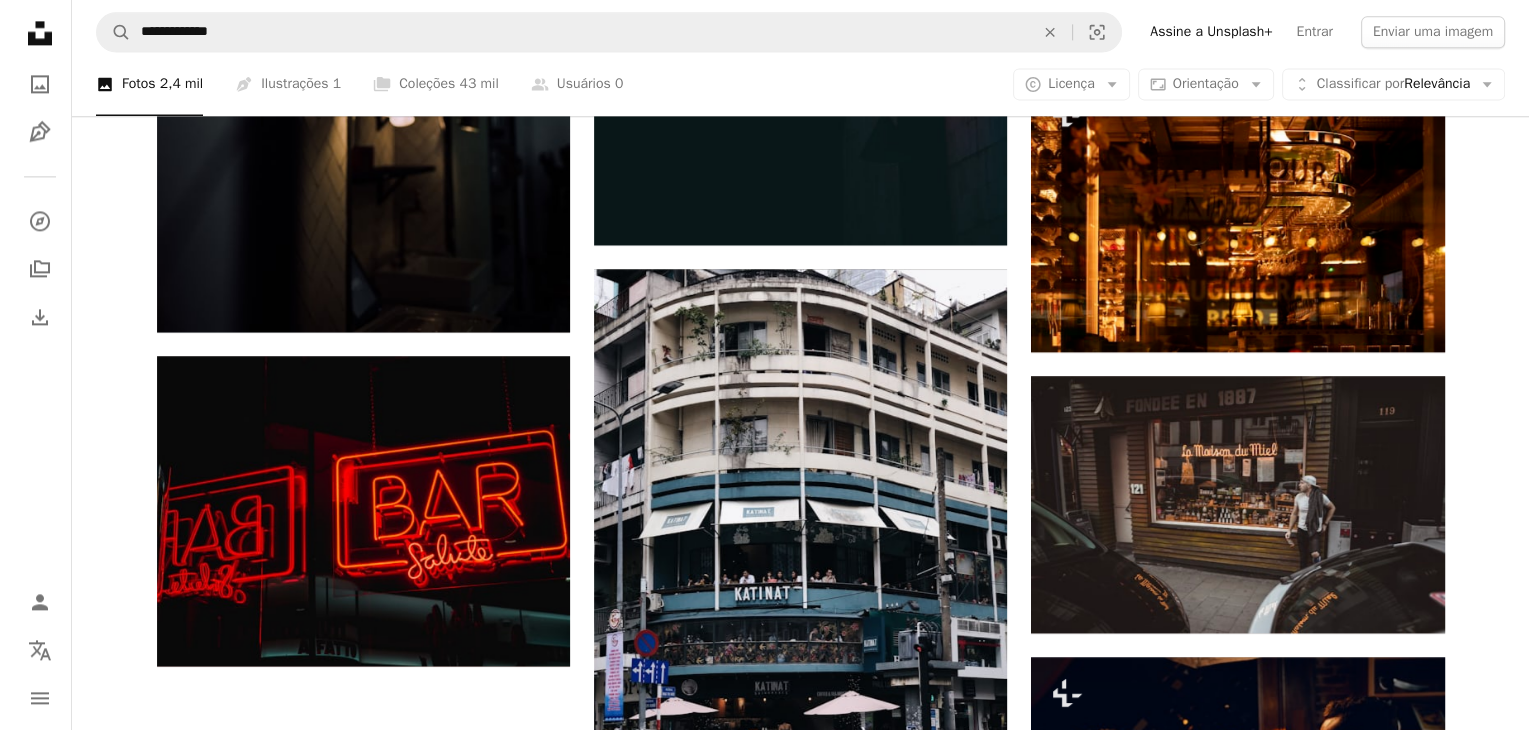 scroll, scrollTop: 2900, scrollLeft: 0, axis: vertical 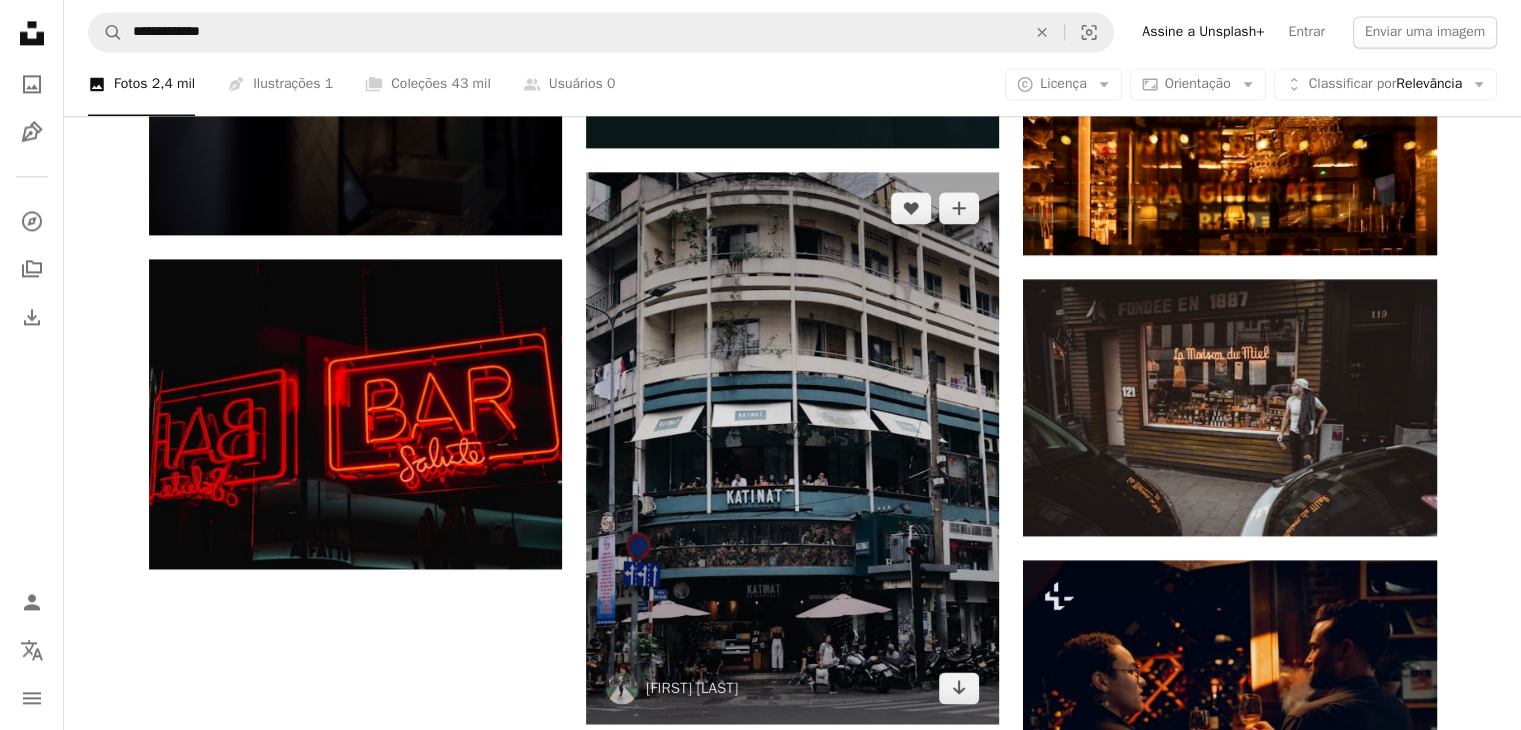 click at bounding box center (792, 447) 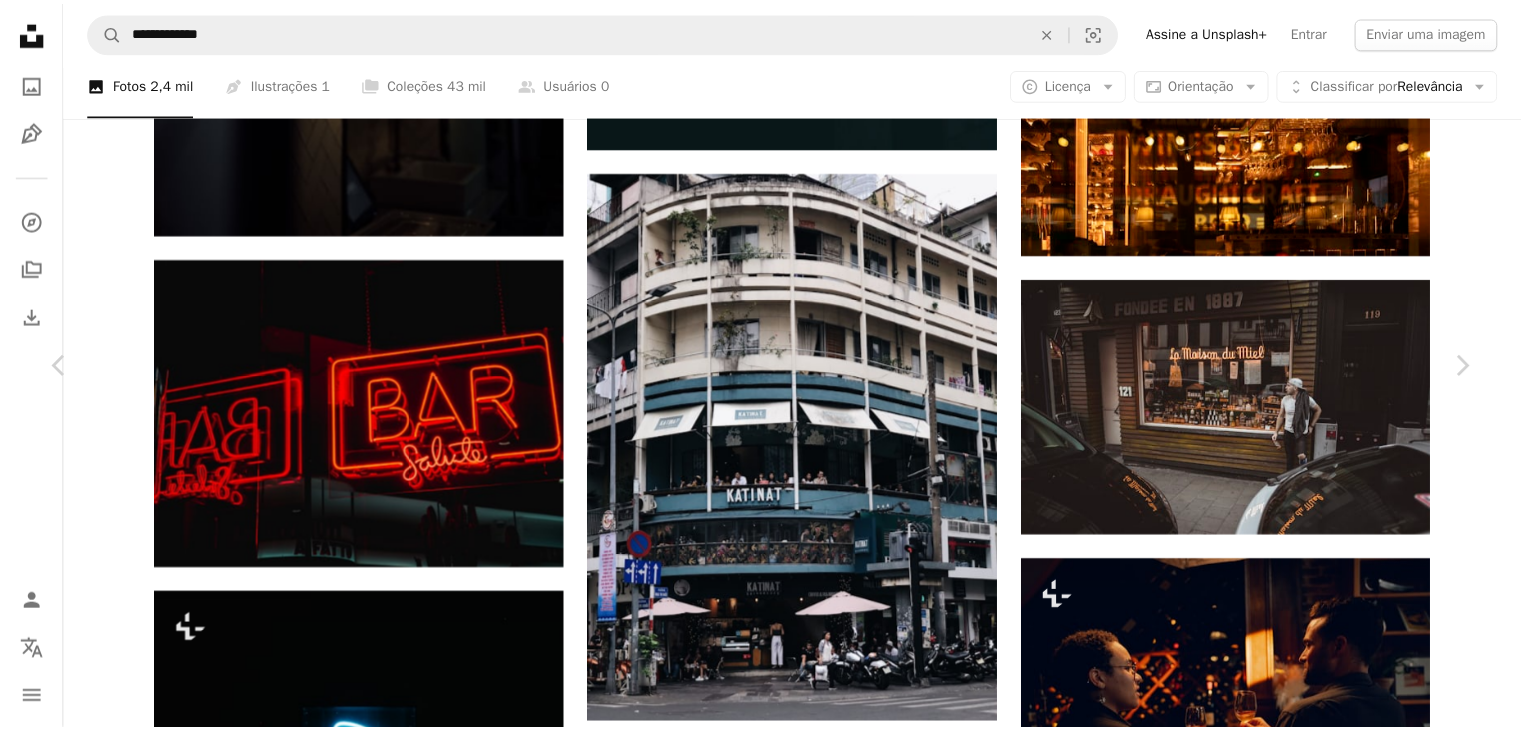 scroll, scrollTop: 4700, scrollLeft: 0, axis: vertical 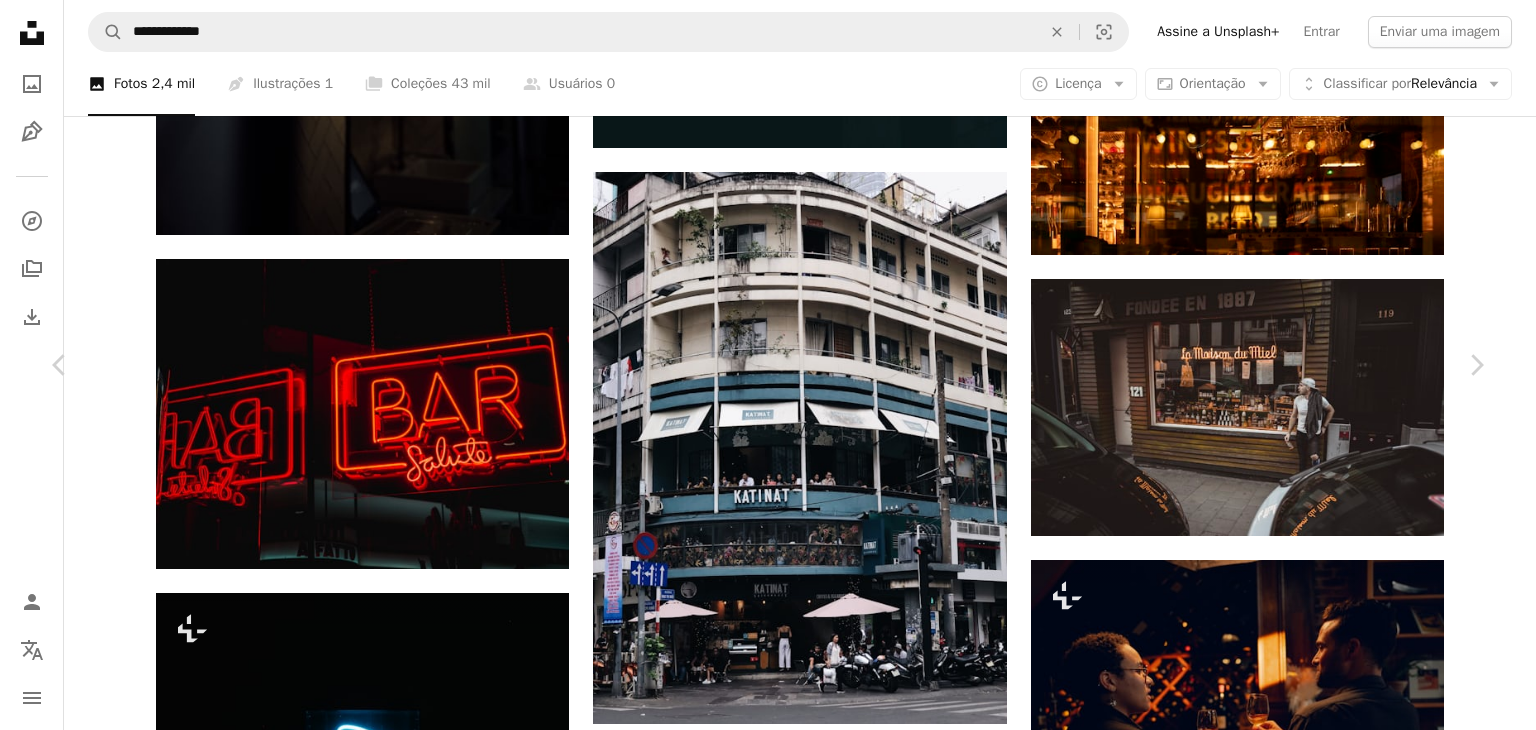 click on "An X shape Chevron left Chevron right Sylvia T tsylv_ A heart A plus sign Editar imagem   Plus sign for Unsplash+ Baixar gratuitamente Chevron down Zoom in Visualizações 345.539 Downloads 1.108 Destaque em Fotos A forward-right arrow Compartilhar Info icon Informações More Actions A map marker [NUMBER], [NUMBER], [STREET], [STREET], [WARD], [DISTRICT], [CITY], [WARD], [CITY], [COUNTRY] Calendar outlined Publicada em  1 de janeiro de 2019 Camera Apple, iPhone 8 Plus Safety Uso gratuito sob a  Licença da Unsplash edifício cidade humano arquitetura caminho cinza Vietname urbano veículo motocicleta transporte prédio de escritórios outdoor cidade anúncio centro arranha-céus cruzamento pedestre metrópole Imagens Creative Commons Pesquise imagens premium relacionadas na iStock  |  Economize 20% com o código UNSPLASH20 Ver mais na iStock  ↗ Imagens relacionadas A heart A plus sign Urja Bhatt 🕊️ Arrow pointing down" at bounding box center [768, 6319] 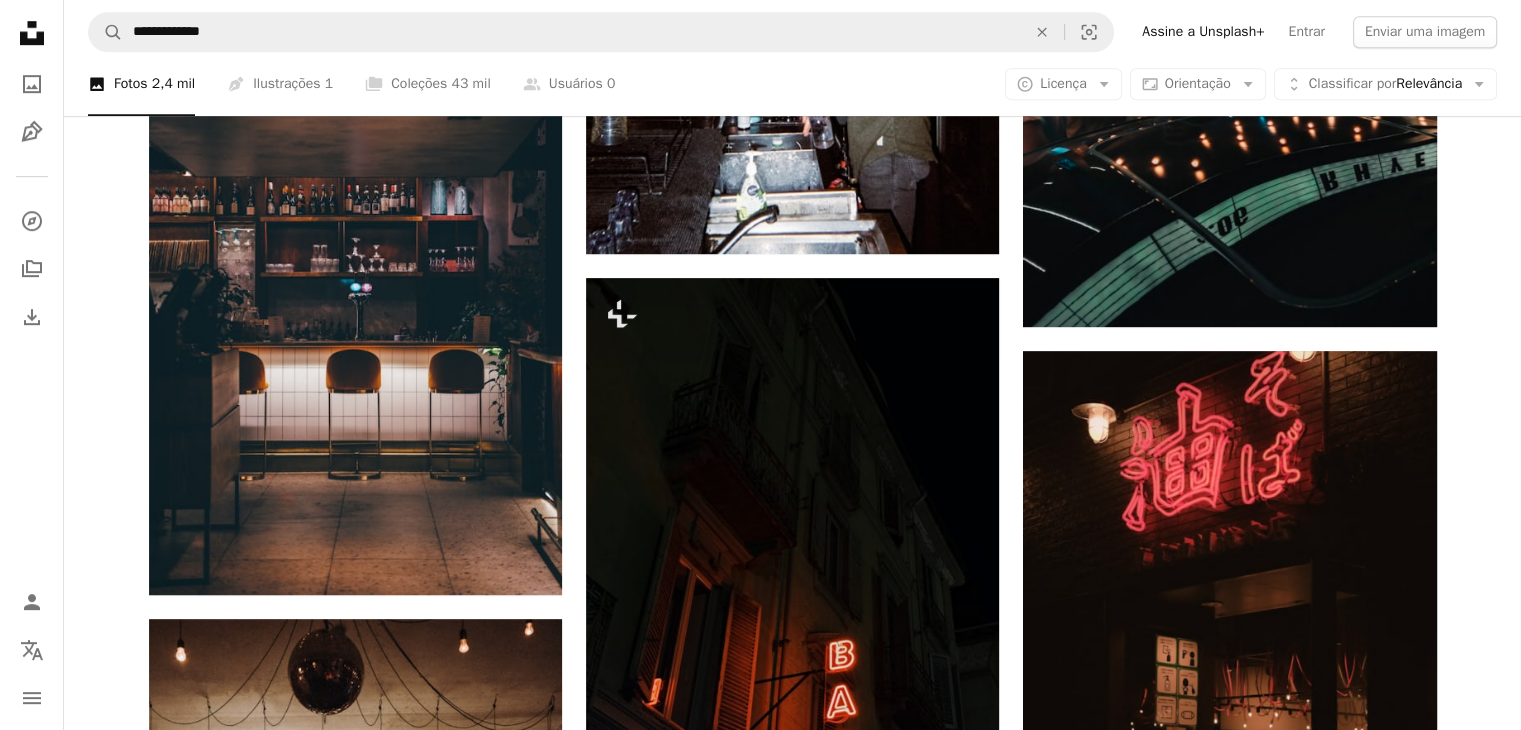 scroll, scrollTop: 56, scrollLeft: 0, axis: vertical 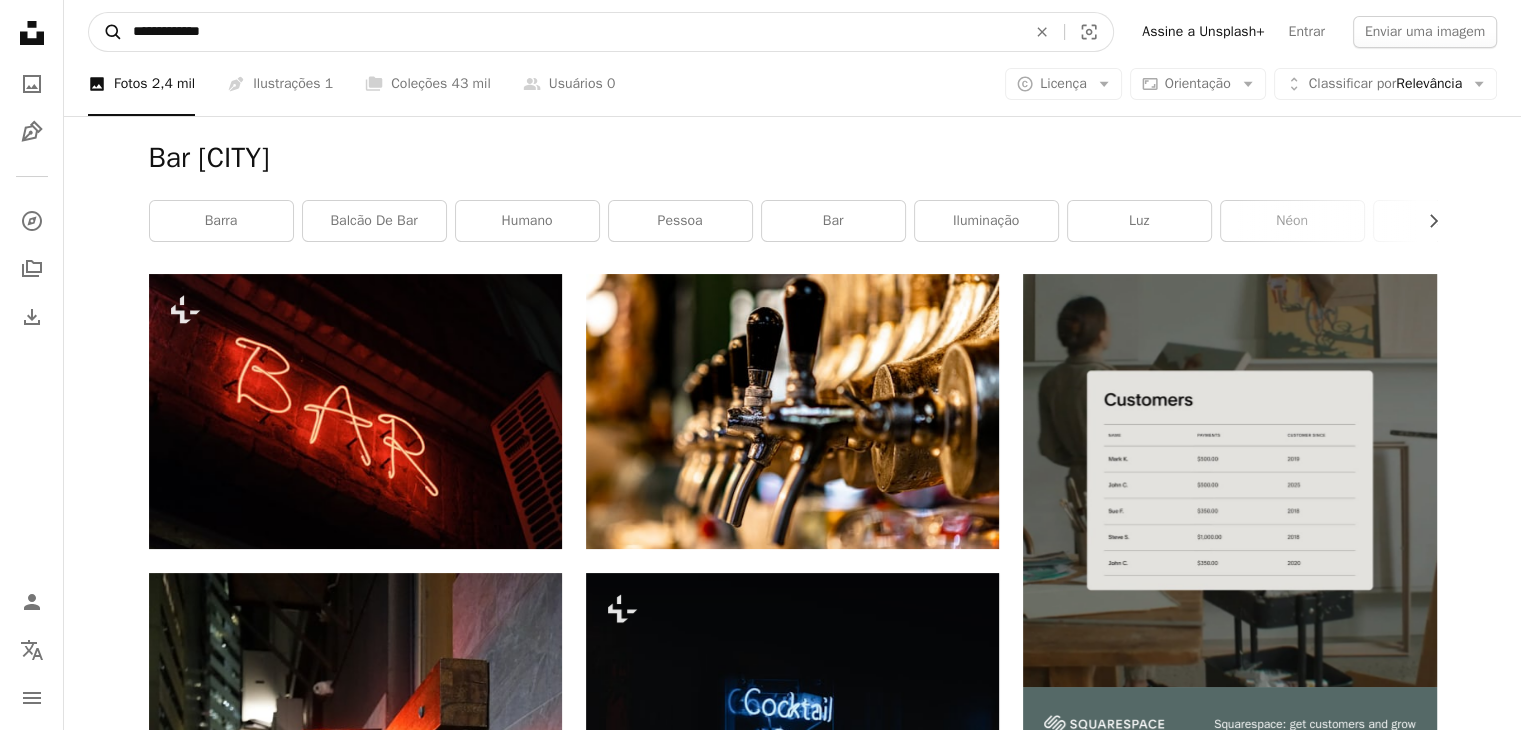 drag, startPoint x: 238, startPoint y: 33, endPoint x: 112, endPoint y: 26, distance: 126.1943 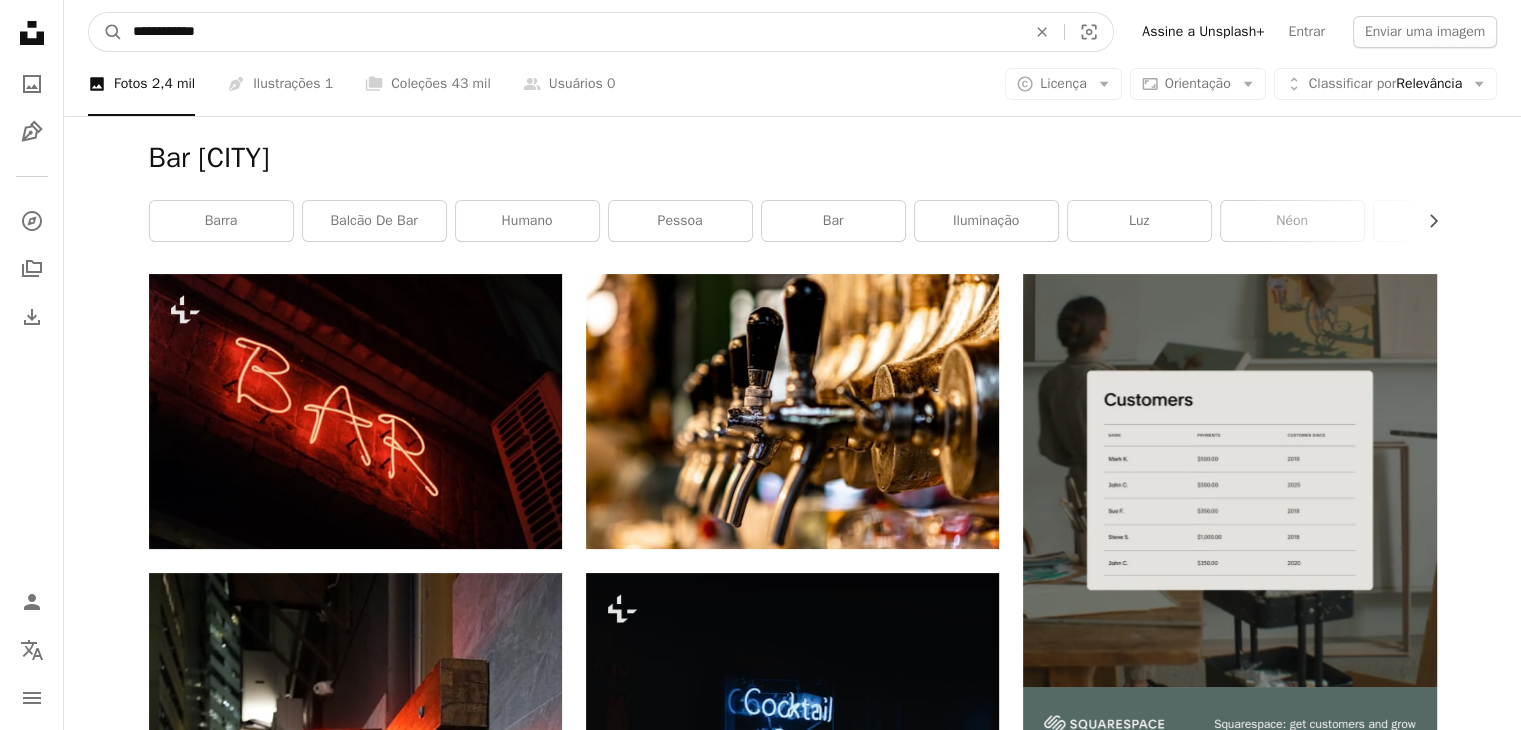 type on "**********" 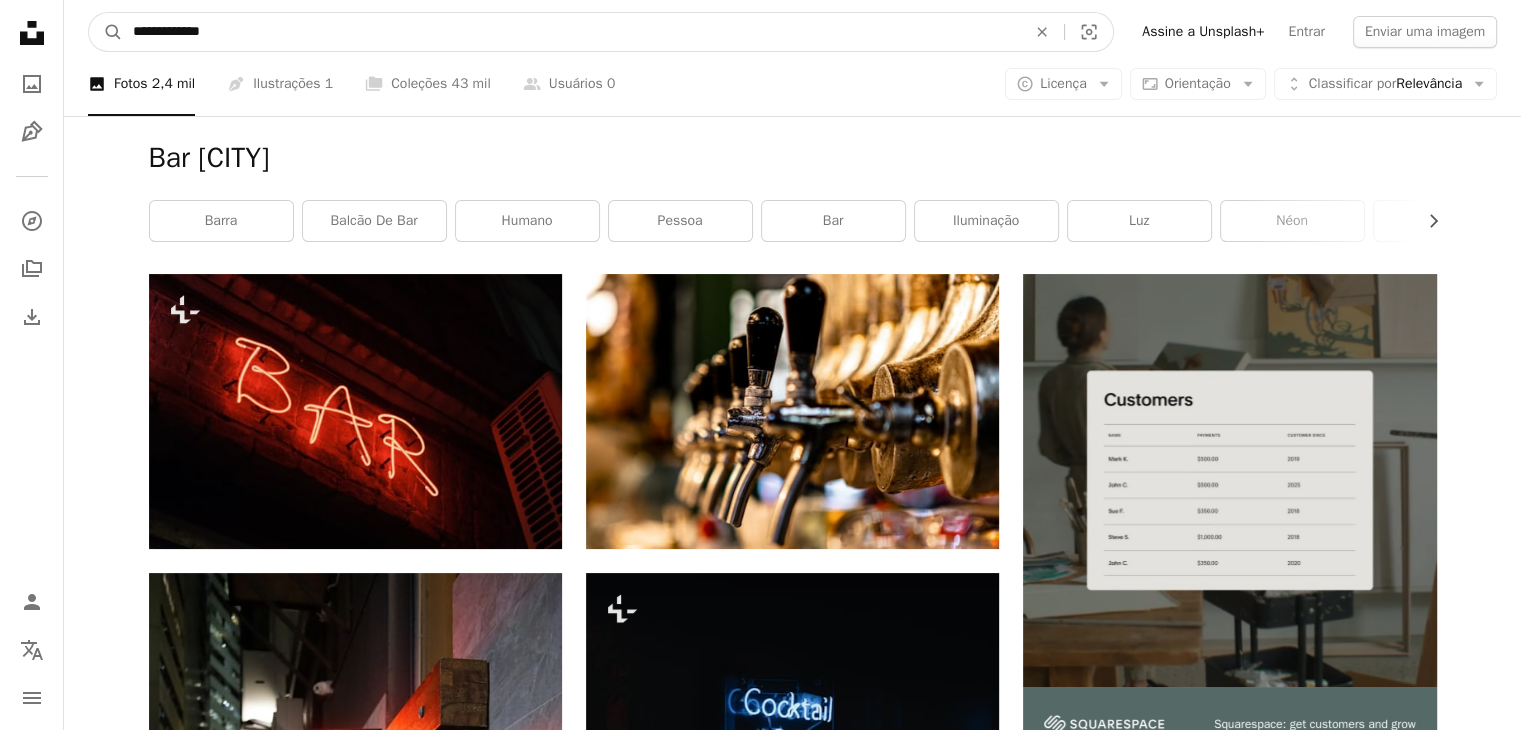 click on "A magnifying glass" at bounding box center (106, 32) 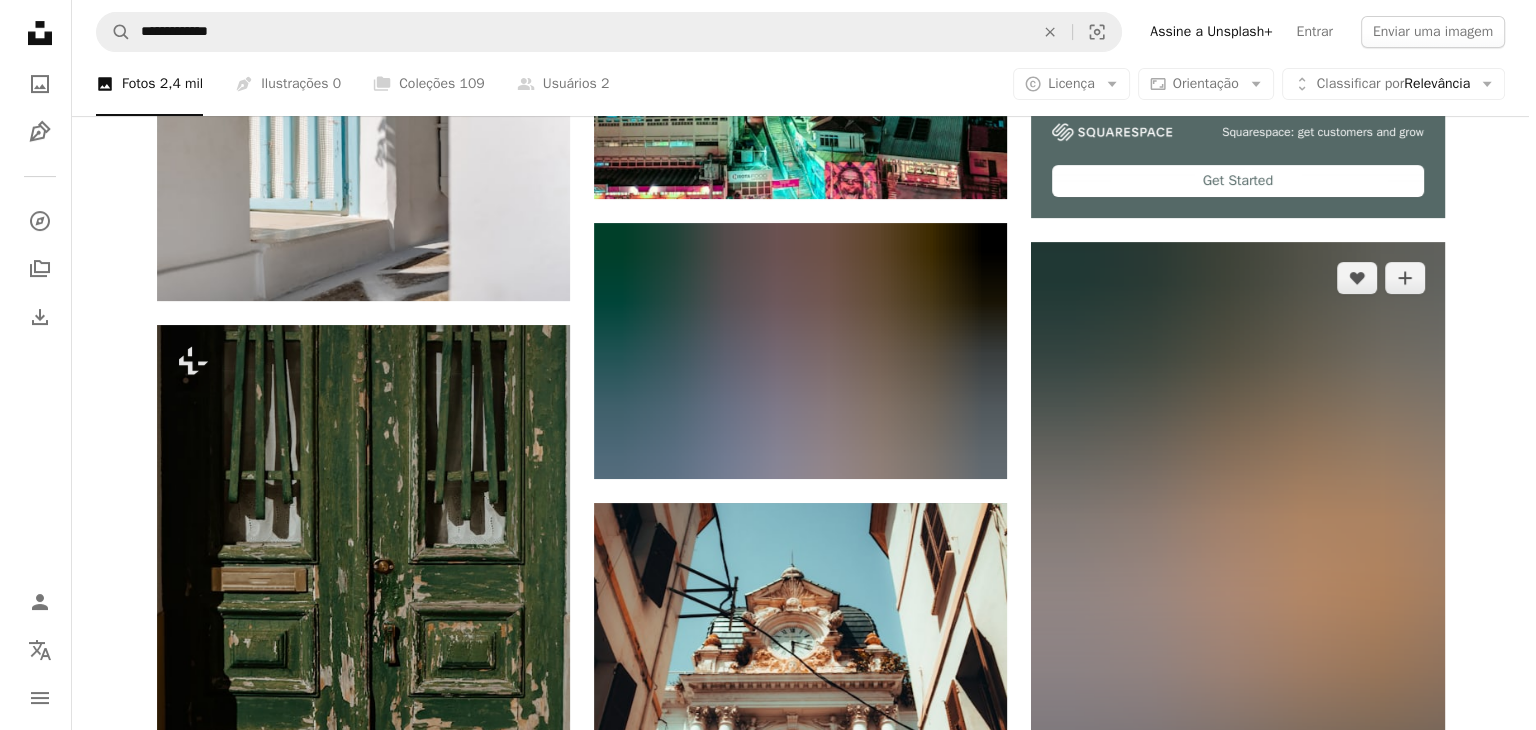 scroll, scrollTop: 0, scrollLeft: 0, axis: both 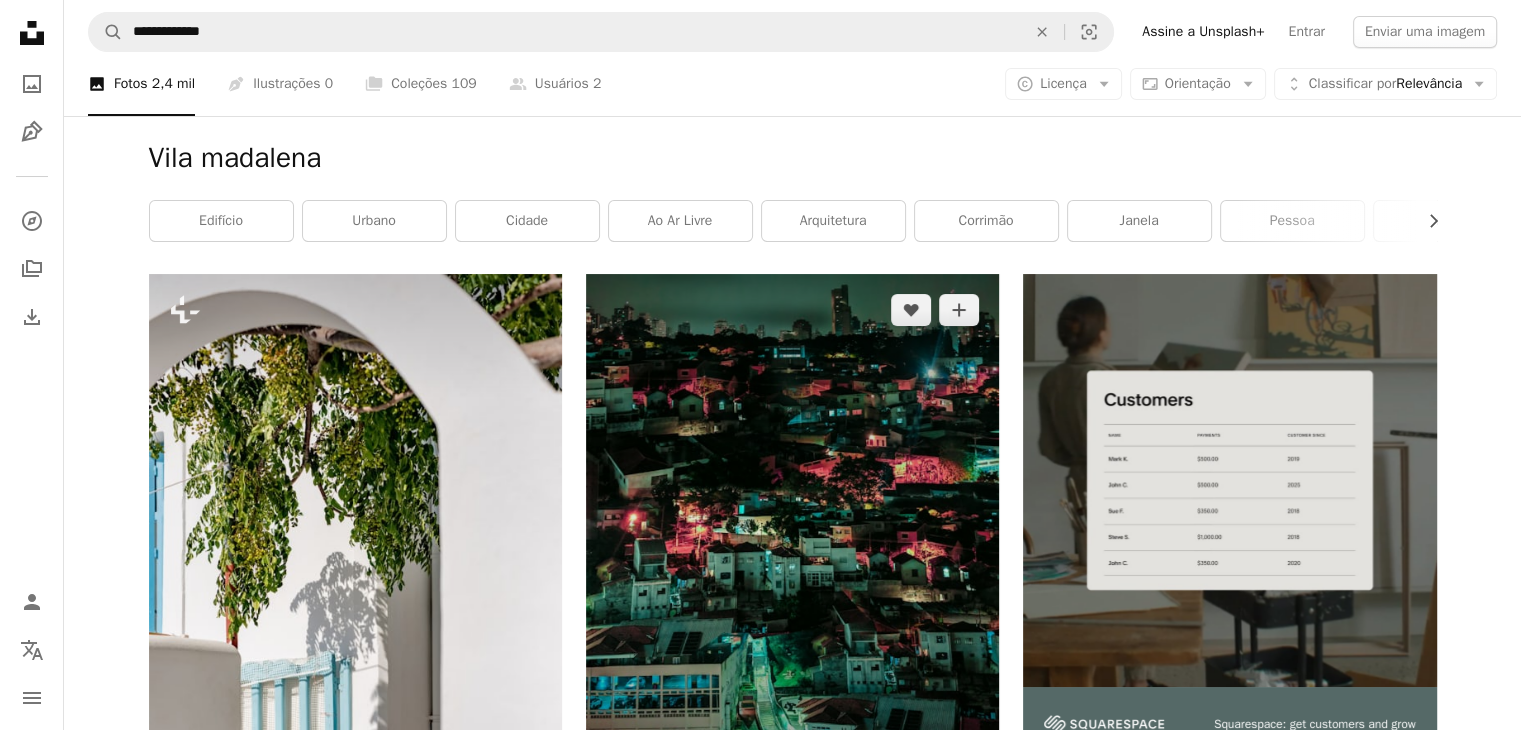 click at bounding box center [792, 532] 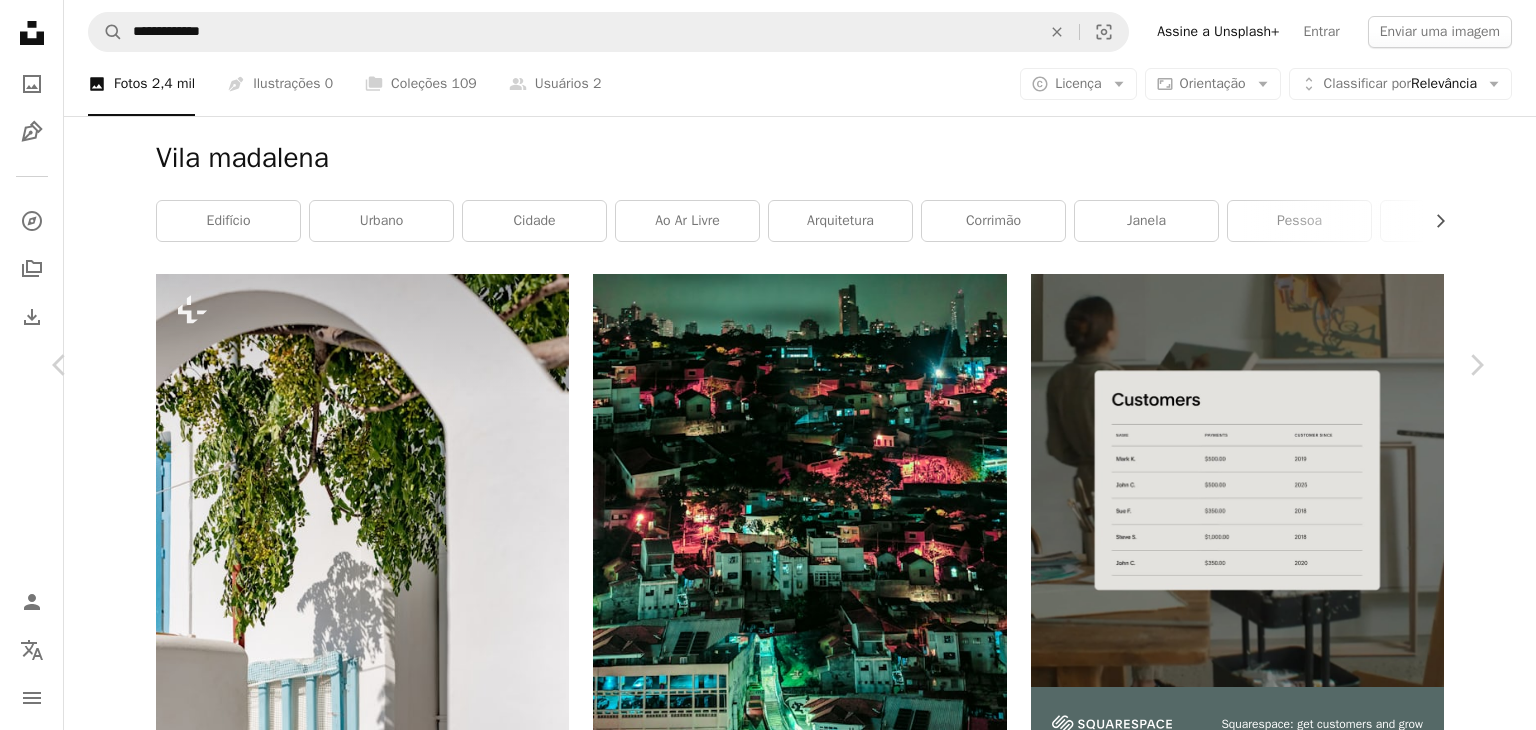 scroll, scrollTop: 6900, scrollLeft: 0, axis: vertical 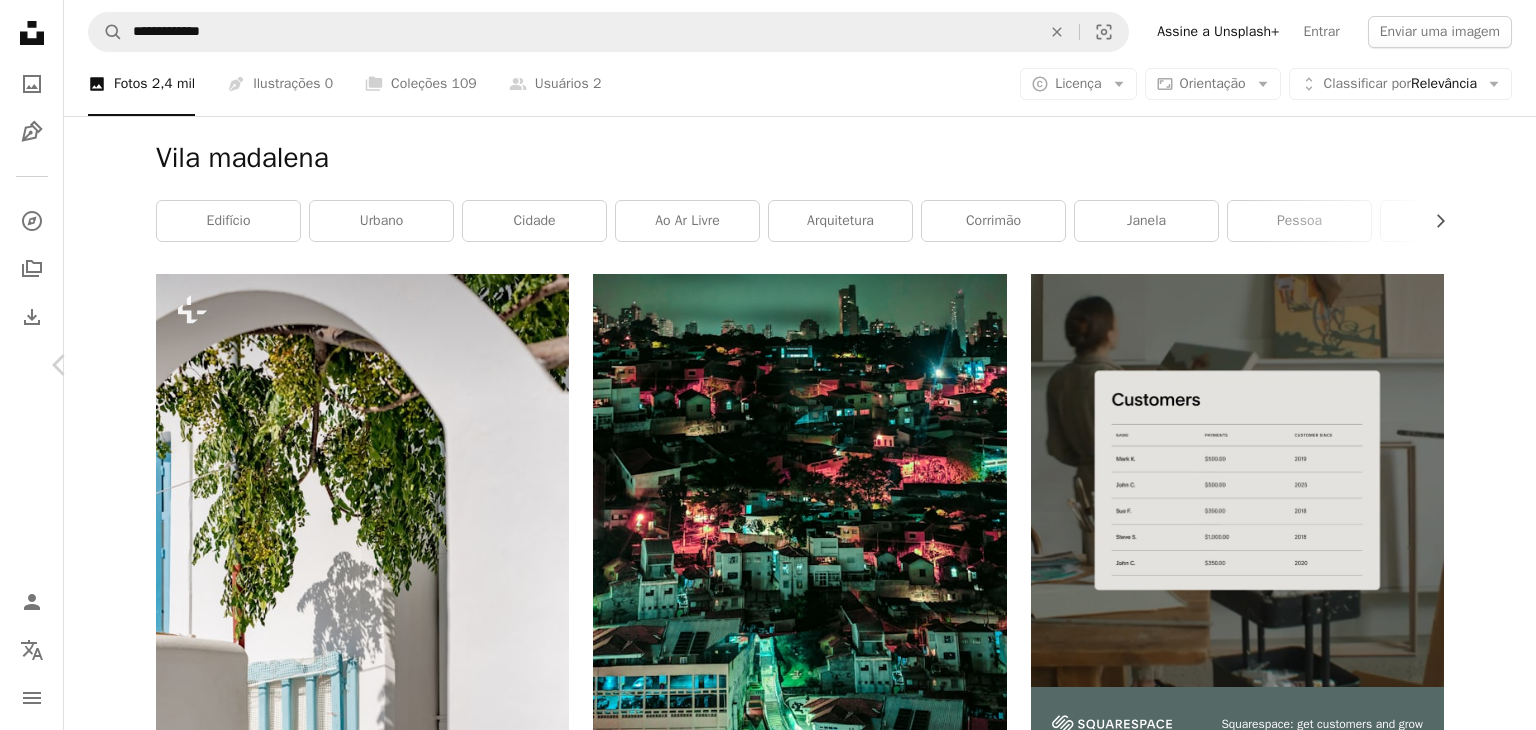 click on "Chevron right" at bounding box center (1476, 365) 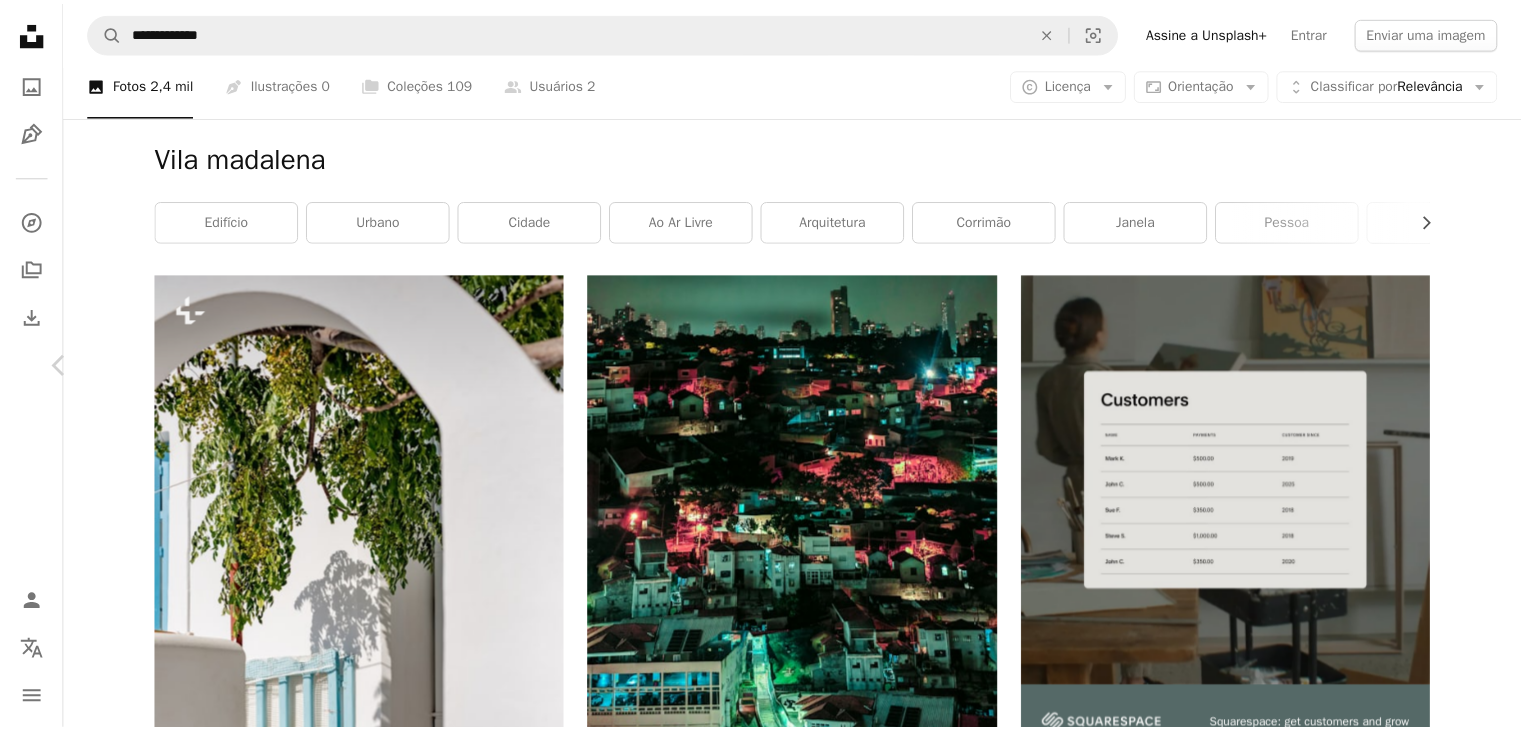 scroll, scrollTop: 0, scrollLeft: 0, axis: both 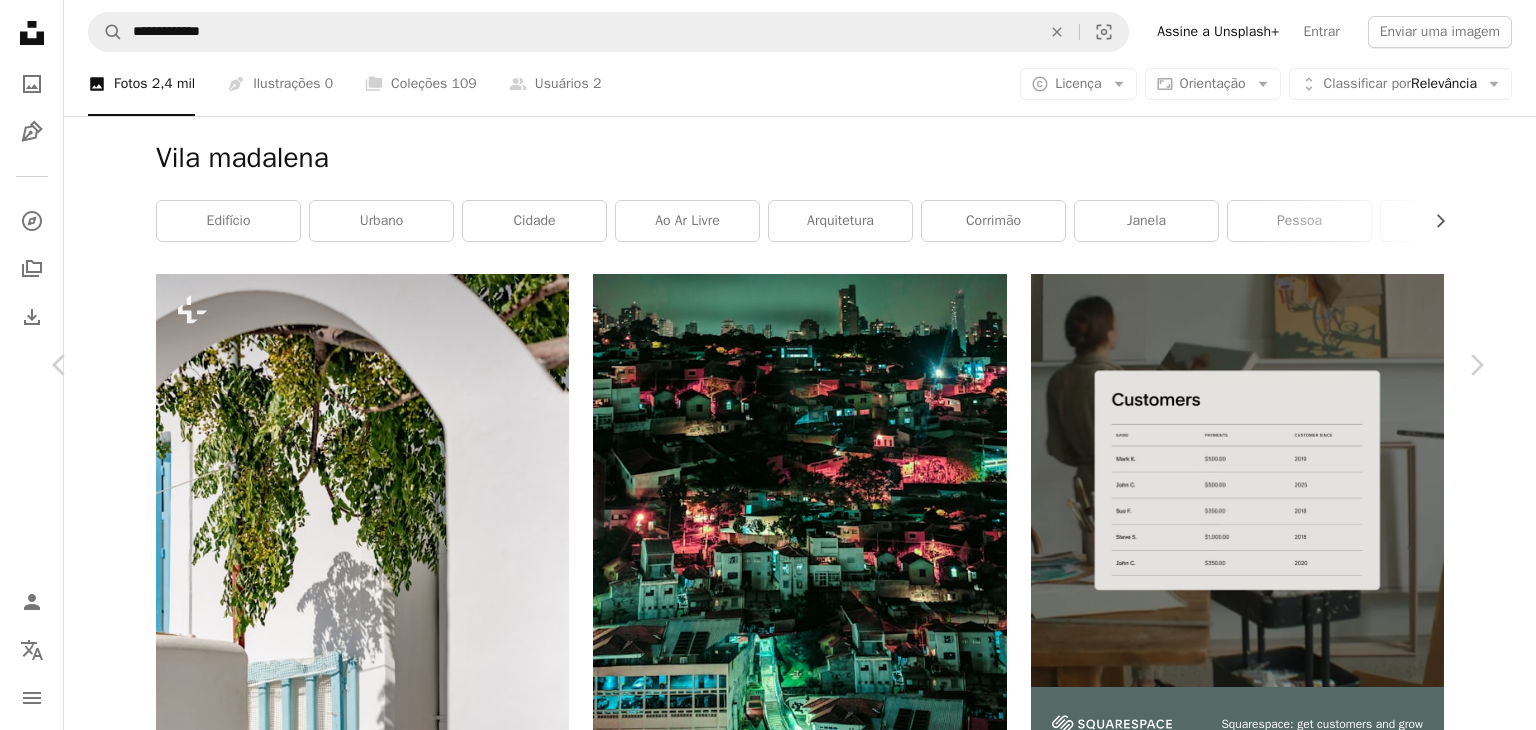 click on "An X shape Chevron left Chevron right Gláuber Sampaio glaubersampaio A heart A plus sign Editar imagem   Plus sign for Unsplash+ Baixar gratuitamente Chevron down Zoom in Visualizações 113.587 Downloads 891 A forward-right arrow Compartilhar Info icon Informações More Actions A map marker Isso é Café, [COUNTRY] Calendar outlined Publicada em  2 de setembro de 2018 Camera SONY, ILCE-6500 Safety Uso gratuito sob a  Licença da Unsplash flor flor amarela São Paulo flor arte planta padrão florescer marrom Brasil margarida buquê de flores cerâmica Gráficos vaso arranjo de flores planta em vaso jarro enfeite Margaridas Imagens Creative Commons Pesquise imagens premium relacionadas na iStock  |  Economize 20% com o código UNSPLASH20 Ver mais na iStock  ↗ Imagens relacionadas A heart A plus sign Kevin Wright Disponível para contratação A checkmark inside of a circle Arrow pointing down Plus sign for Unsplash+ A heart A plus sign Kateryna Hliznitsova Para  Unsplash+ A lock   Baixar A heart A plus sign" at bounding box center (768, 5605) 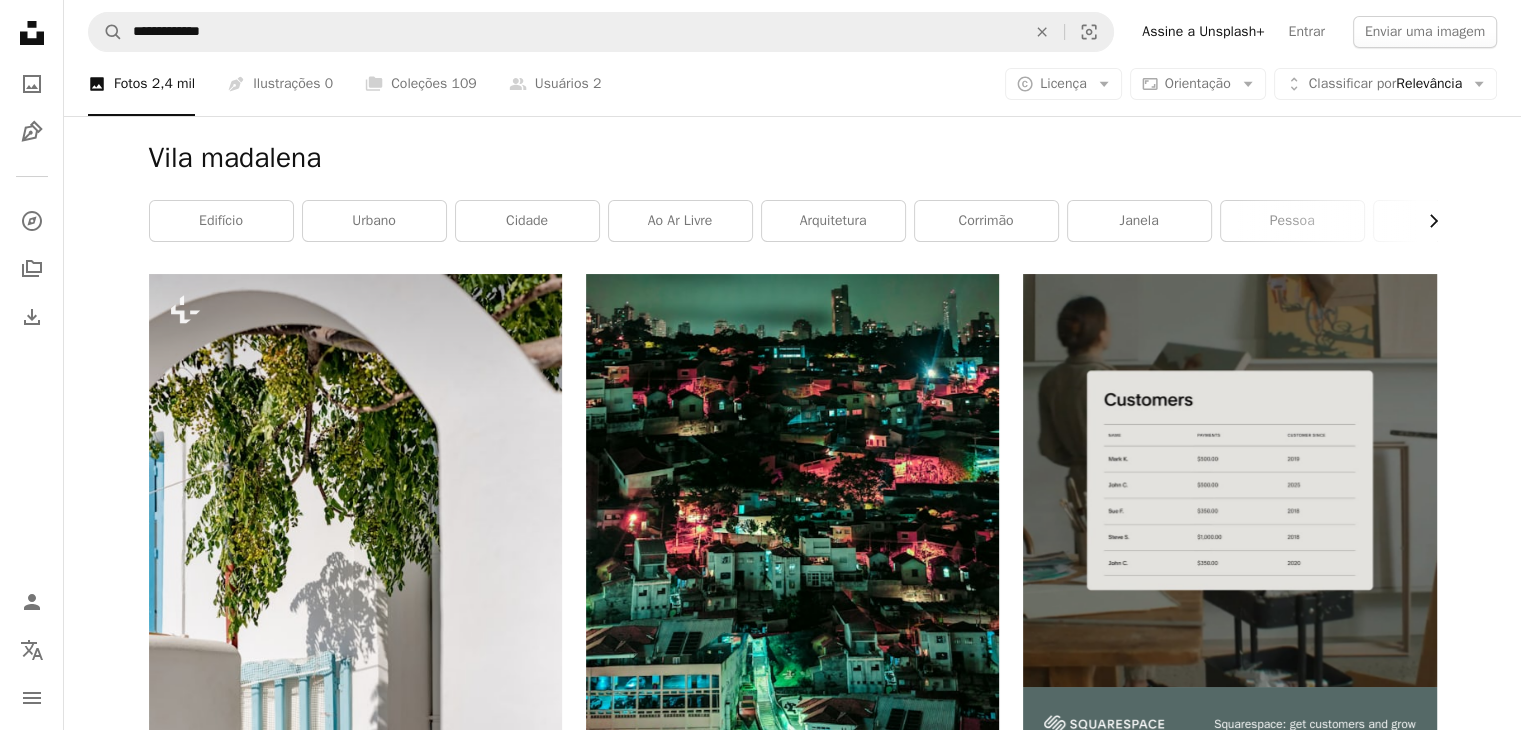 click on "Chevron right" 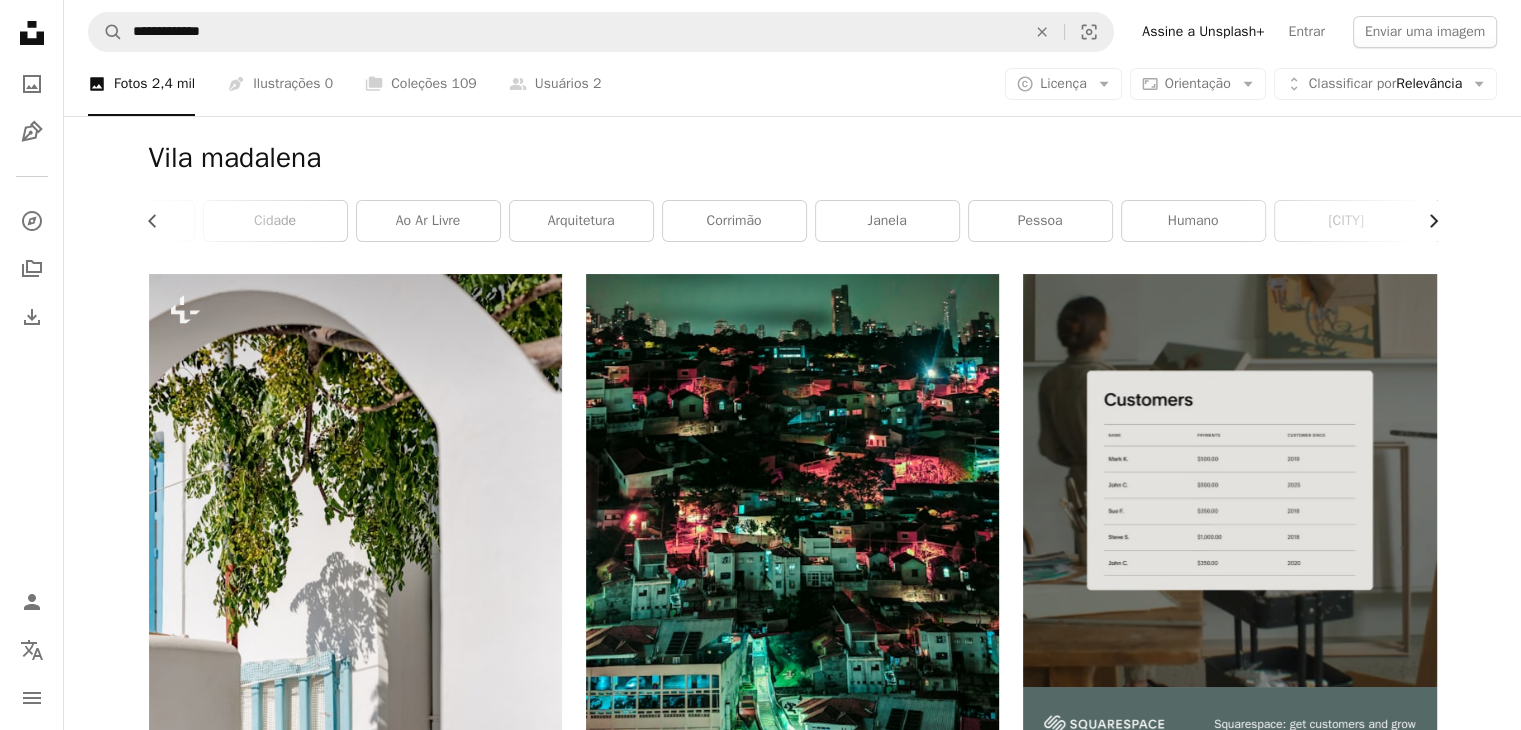 scroll, scrollTop: 0, scrollLeft: 300, axis: horizontal 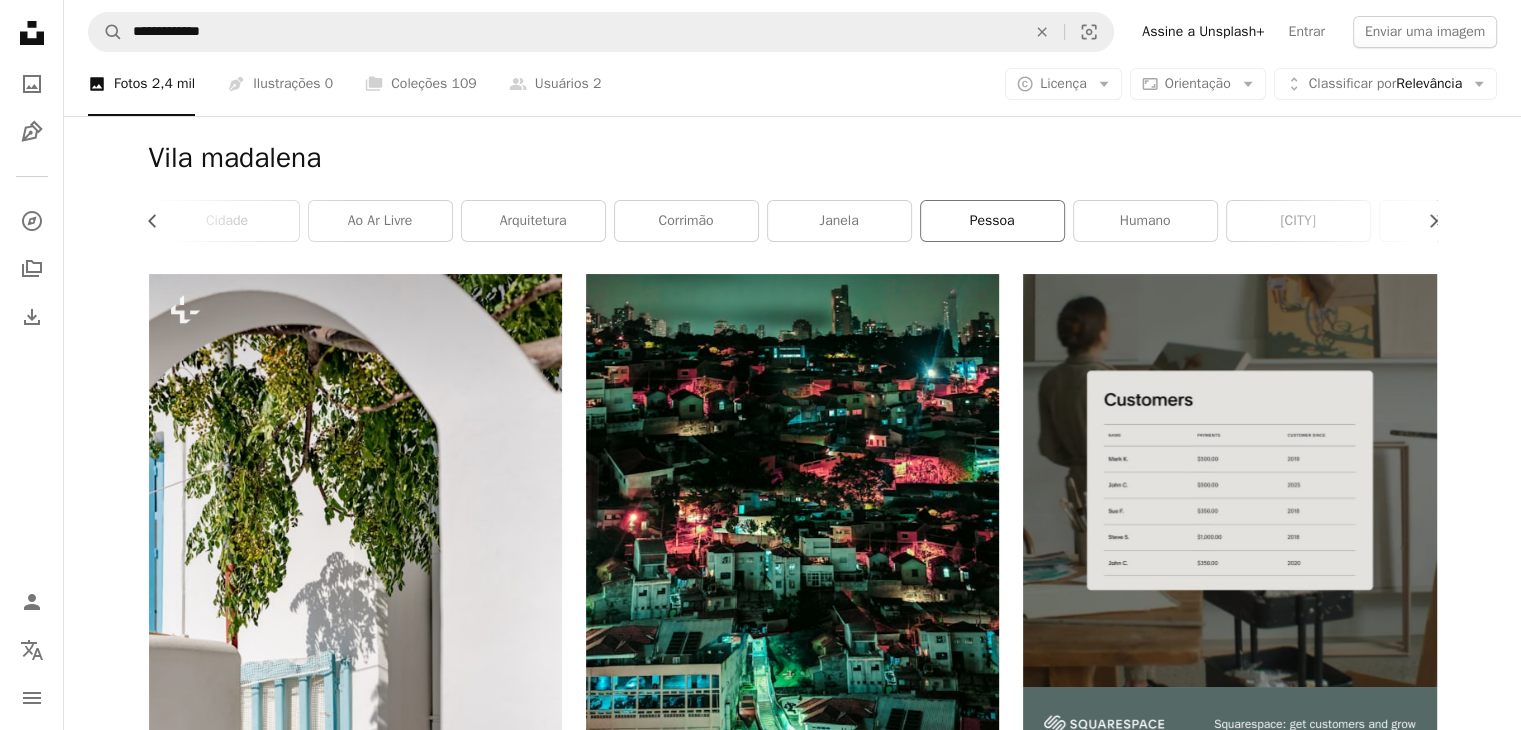 click on "pessoa" at bounding box center [992, 221] 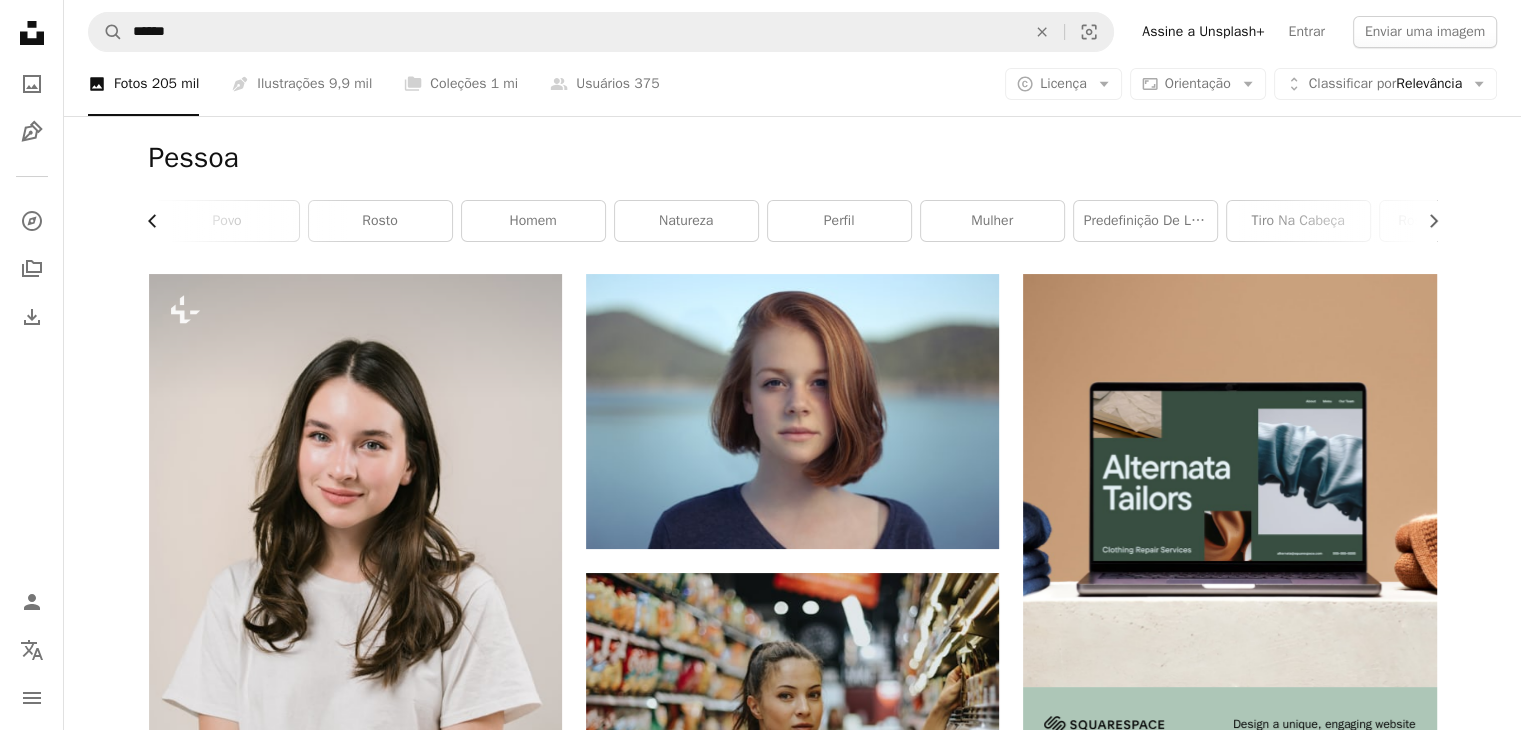 click on "Chevron left" 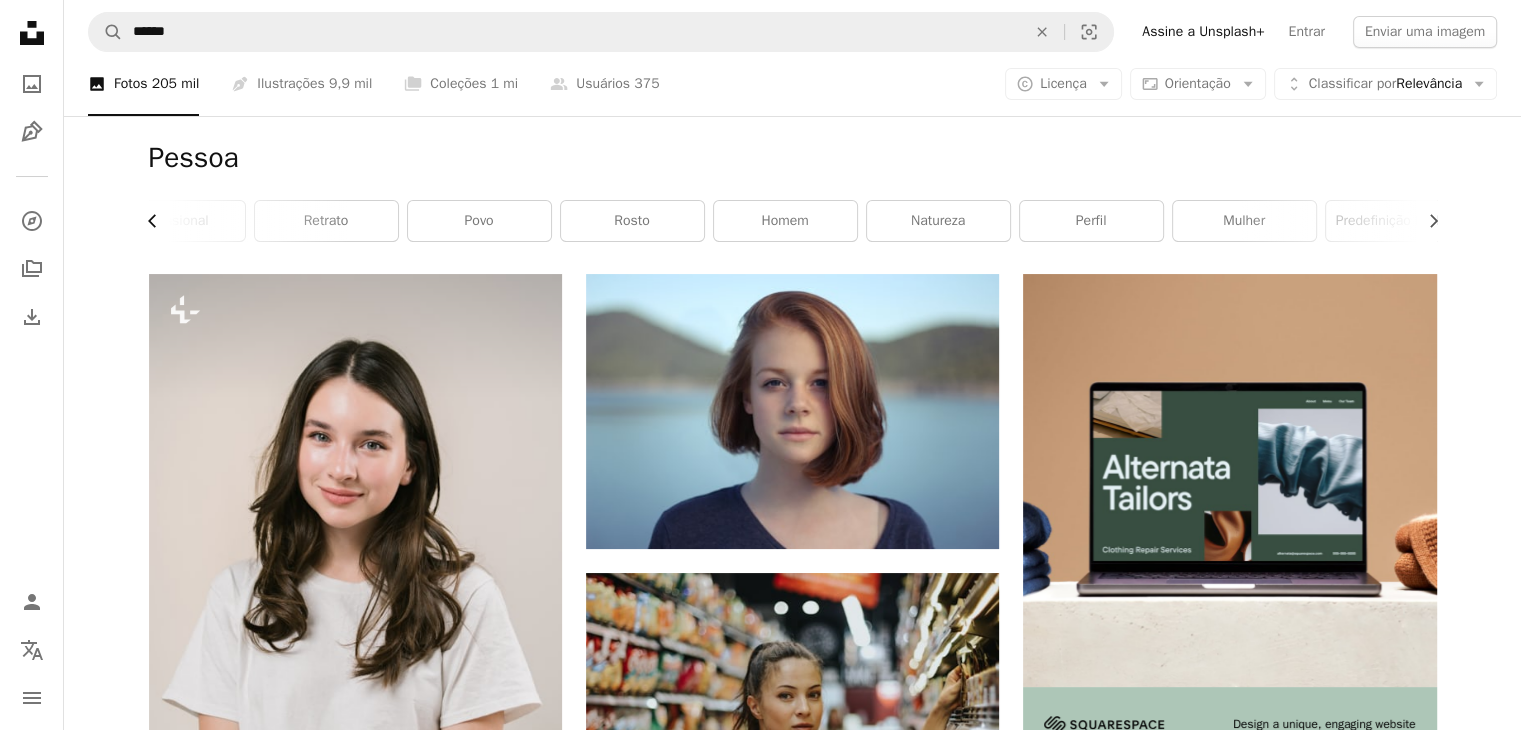 scroll, scrollTop: 0, scrollLeft: 0, axis: both 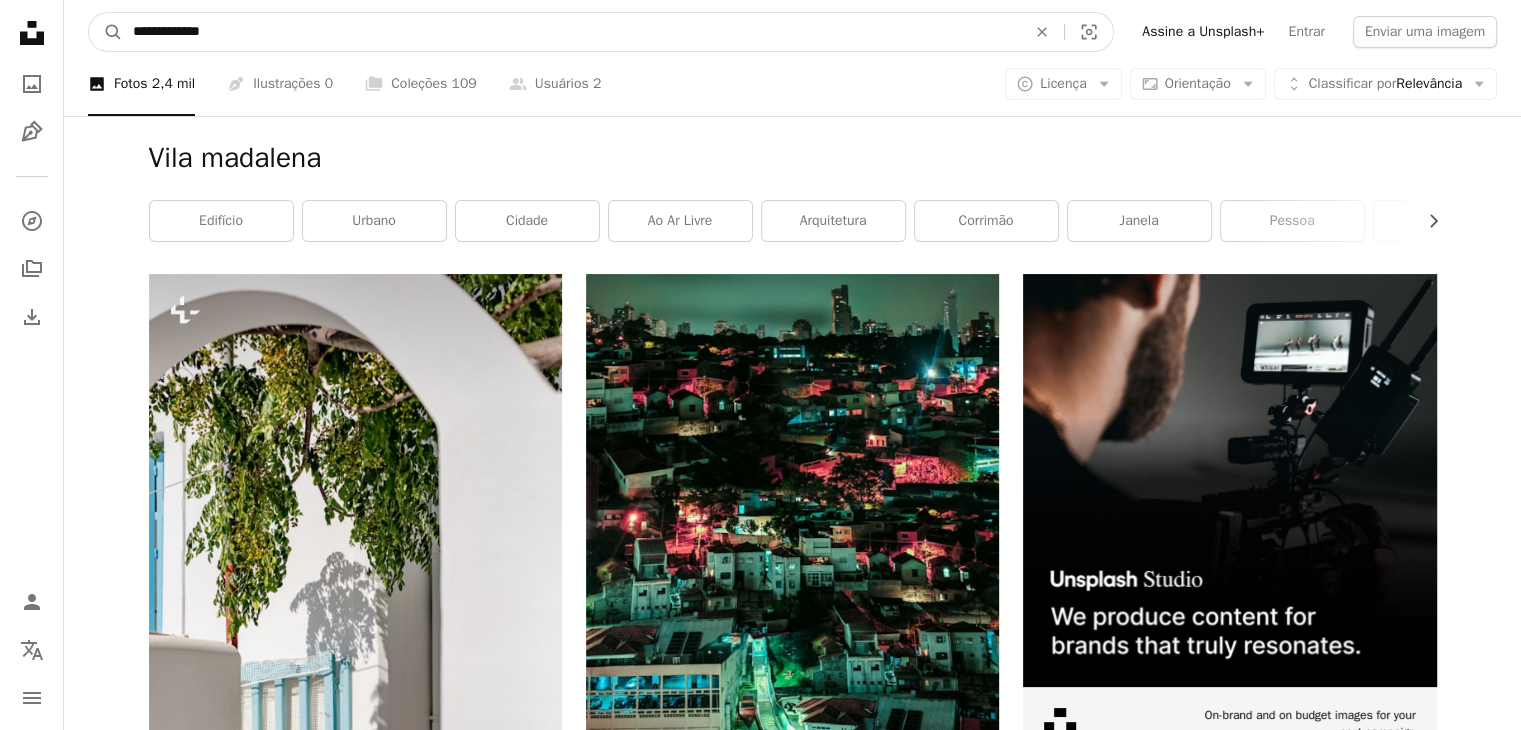 click on "**********" at bounding box center [571, 32] 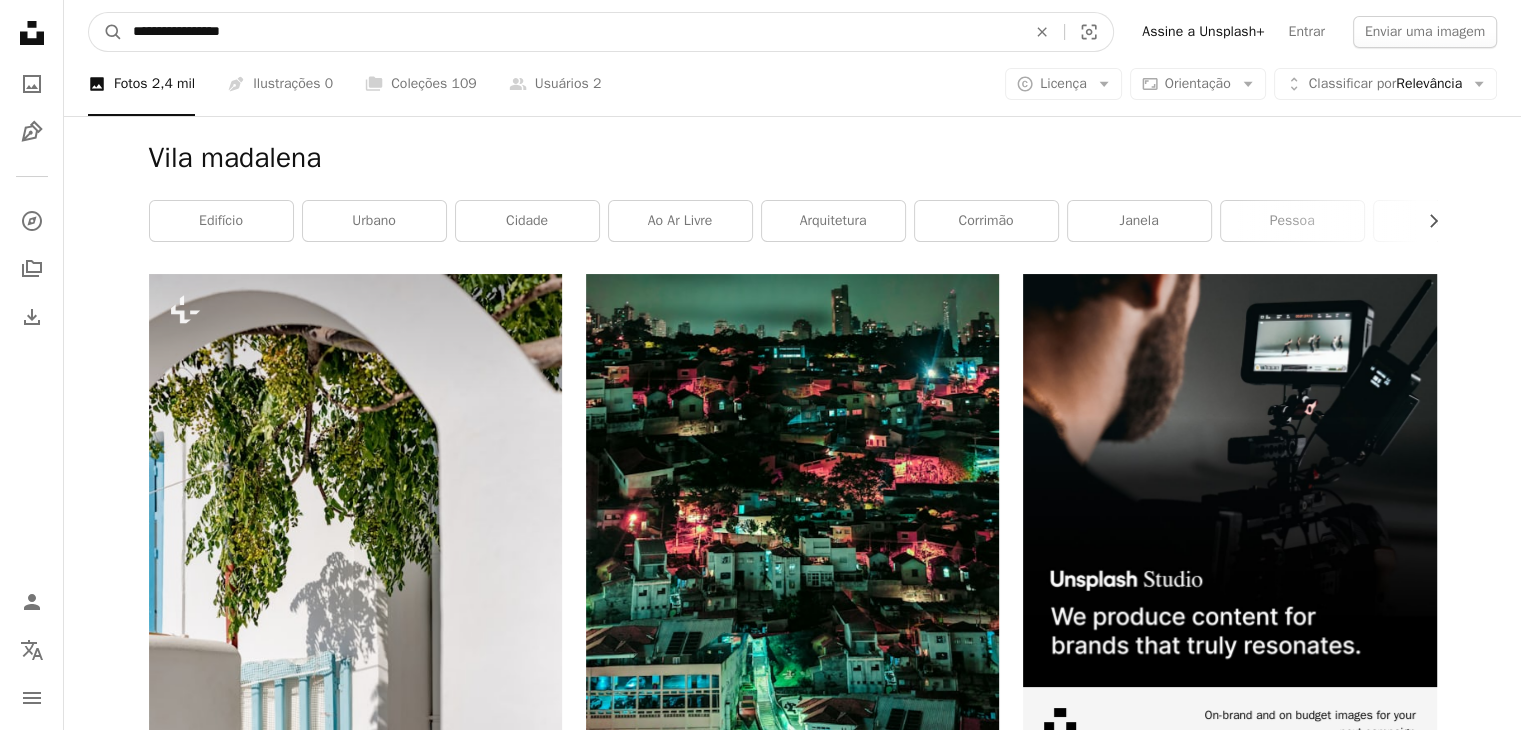 type on "**********" 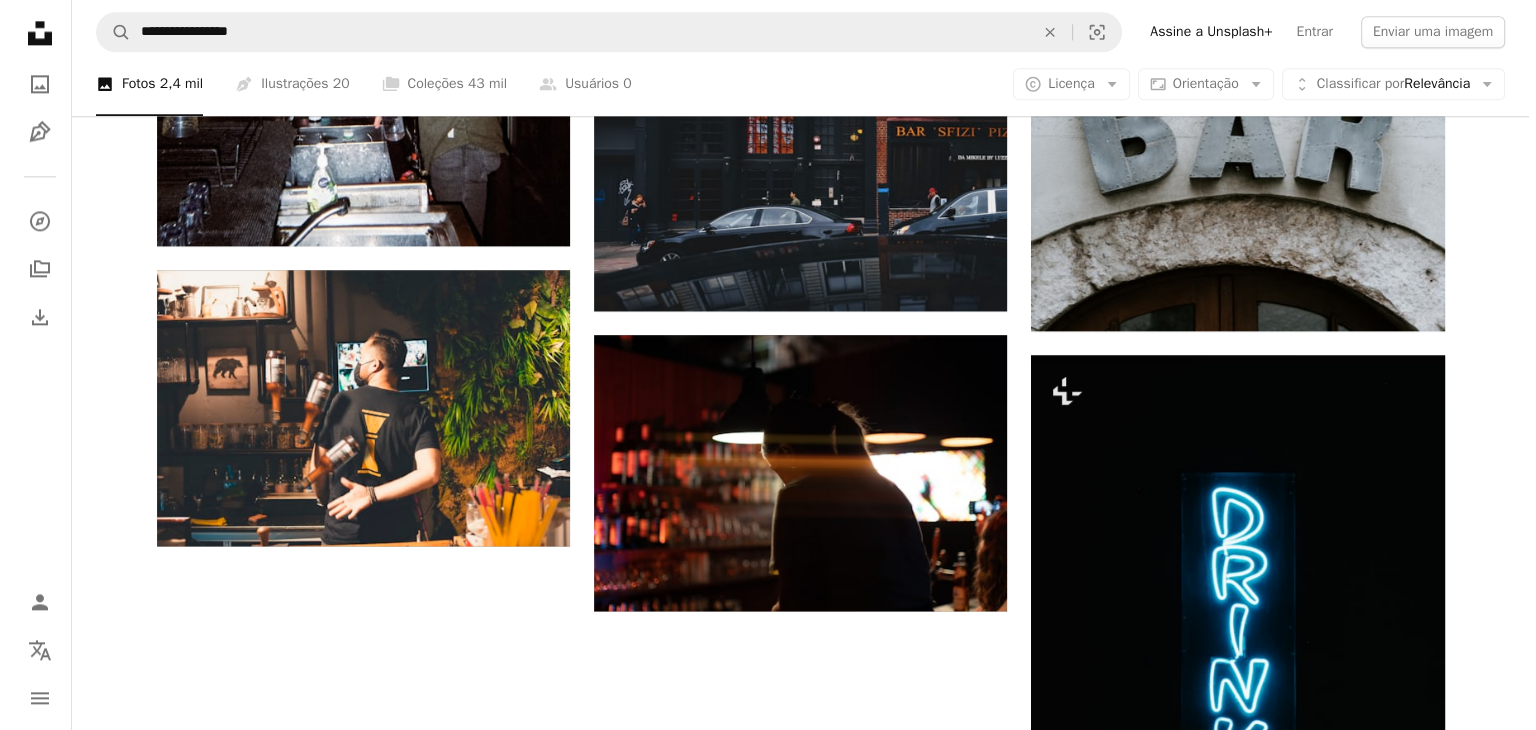 scroll, scrollTop: 2600, scrollLeft: 0, axis: vertical 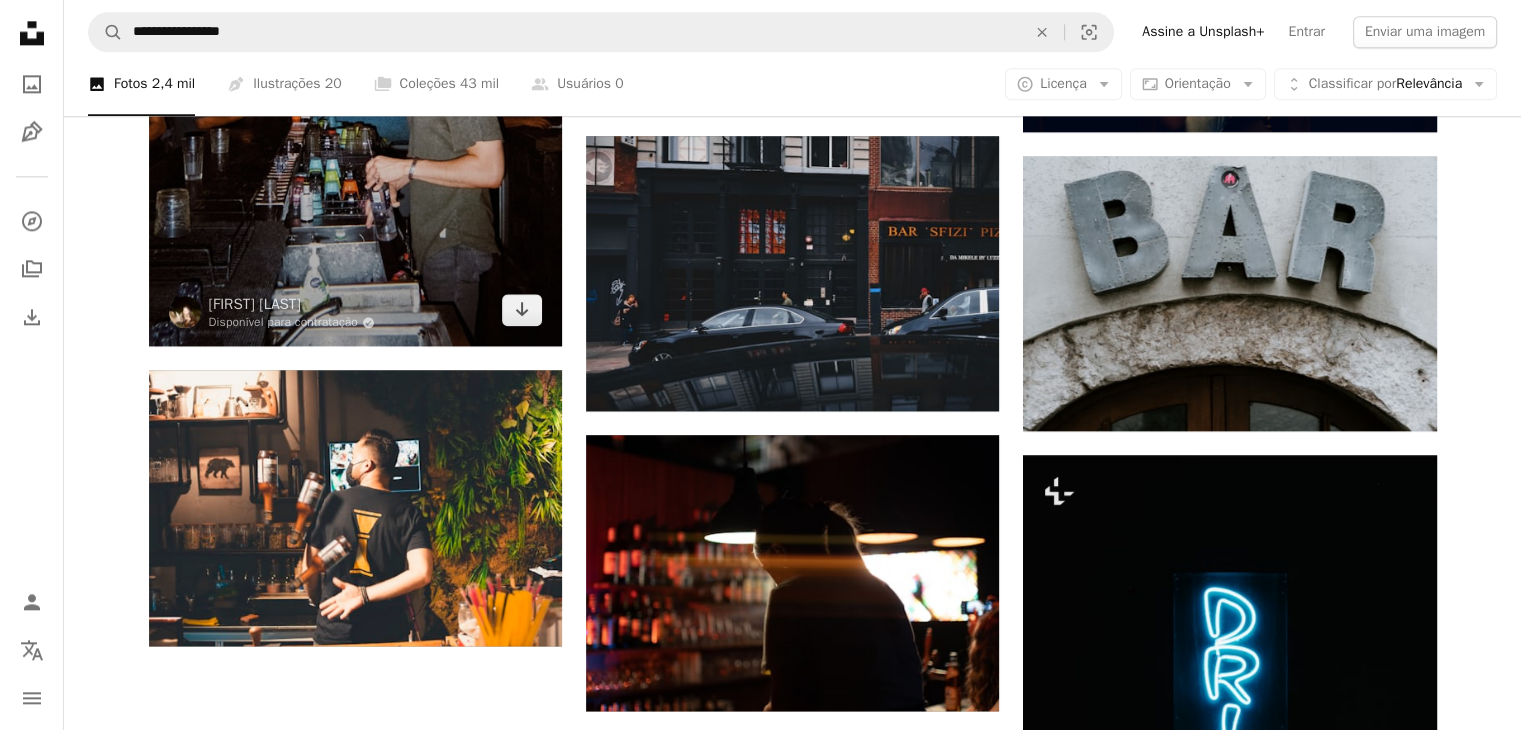 click at bounding box center (355, 34) 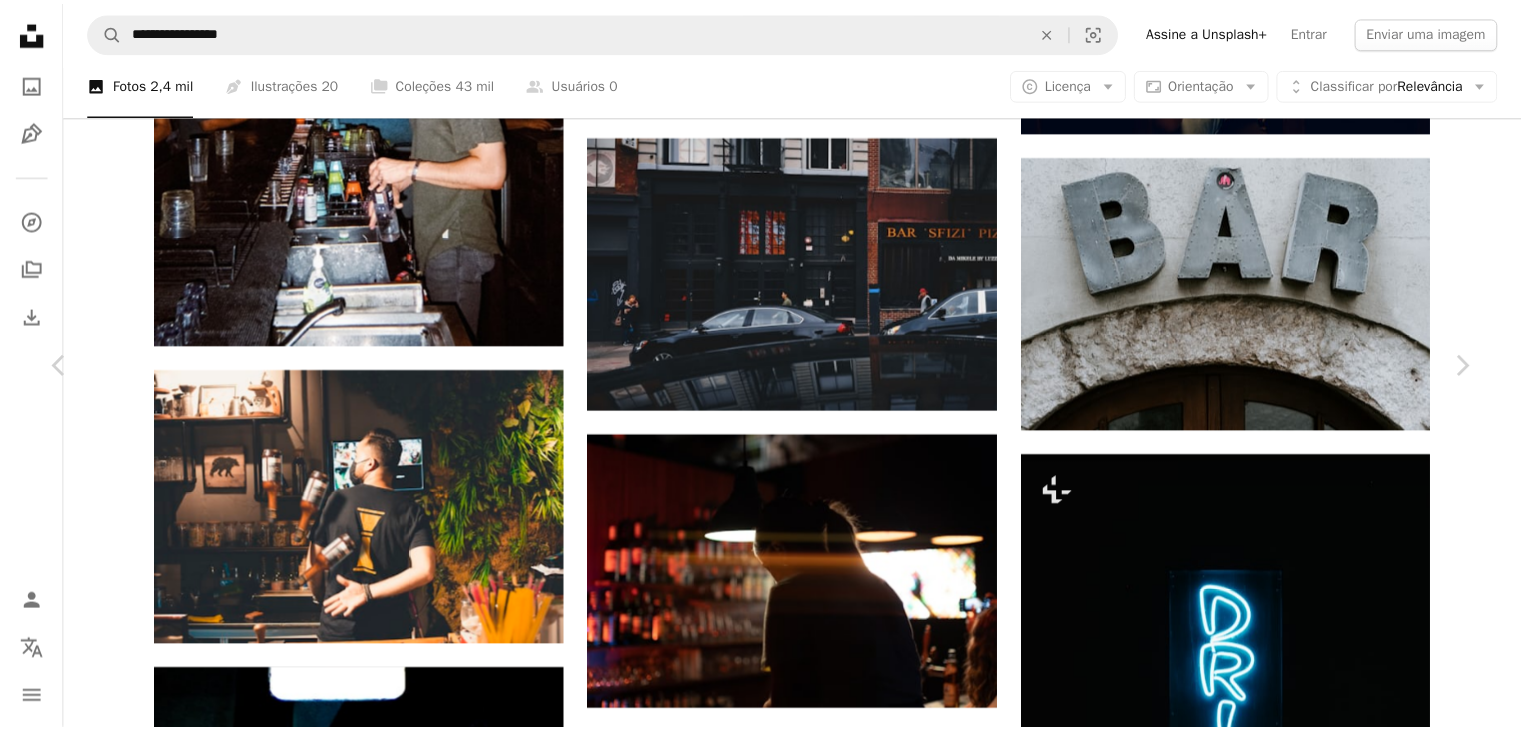 scroll, scrollTop: 6200, scrollLeft: 0, axis: vertical 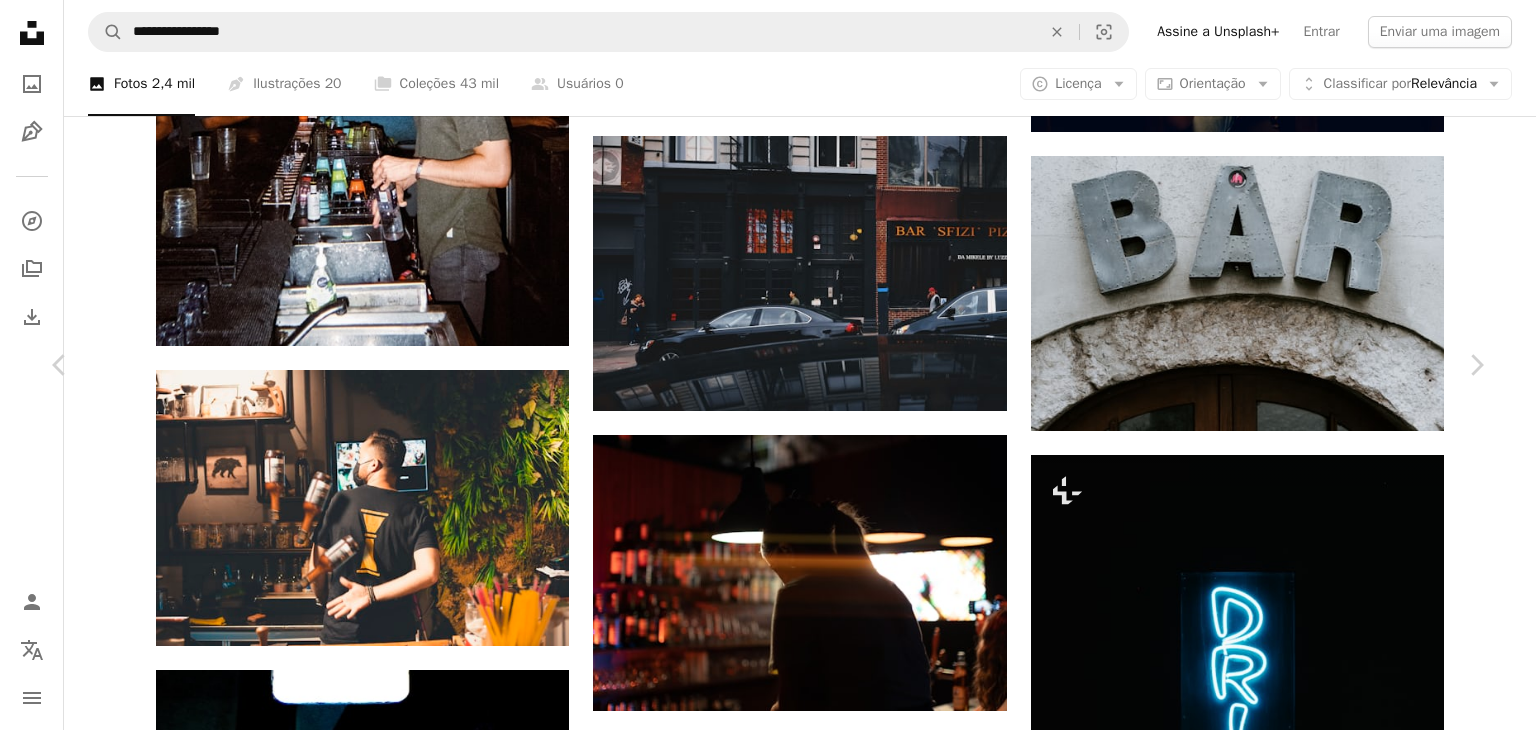 click on "An X shape Chevron left Chevron right [FIRST] [LAST] Disponível para contratação A checkmark inside of a circle A heart A plus sign Editar imagem   Plus sign for Unsplash+ Baixar gratuitamente Chevron down Zoom in Visualizações 198.608 Downloads 998 Destaque em Fotos A forward-right arrow Compartilhar Info icon Informações More Actions A map marker Darlington NSW, [STATE], Australia Calendar outlined Publicada em  19 de março de 2022 Safety Uso gratuito sob a  Licença da Unsplash filme álcool Bebidas porrete fotografia de filmes câmera de filme barman Boates Bartending Bartenders preto humano Austrália trabalhador discoteca bar balcão de bar Fundos de tela em HD Pesquise imagens premium relacionadas na iStock  |  Economize 20% com o código UNSPLASH20 Ver mais na iStock  ↗ Imagens relacionadas A heart A plus sign Taylor Friehl Disponível para contratação A checkmark inside of a circle Arrow pointing down A heart A plus sign Ksenia Obukhova Arrow pointing down A heart A plus sign Yichen Wang Para" at bounding box center (768, 6038) 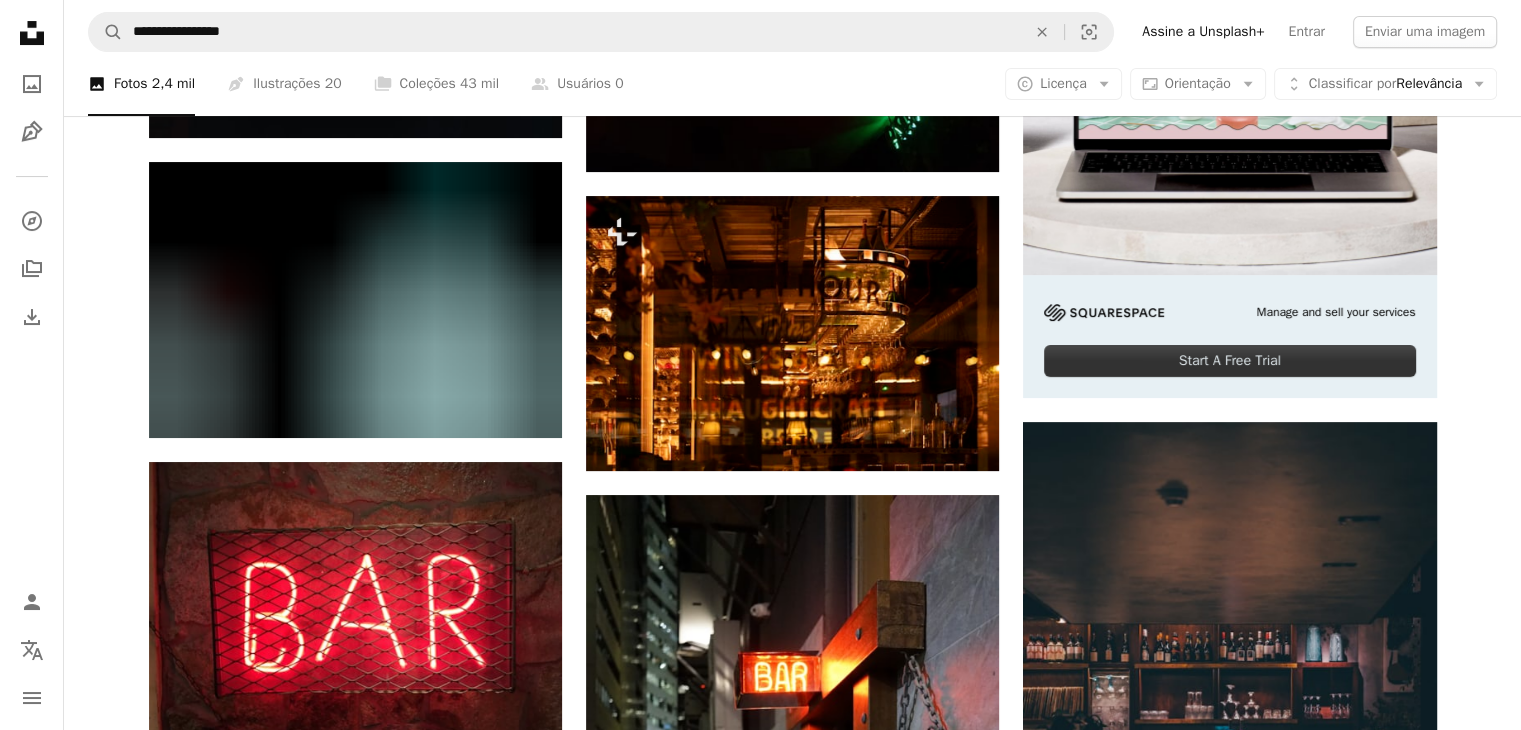 scroll, scrollTop: 0, scrollLeft: 0, axis: both 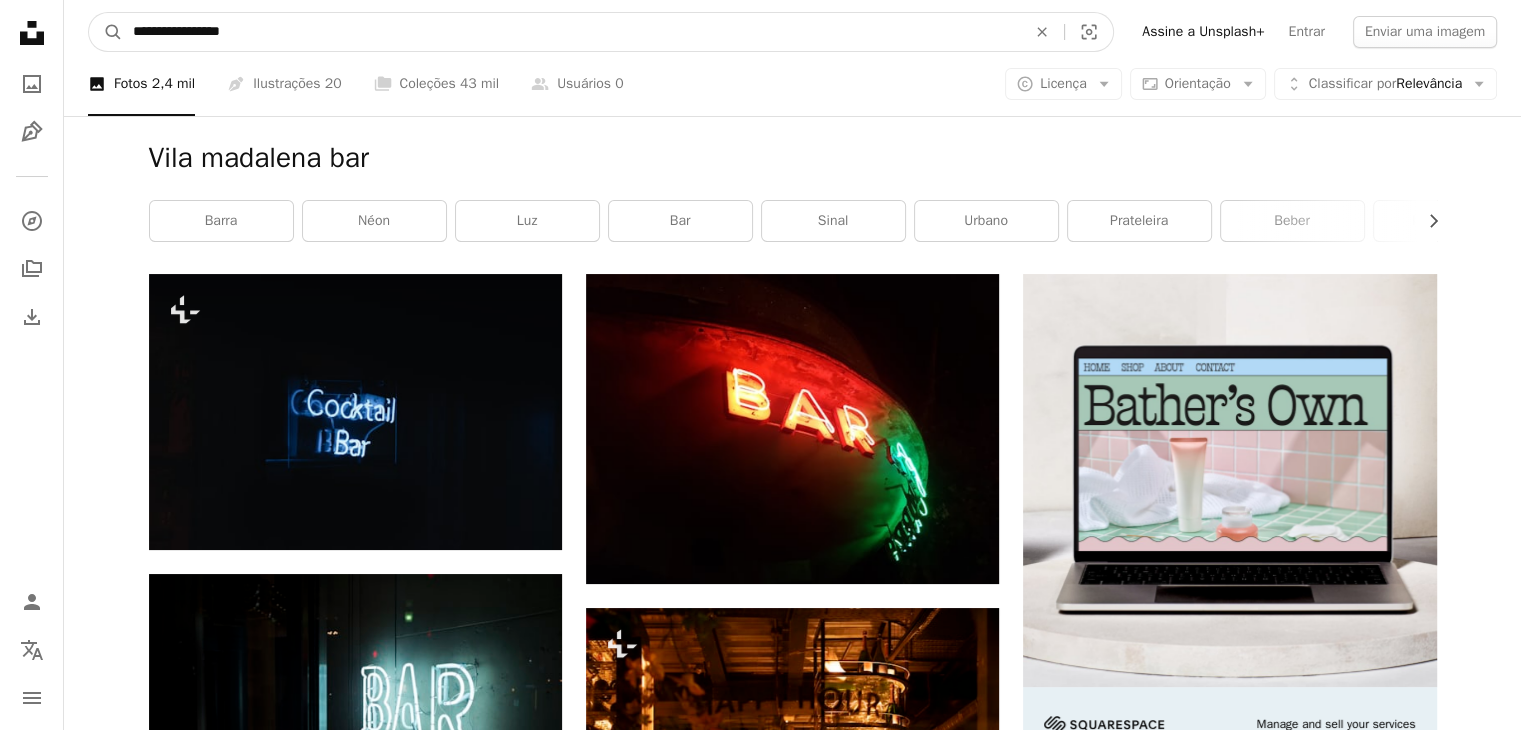 drag, startPoint x: 315, startPoint y: 45, endPoint x: 0, endPoint y: 42, distance: 315.01428 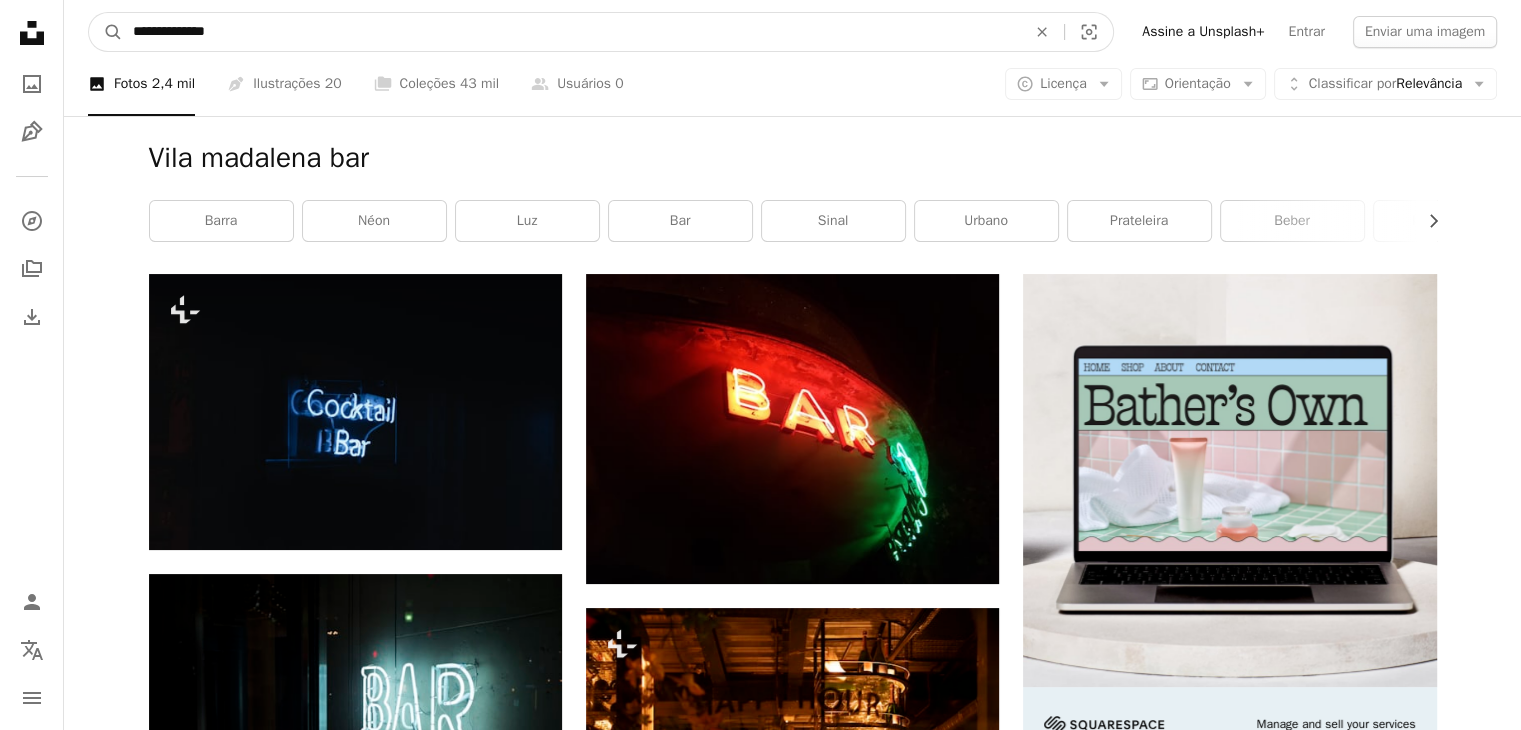 type on "**********" 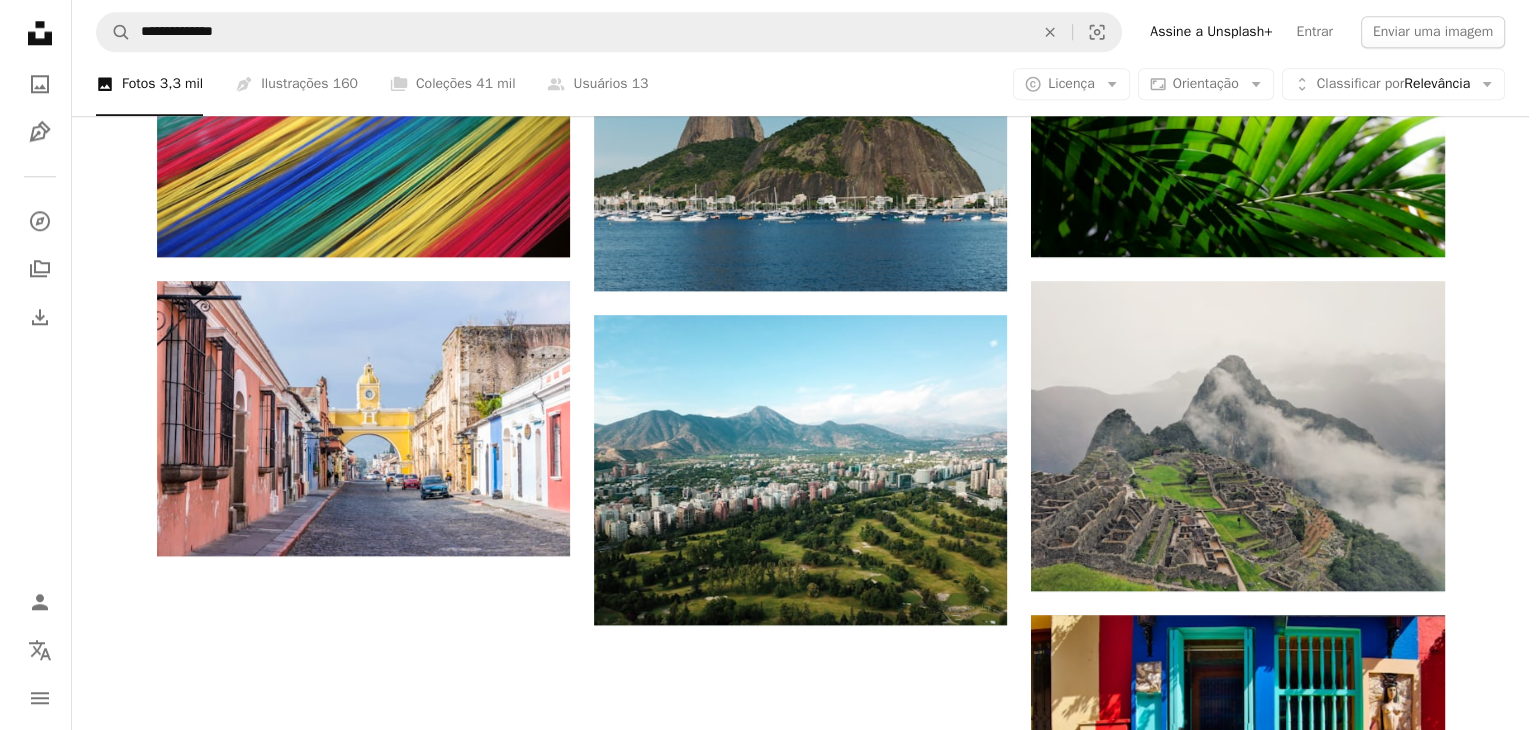 scroll, scrollTop: 2300, scrollLeft: 0, axis: vertical 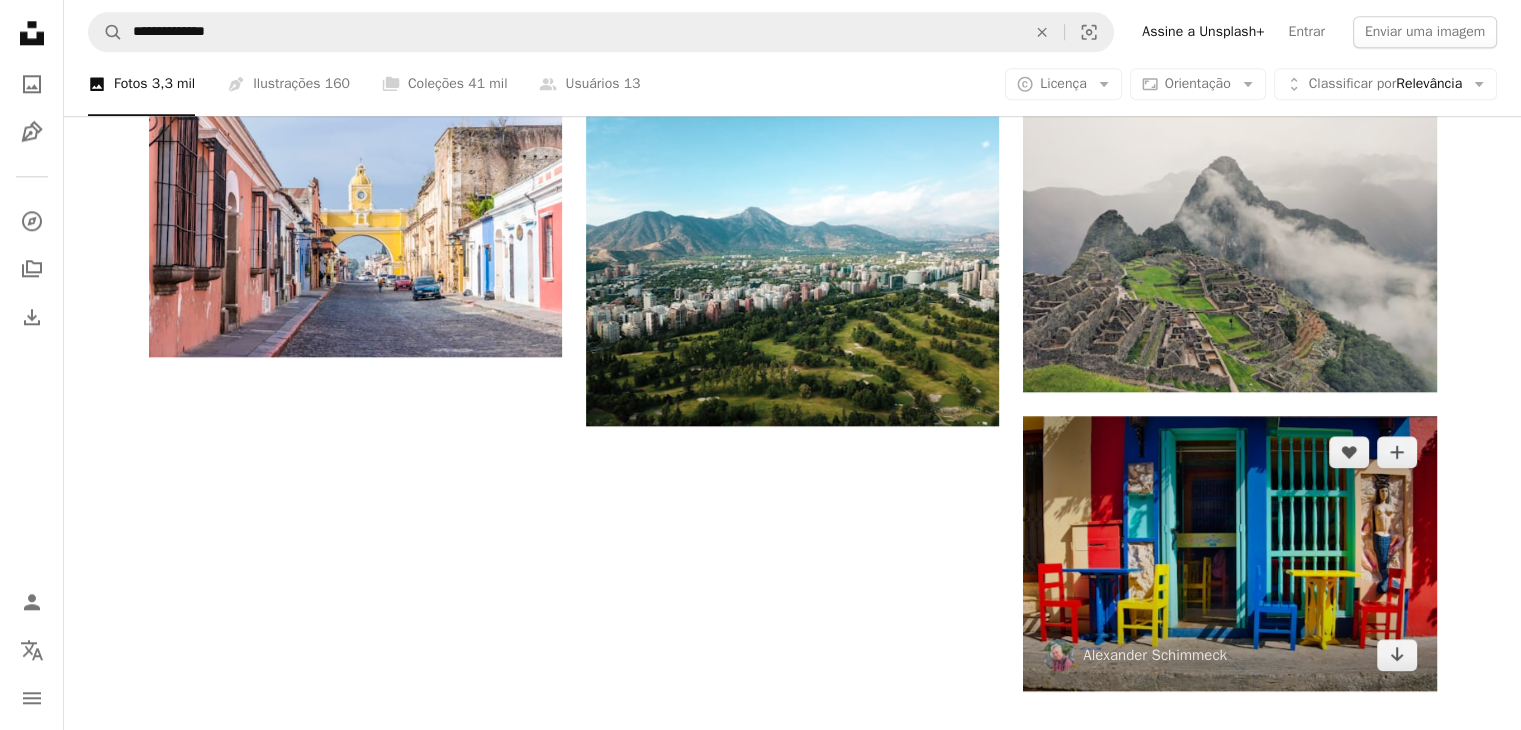 click at bounding box center (1229, 553) 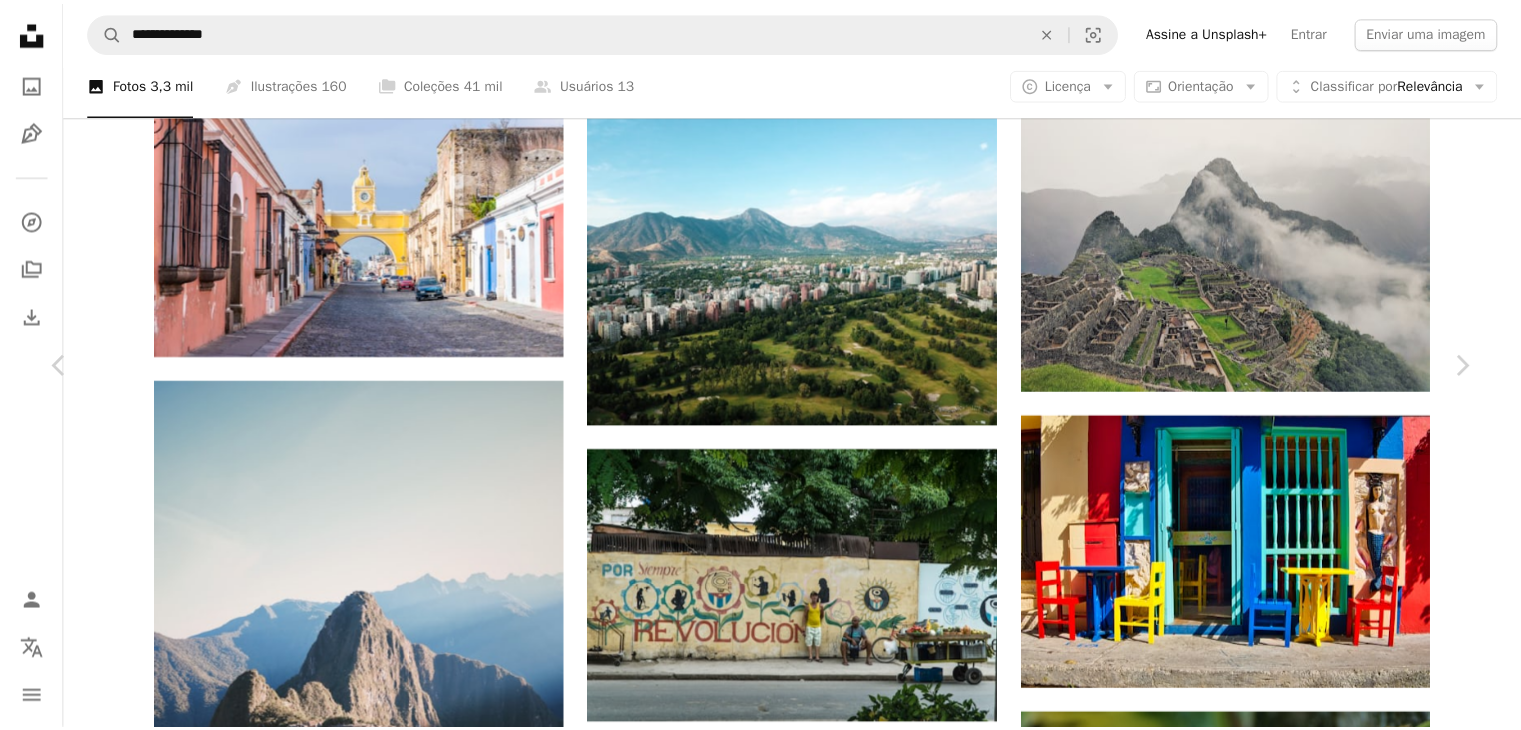 scroll, scrollTop: 0, scrollLeft: 0, axis: both 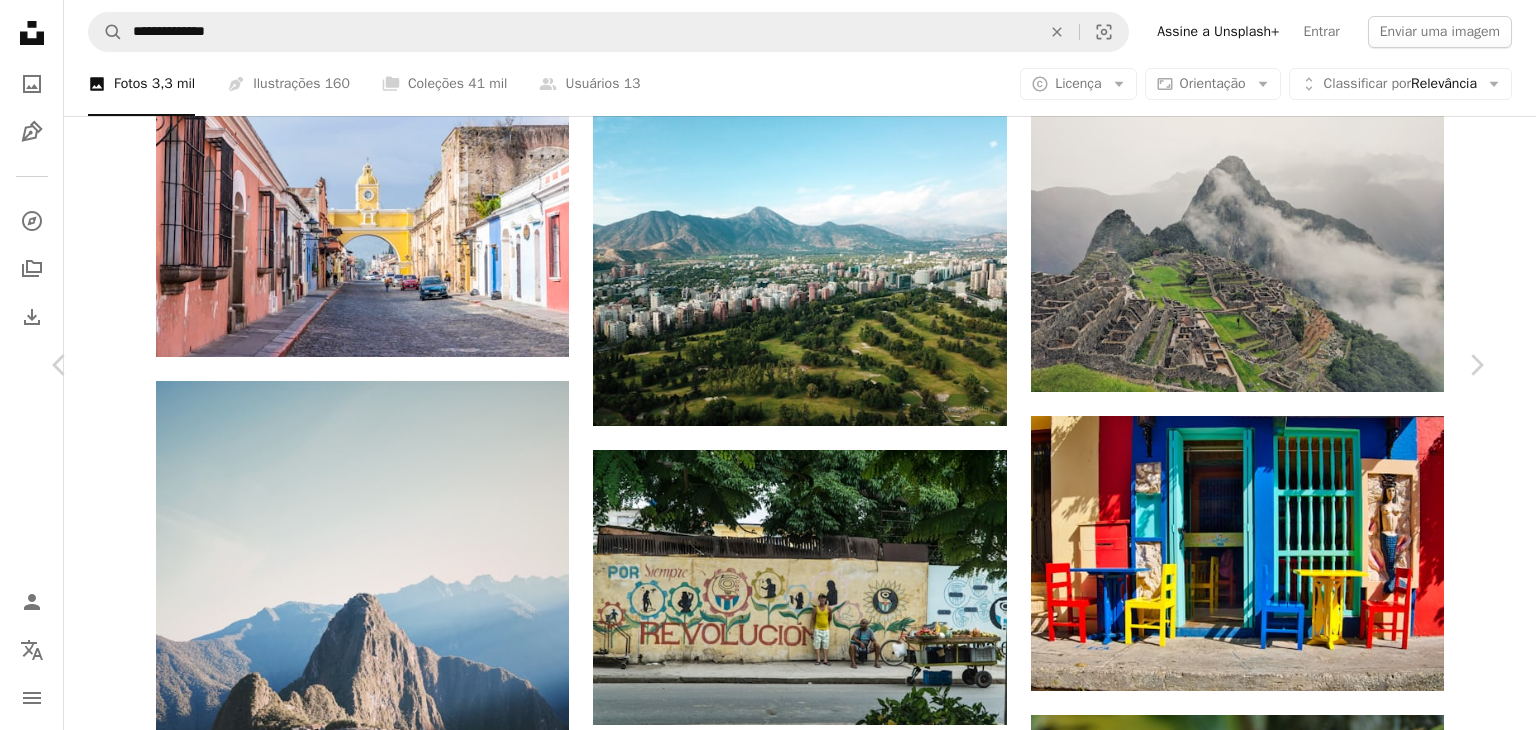 click on "An X shape Chevron left Chevron right [FIRST] [LAST] alschim A heart A plus sign Editar imagem   Plus sign for Unsplash+ Baixar gratuitamente Chevron down Zoom in Visualizações 1.029.734 Downloads 7.114 A forward-right arrow Compartilhar Info icon Informações More Actions A map marker [CITY], [CITY] Province, [STATE], Kolumbien Calendar outlined Publicada em  27 de outubro de 2020 Camera OLYMPUS IMAGING CORP., E-M10 Safety Uso gratuito sob a  Licença da Unsplash mobiliário cadeira porta [CITY] Pesquise imagens premium relacionadas na iStock  |  Economize 20% com o código UNSPLASH20 Ver mais na iStock  ↗ Imagens relacionadas A heart A plus sign Bern Fresen Disponível para contratação A checkmark inside of a circle Arrow pointing down A heart A plus sign Devon Janse van Rensburg Disponível para contratação A checkmark inside of a circle Arrow pointing down A heart A plus sign Cristina Gottardi Disponível para contratação A checkmark inside of a circle Arrow pointing down A heart" at bounding box center [768, 5402] 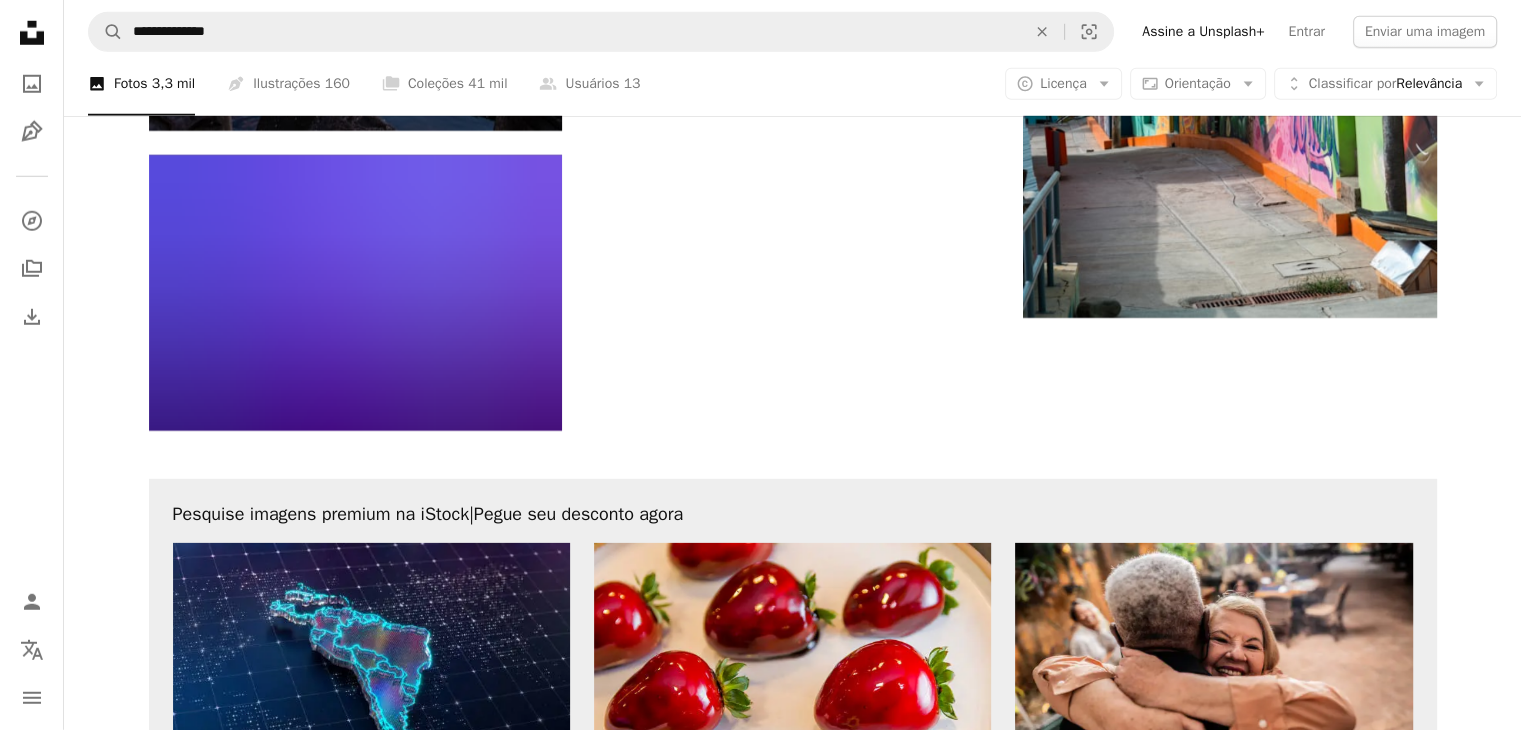 scroll, scrollTop: 5800, scrollLeft: 0, axis: vertical 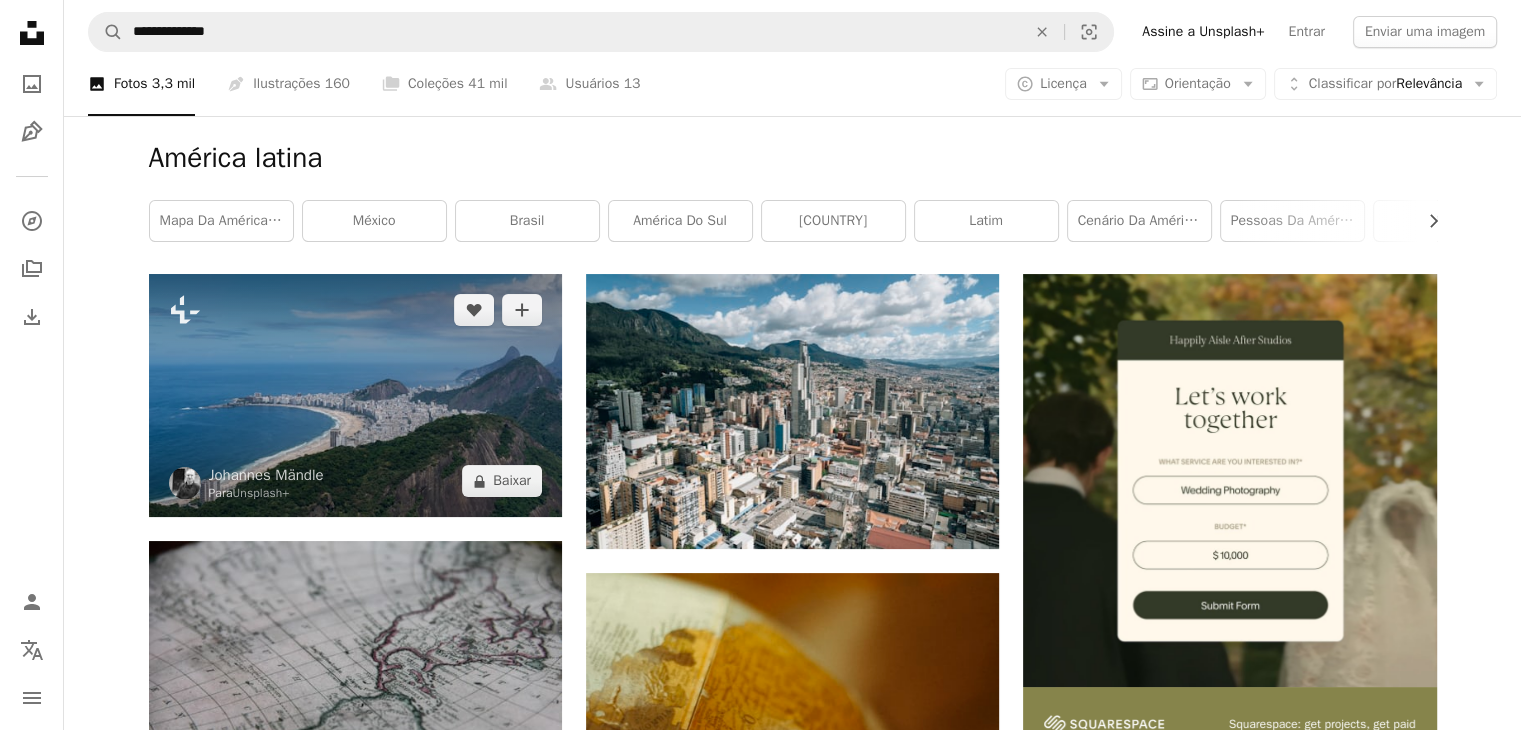 click at bounding box center (355, 395) 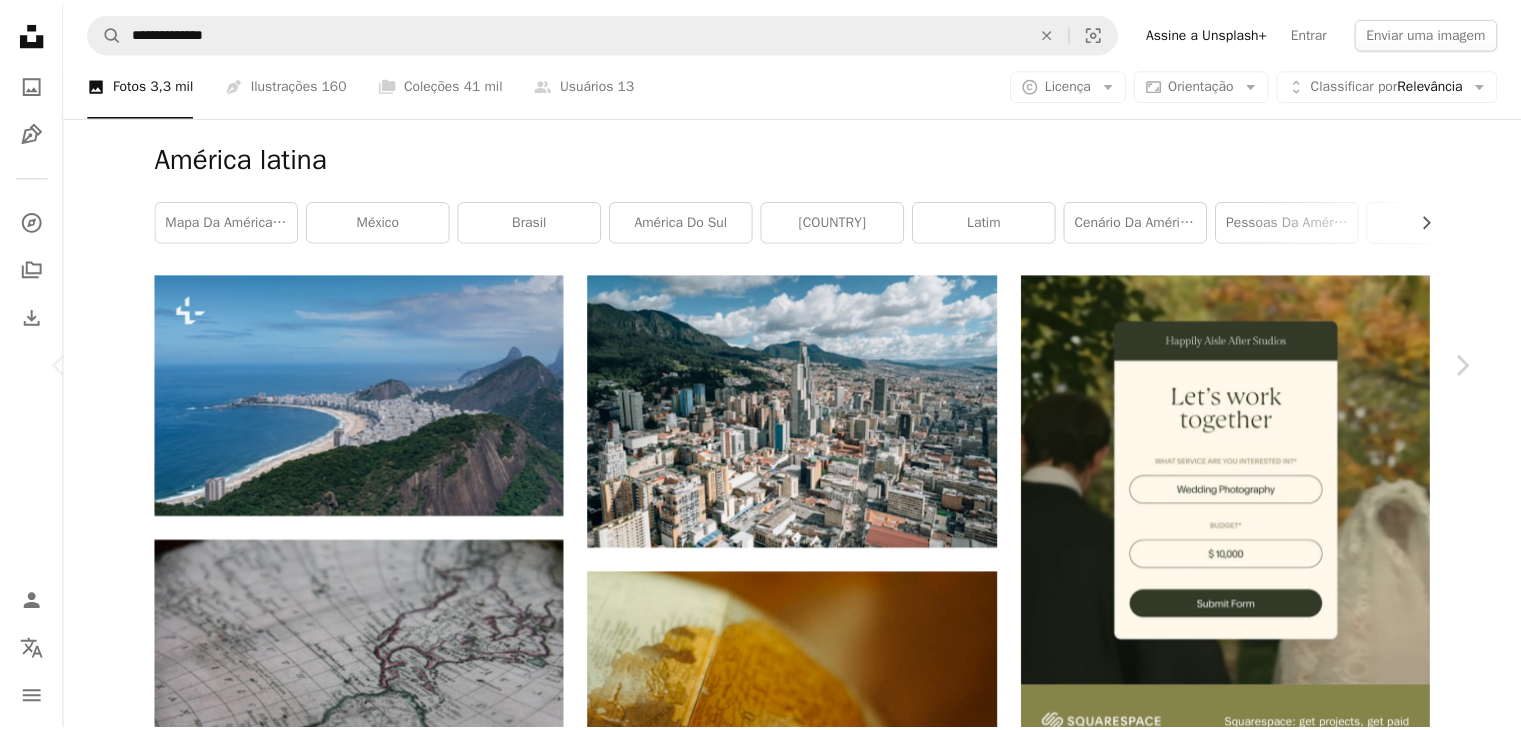 scroll, scrollTop: 3172, scrollLeft: 0, axis: vertical 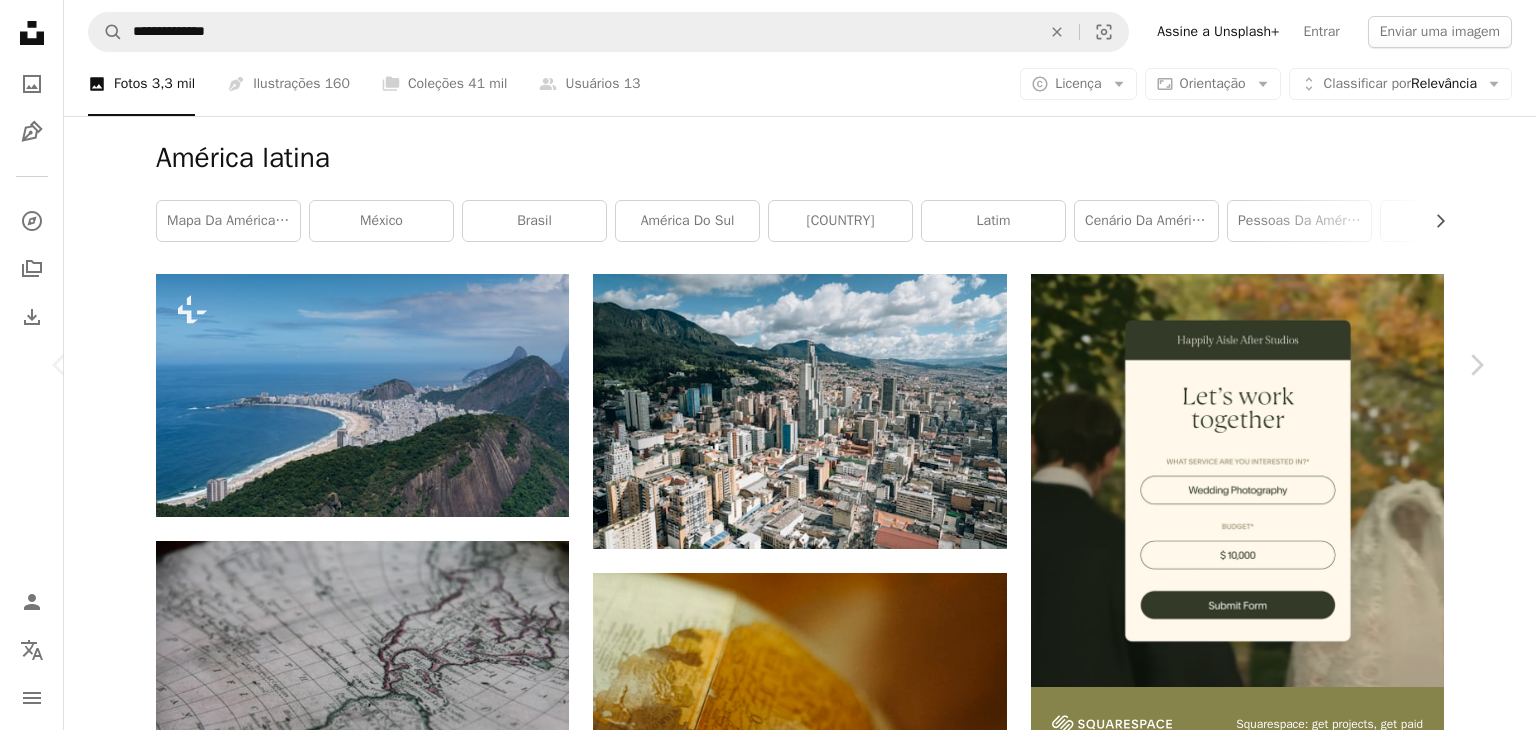 click on "An X shape Chevron left Chevron right Johannes Mändle Para  Unsplash+ A heart A plus sign Editar imagem   Plus sign for Unsplash+ A lock   Baixar Zoom in A forward-right arrow Compartilhar More Actions A map marker [CITY], [COUNTRY] Calendar outlined Publicada em  30 de março de 2023 Safety Com a  Licença da Unsplash+ praia cidade mar Montanhas Brasil zangão Rio de Janeiro costa antena Brasil América Latina Rio Fotografia de drone fotografia aérea vista superior da cidade cidade do rio de janeiro praia do rio de janeiro céu azul Fotos gratuitas Desta série Plus sign for Unsplash+ Plus sign for Unsplash+ Imagens relacionadas Plus sign for Unsplash+ A heart A plus sign Fellipe Ditadi Para  Unsplash+ A lock   Baixar Plus sign for Unsplash+ A heart A plus sign Jerome Maas Para  Unsplash+ A lock   Baixar Plus sign for Unsplash+ A heart A plus sign Natalia Blauth Para  Unsplash+ A lock   Baixar Plus sign for Unsplash+ A heart A plus sign Natalia Blauth Para  Unsplash+ A lock   Baixar A heart Para" at bounding box center (768, 7702) 